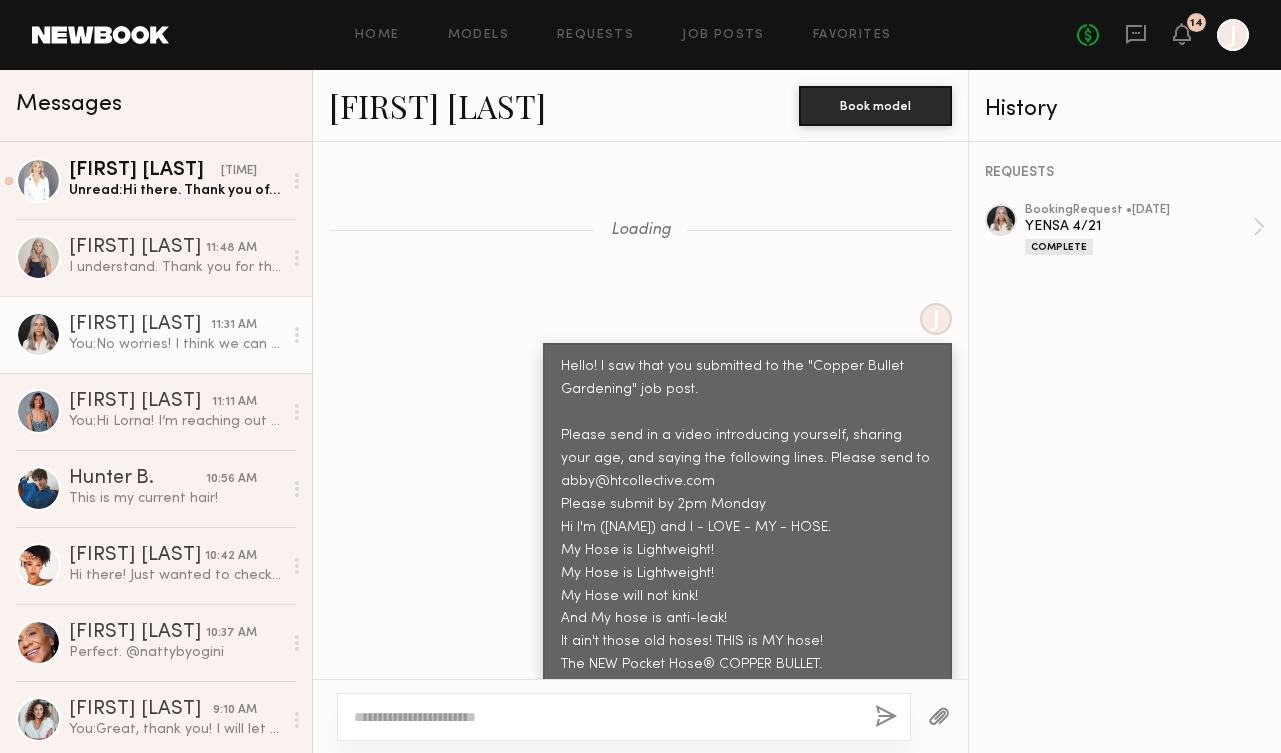 click on "Unread:  Hi there.  Thank you of thinking of me. I am not interested in this. good luck." 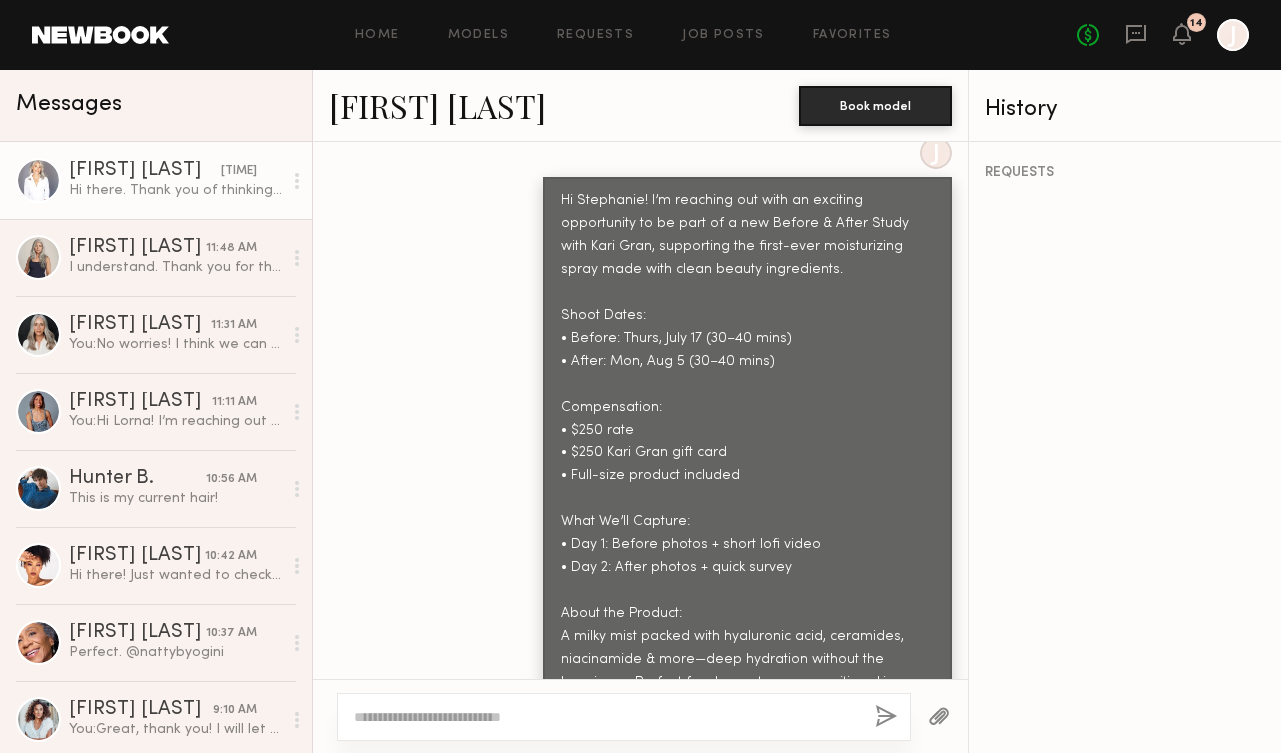scroll, scrollTop: 975, scrollLeft: 0, axis: vertical 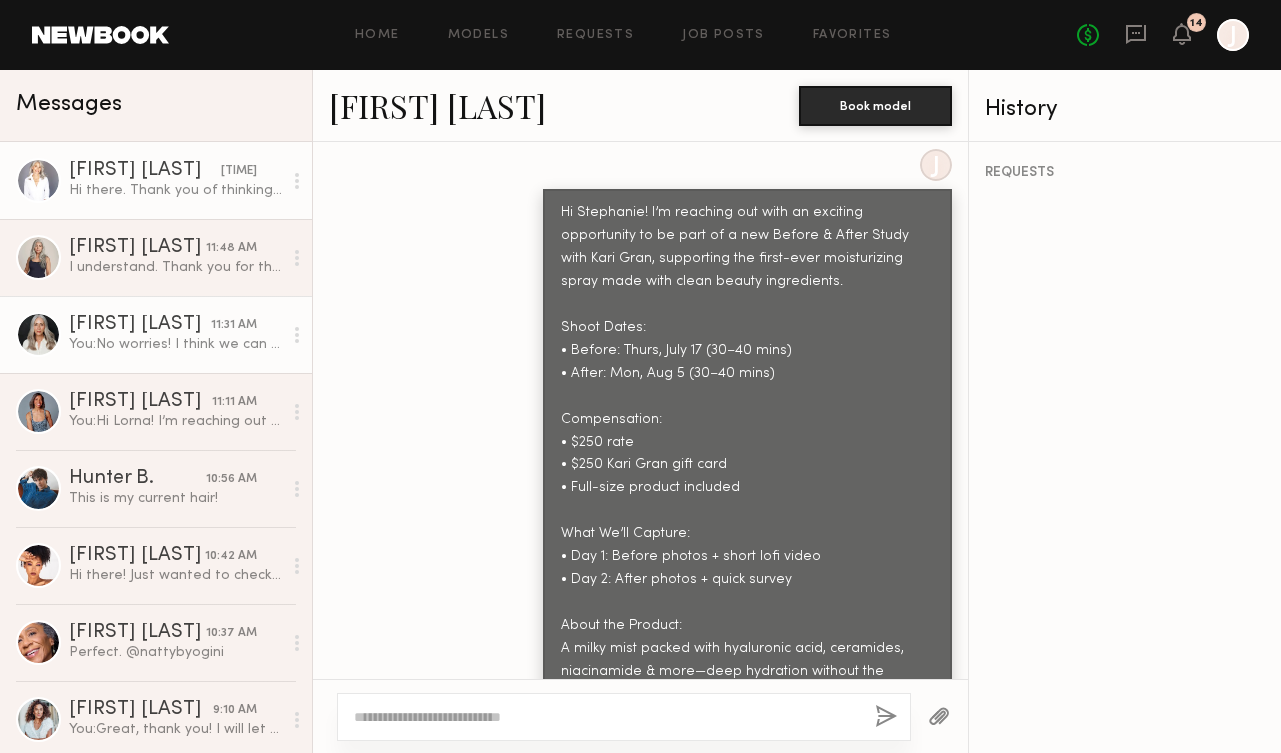 click on "Jill S." 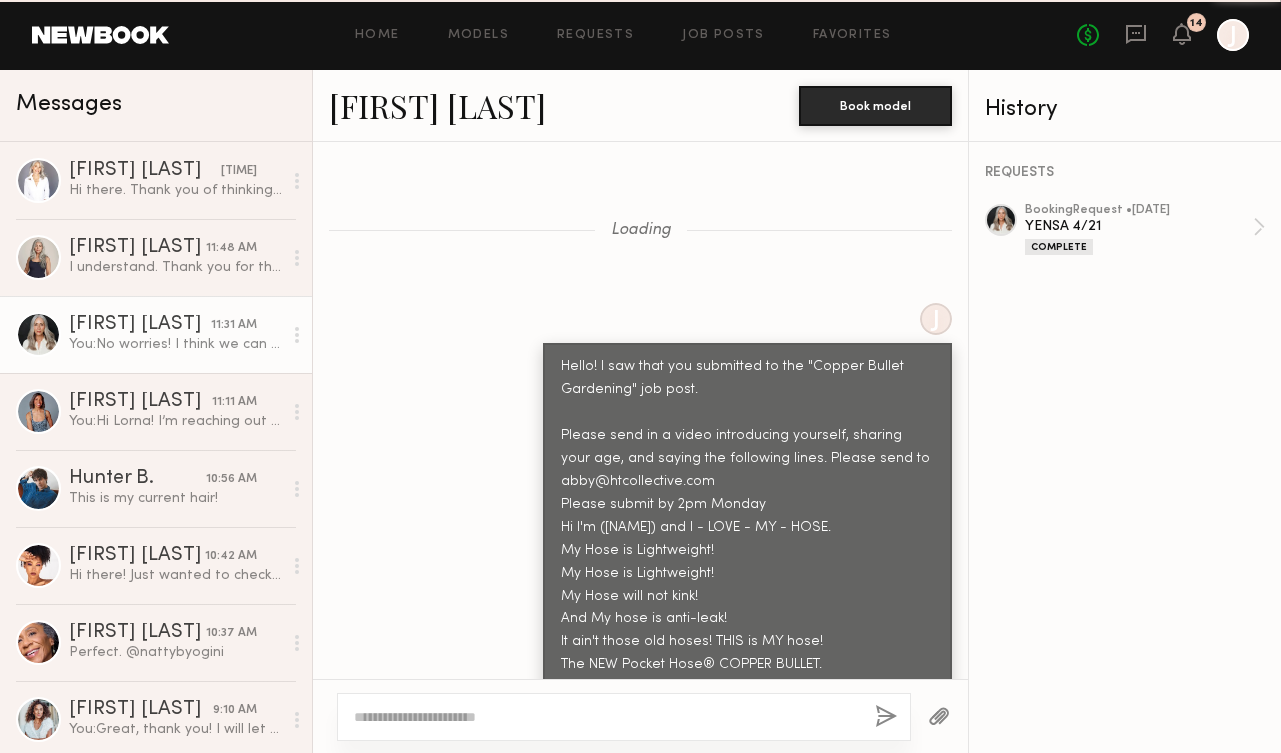 scroll, scrollTop: 3531, scrollLeft: 0, axis: vertical 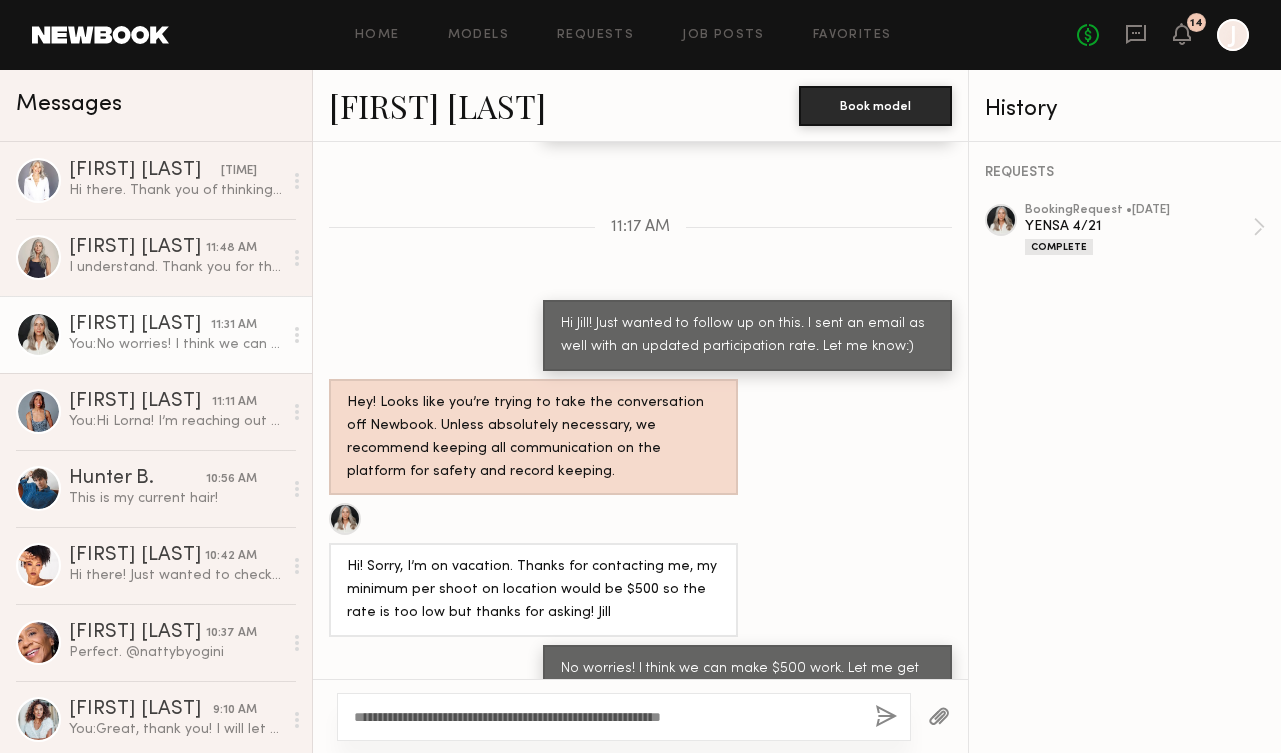 type on "**********" 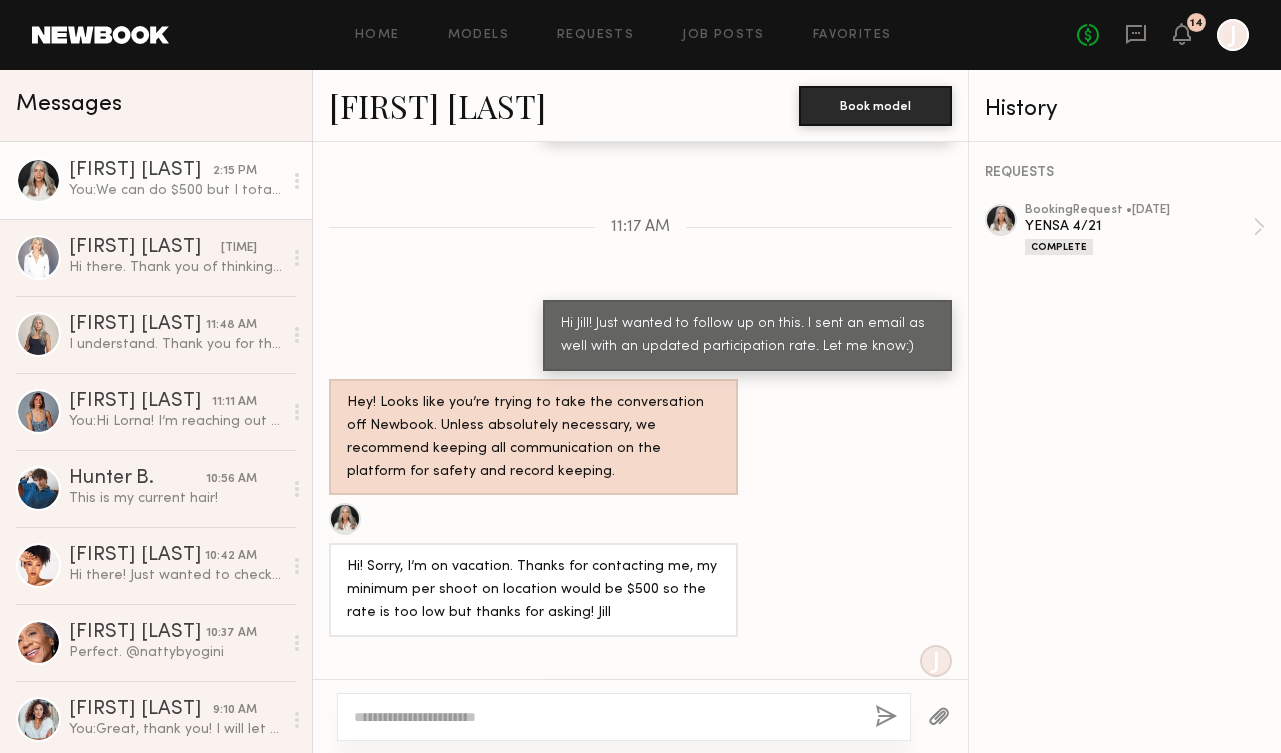 scroll, scrollTop: 3802, scrollLeft: 0, axis: vertical 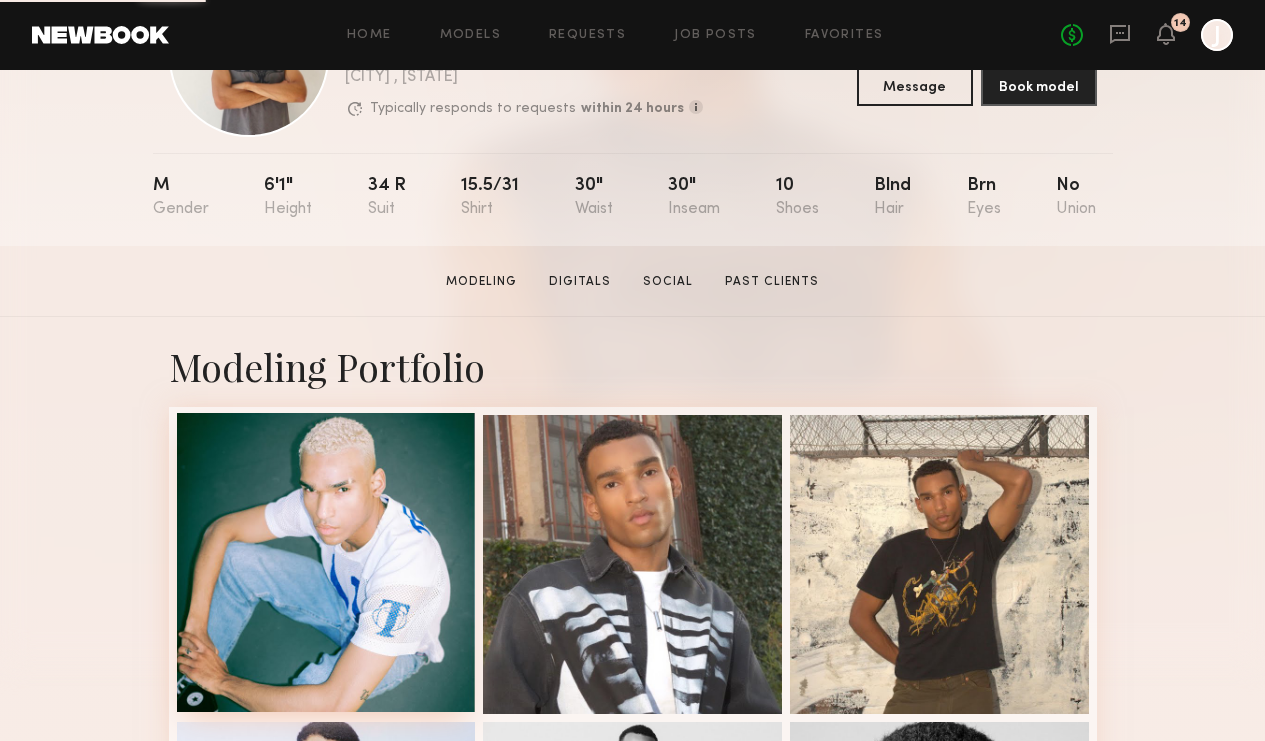 click at bounding box center (326, 562) 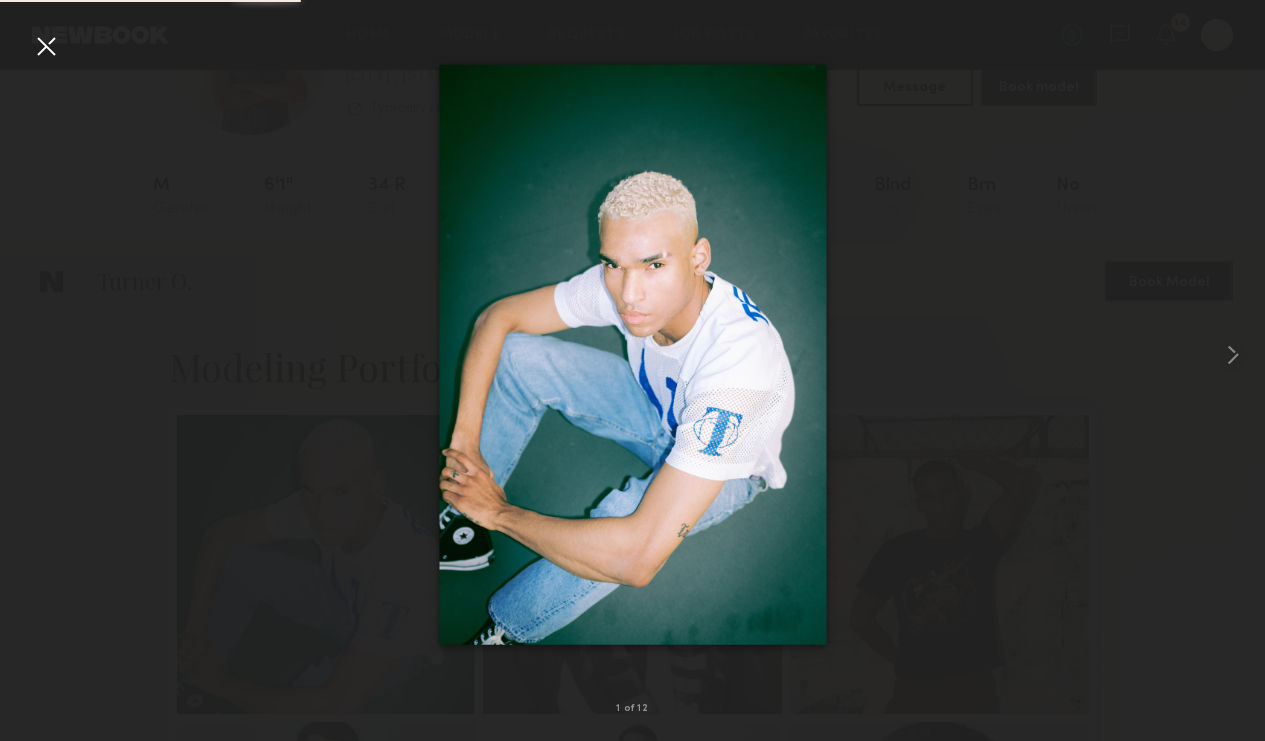 scroll, scrollTop: 1301, scrollLeft: 0, axis: vertical 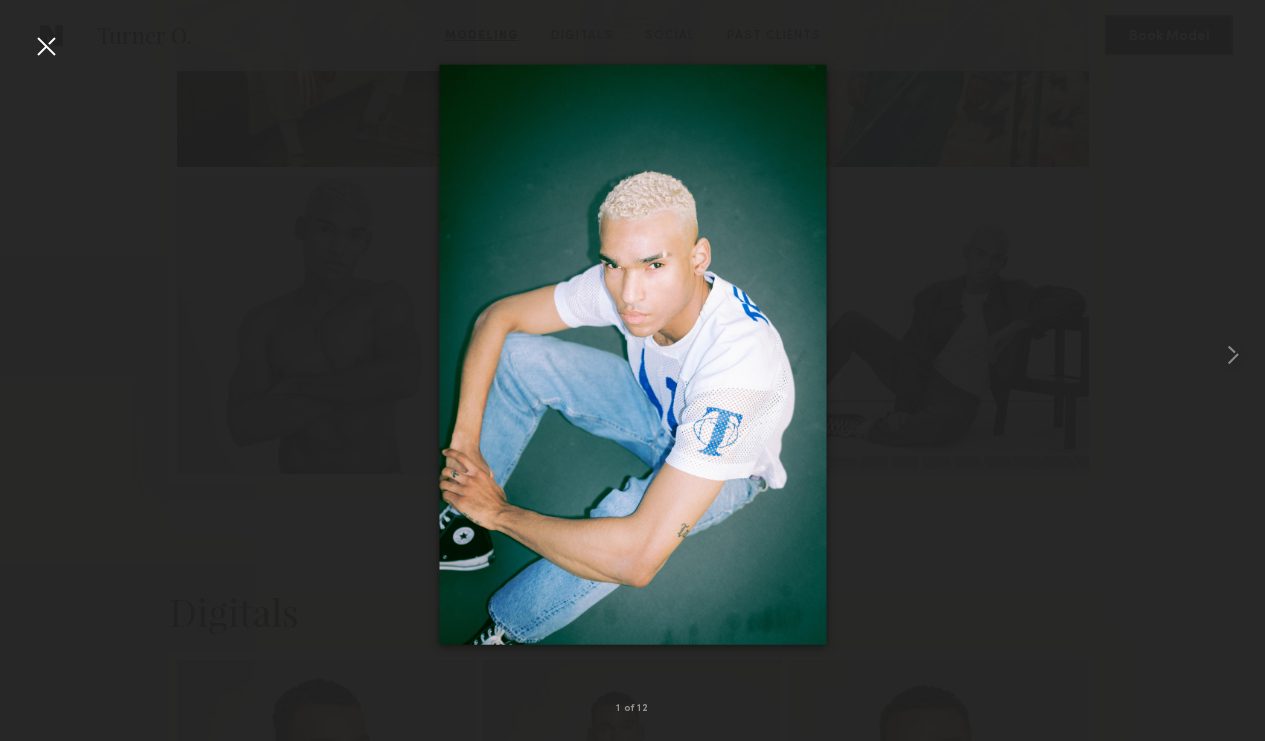 click at bounding box center (46, 46) 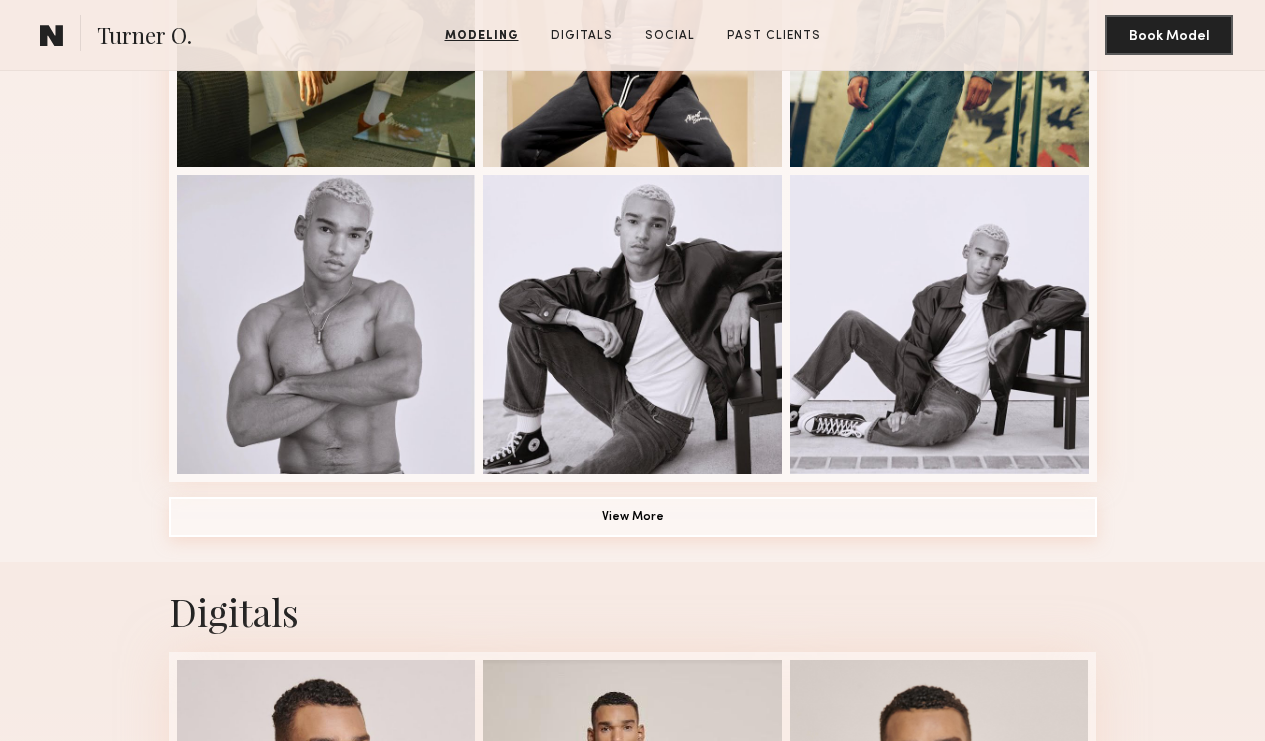 click on "View More" 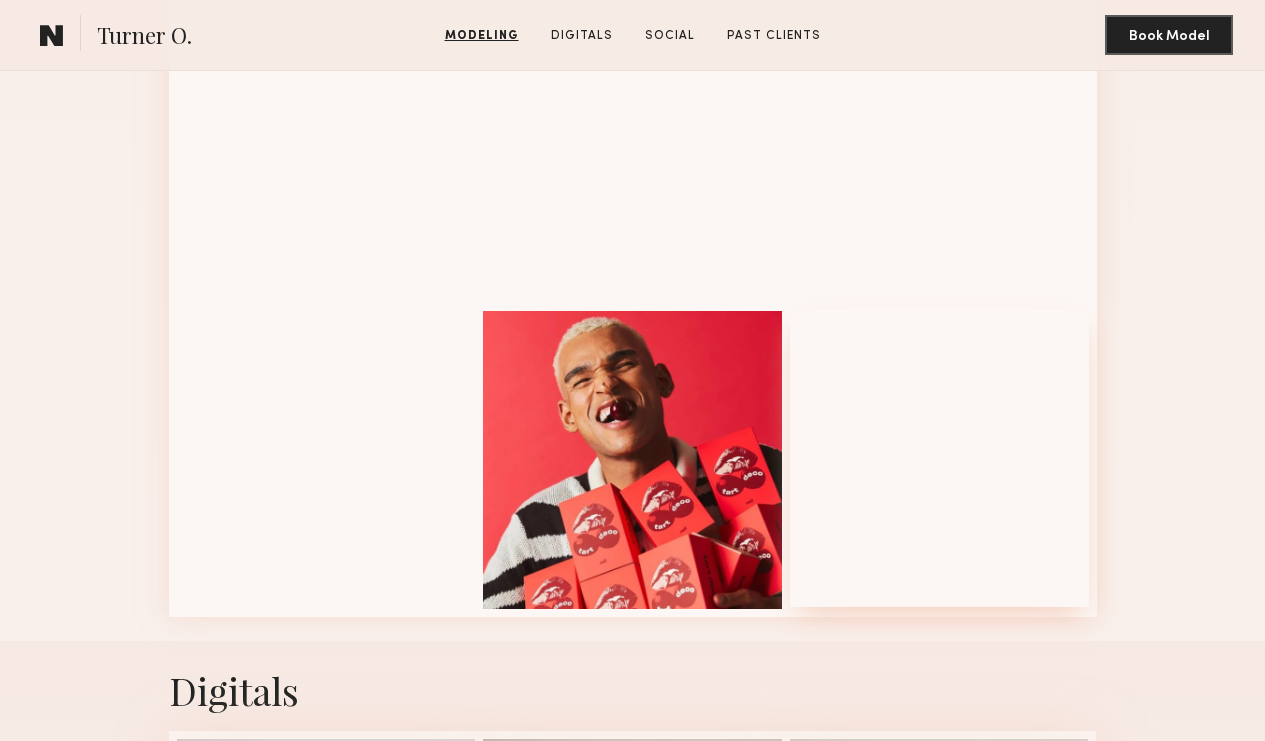 scroll, scrollTop: 2432, scrollLeft: 0, axis: vertical 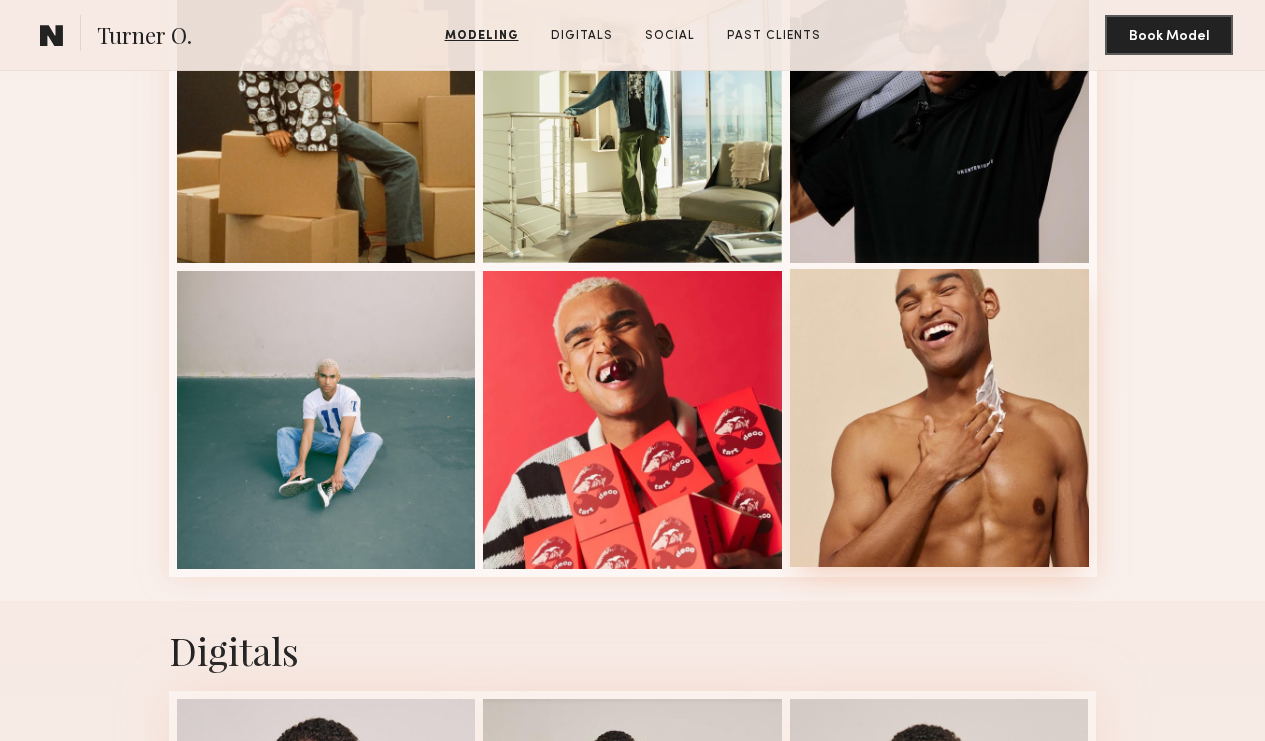 click at bounding box center (939, 418) 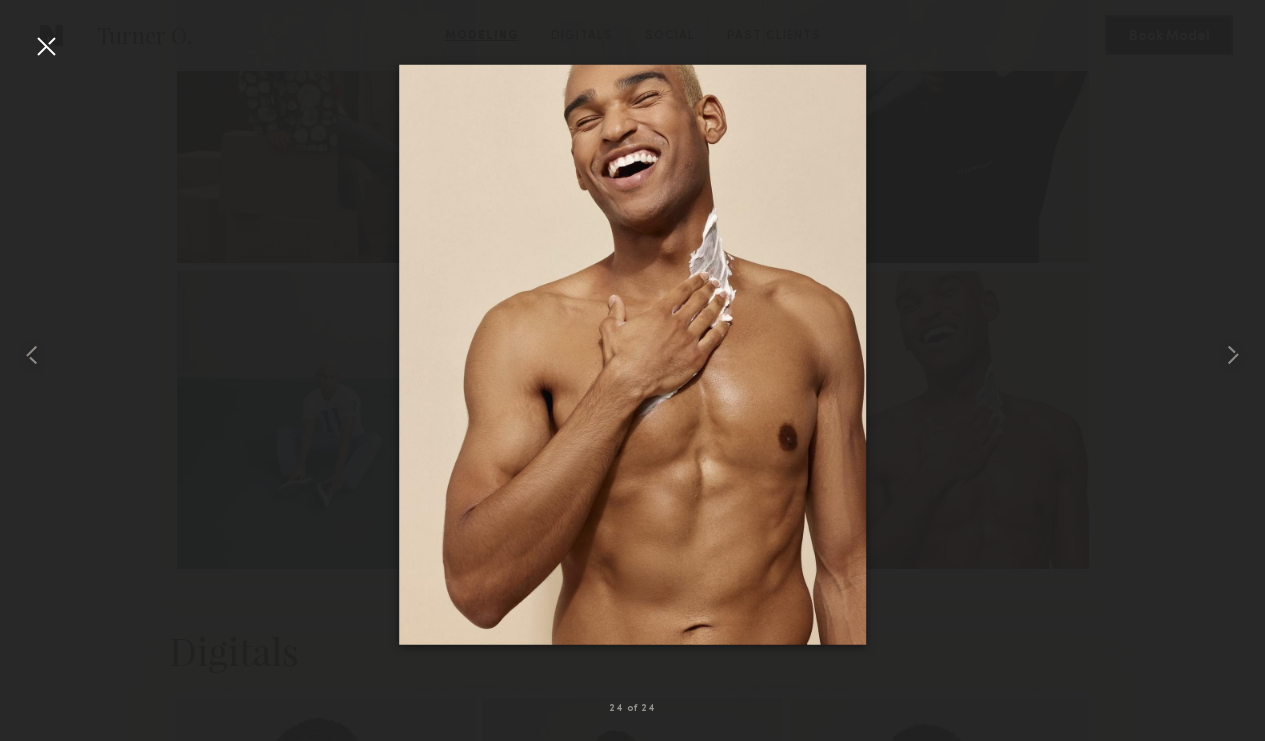 click at bounding box center [46, 46] 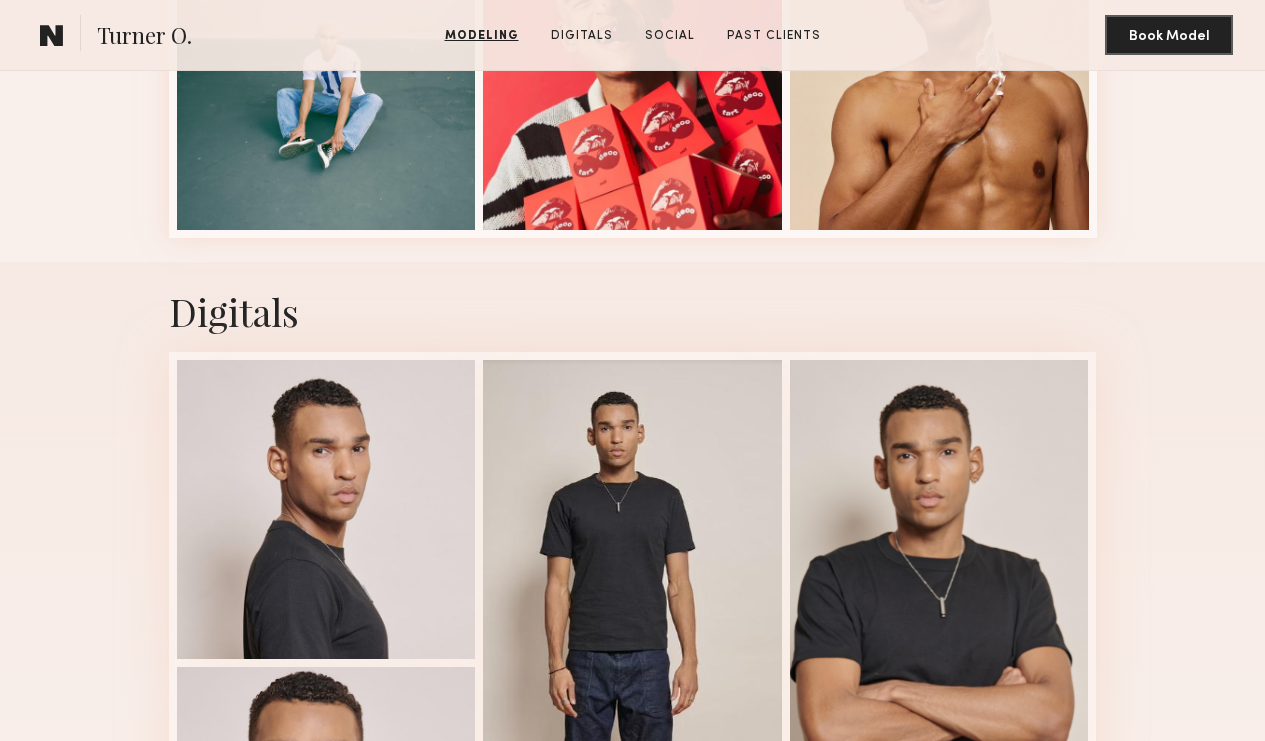 scroll, scrollTop: 2608, scrollLeft: 0, axis: vertical 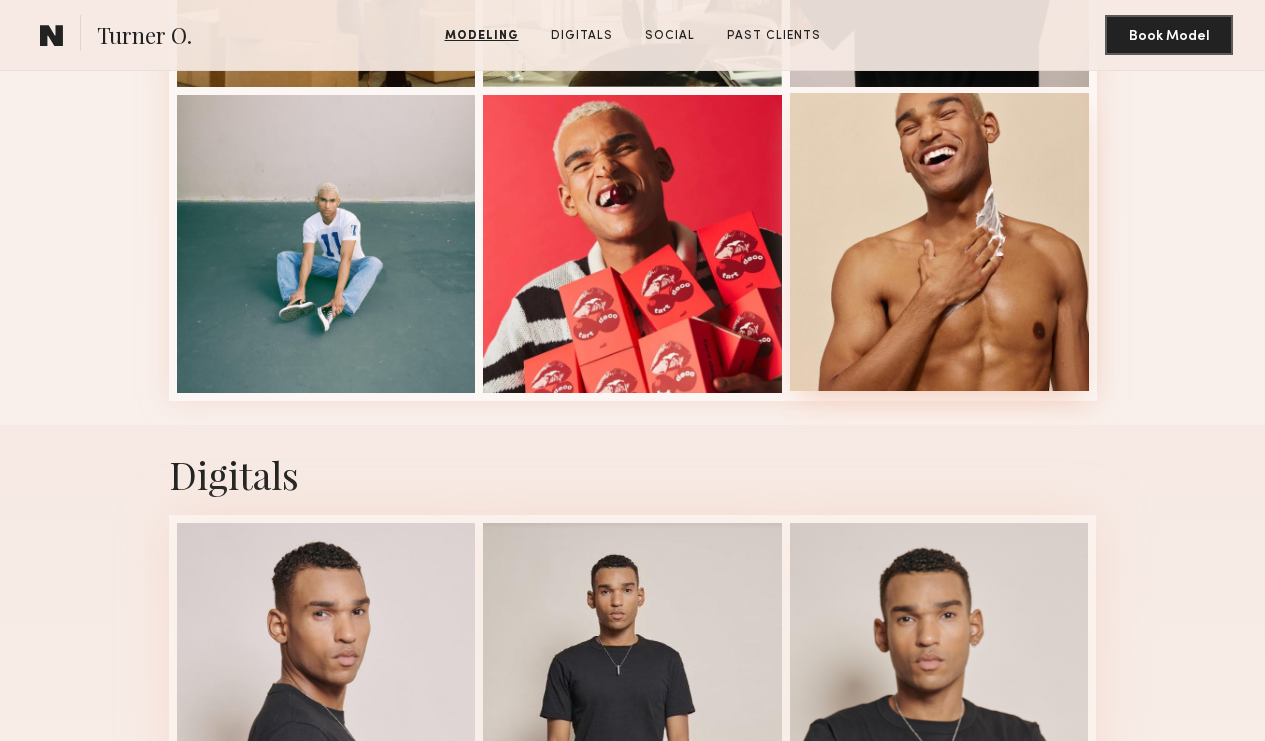 click at bounding box center (939, 242) 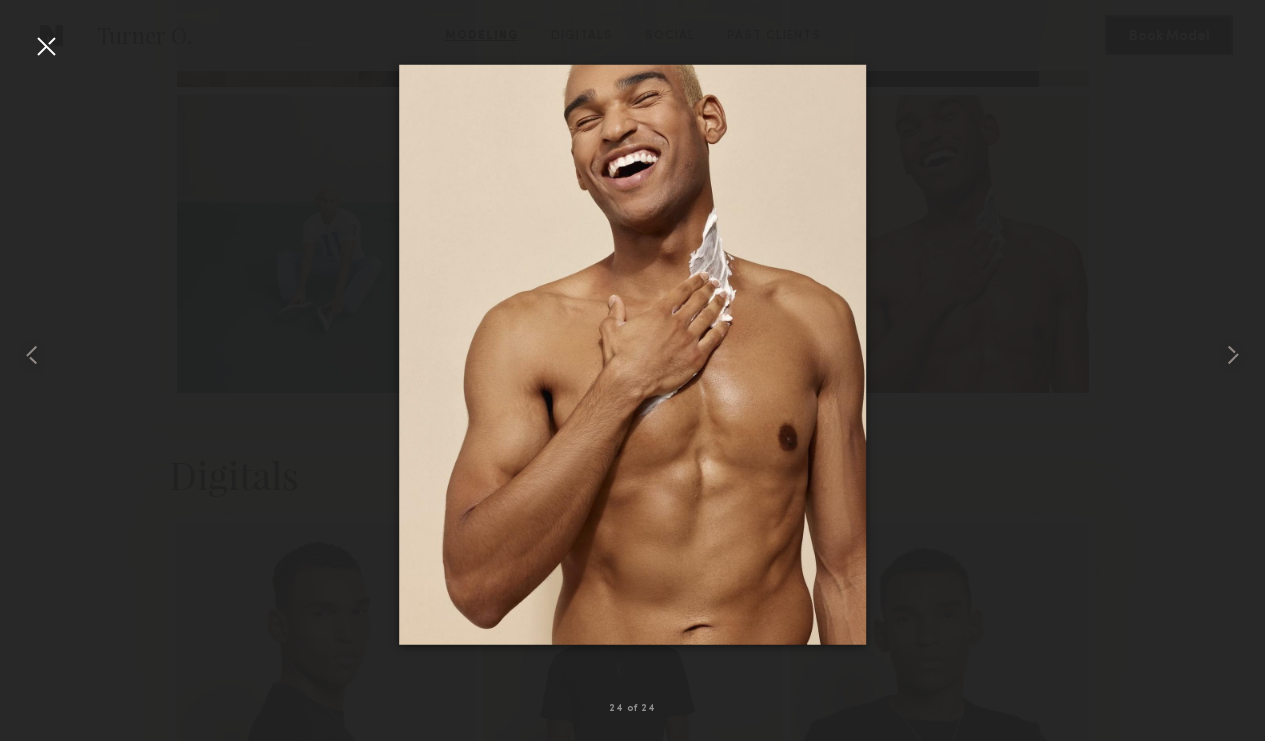 click at bounding box center (46, 46) 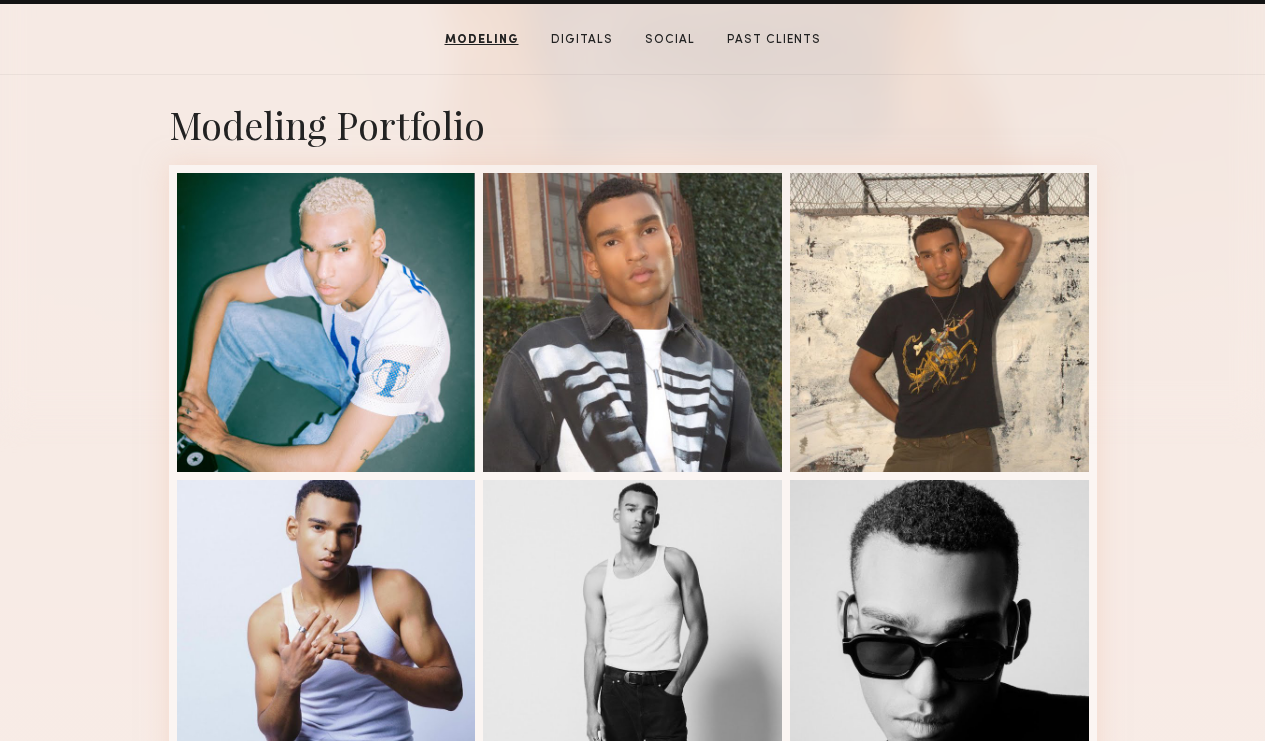 scroll, scrollTop: 0, scrollLeft: 0, axis: both 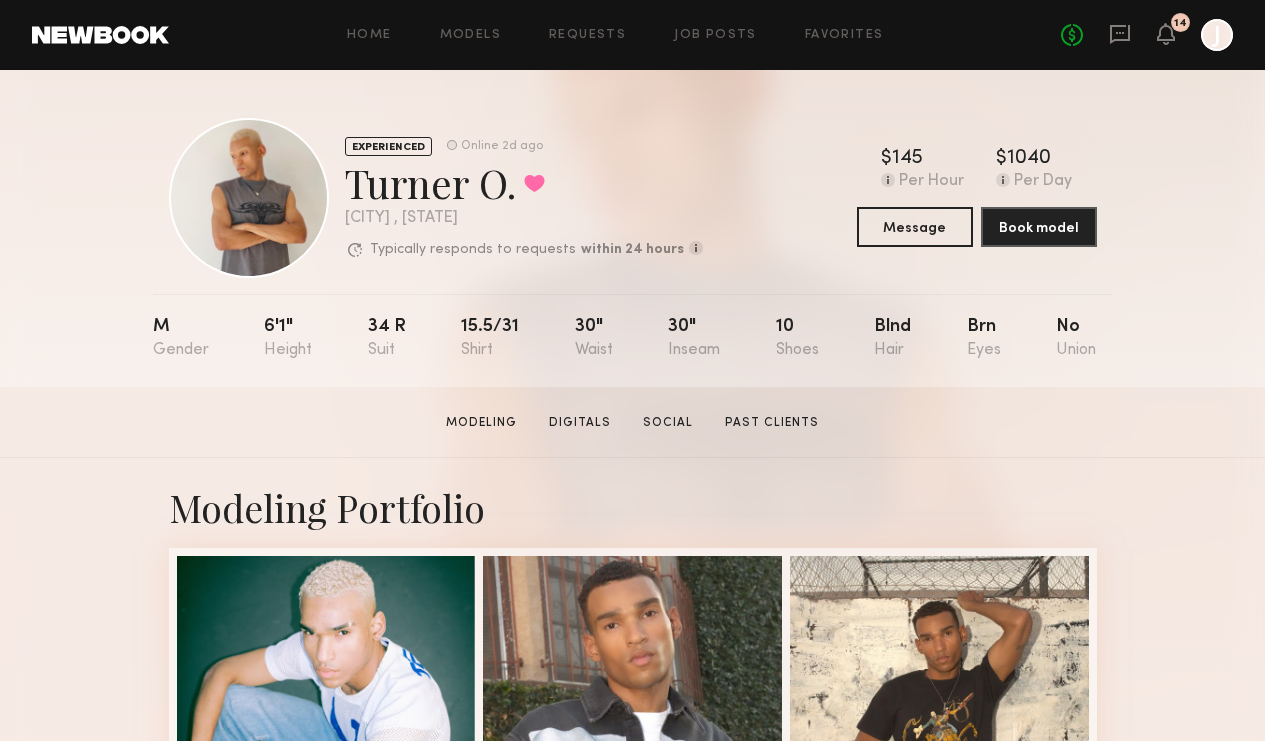 drag, startPoint x: 347, startPoint y: 183, endPoint x: 516, endPoint y: 195, distance: 169.4255 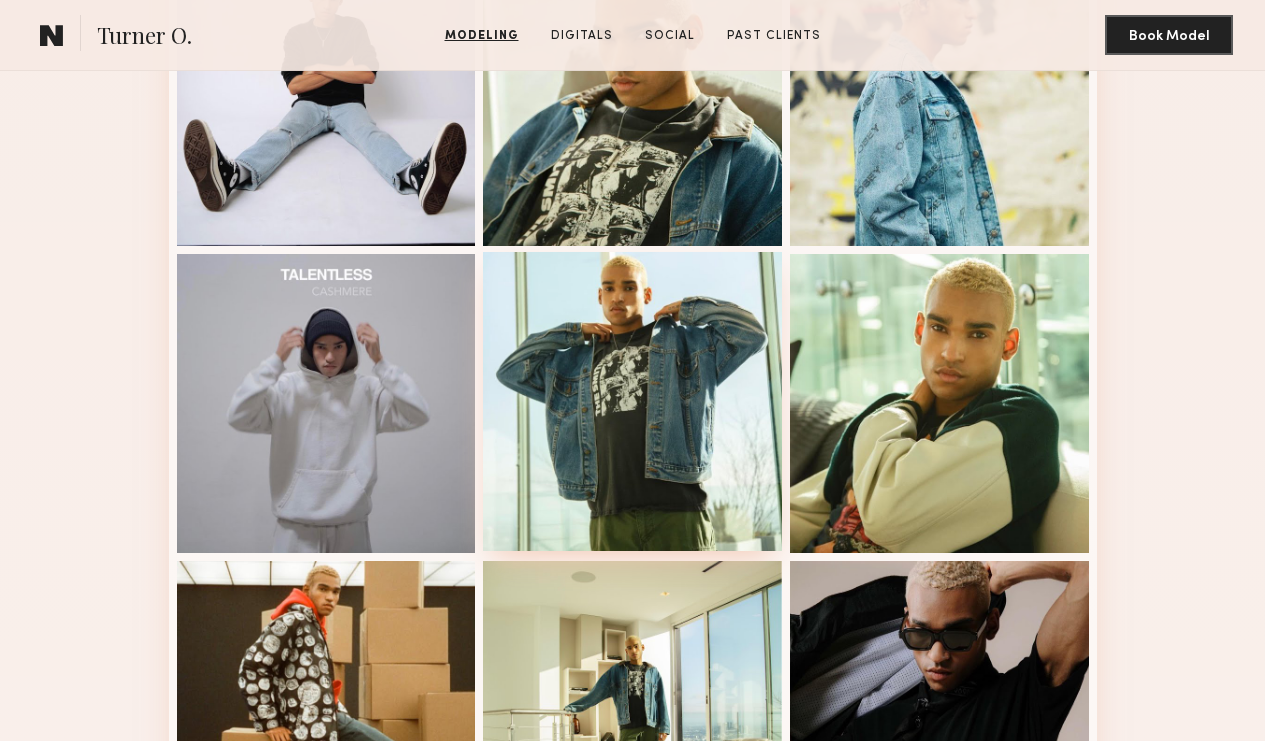 scroll, scrollTop: 1542, scrollLeft: 0, axis: vertical 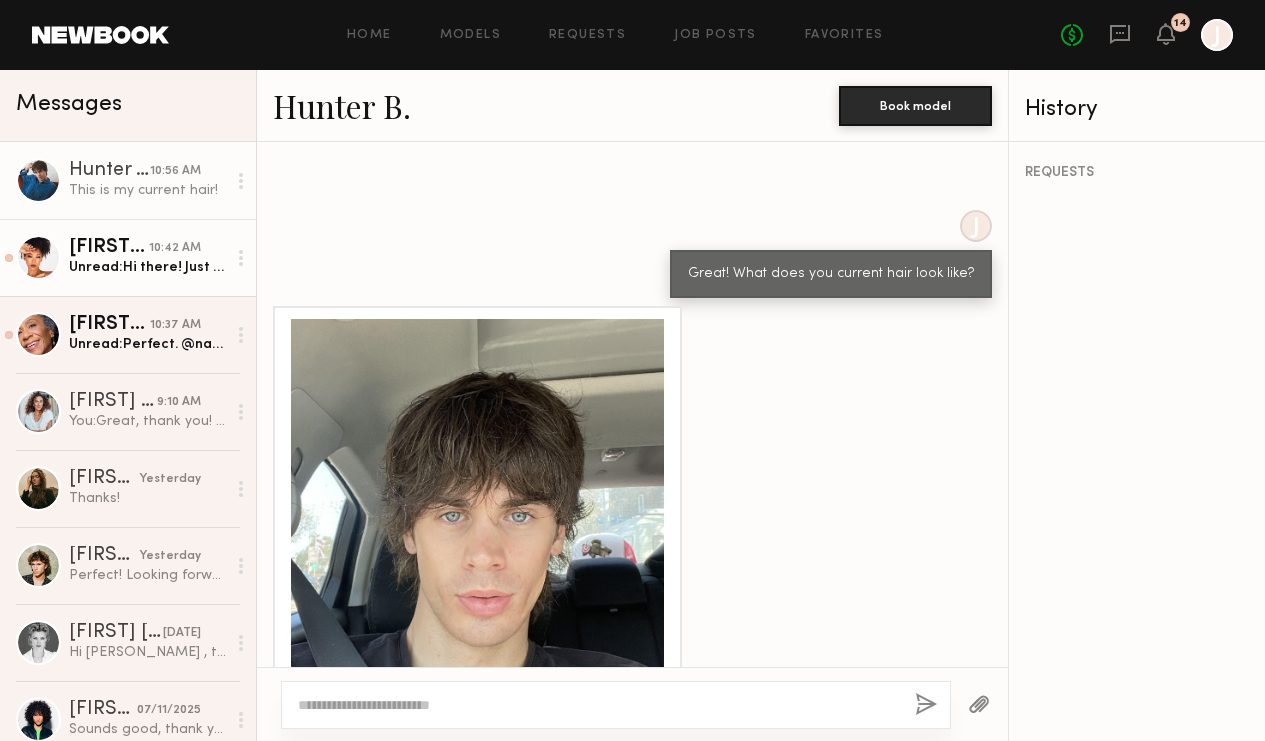 click on "Unread:  Hi there! Just wanted to check in about the 24th?" 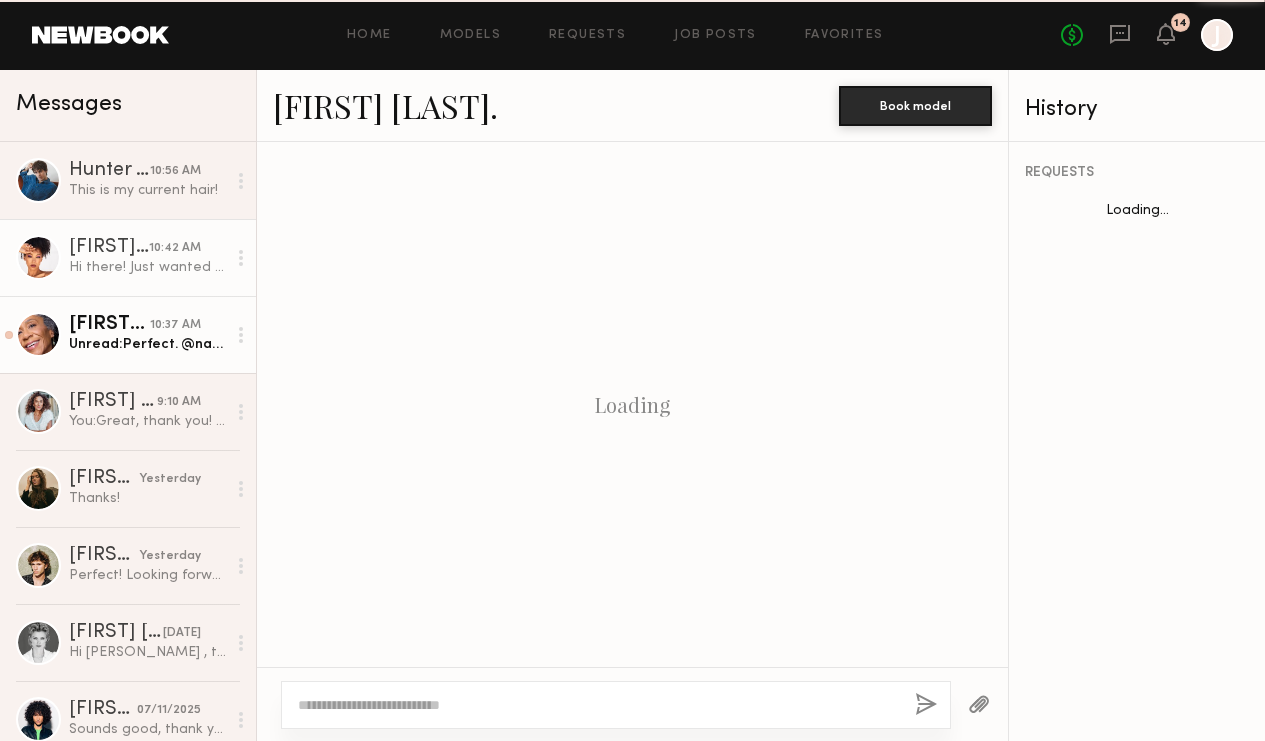 scroll, scrollTop: 3732, scrollLeft: 0, axis: vertical 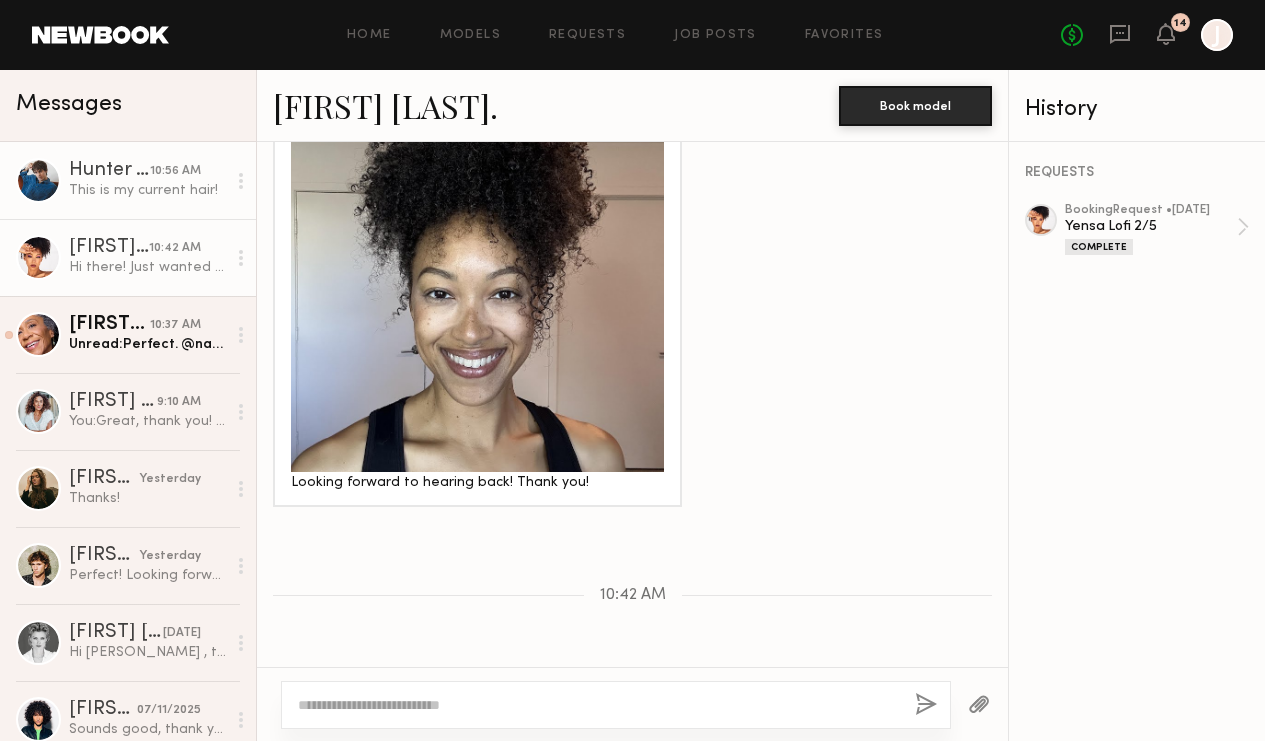 click on "This is my current hair!" 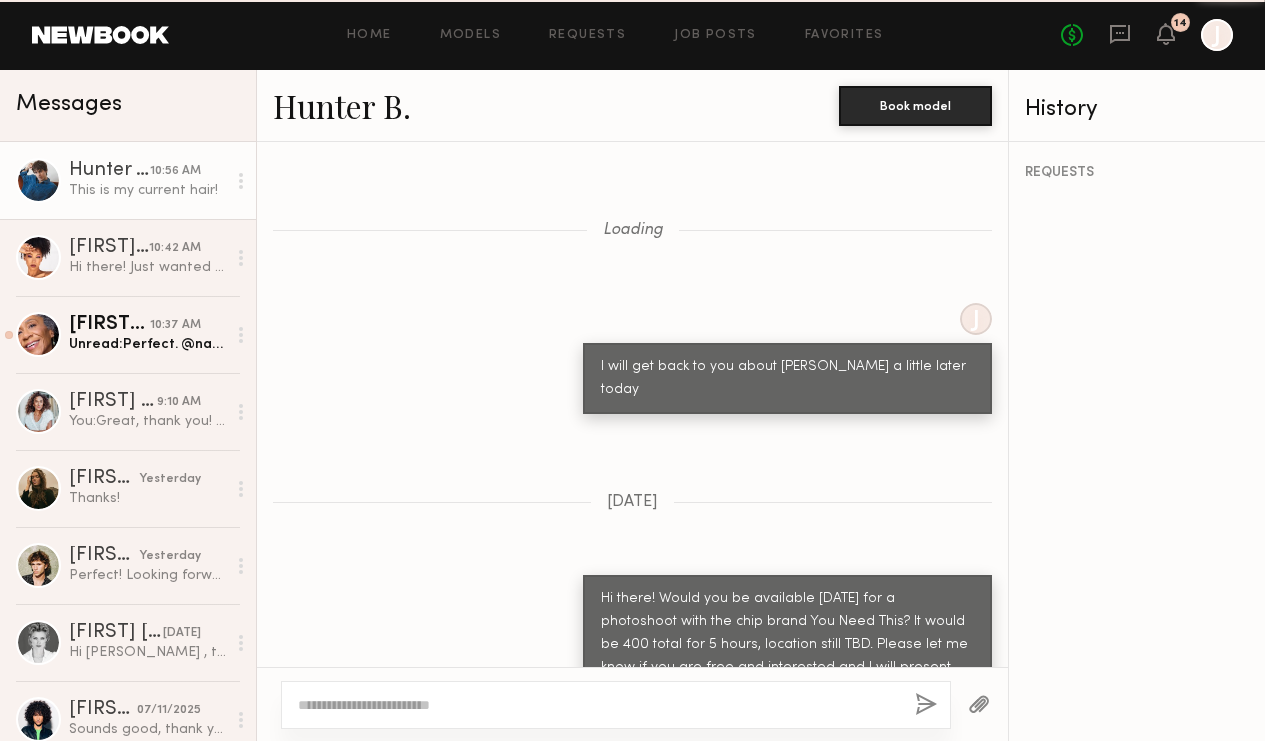 scroll, scrollTop: 2410, scrollLeft: 0, axis: vertical 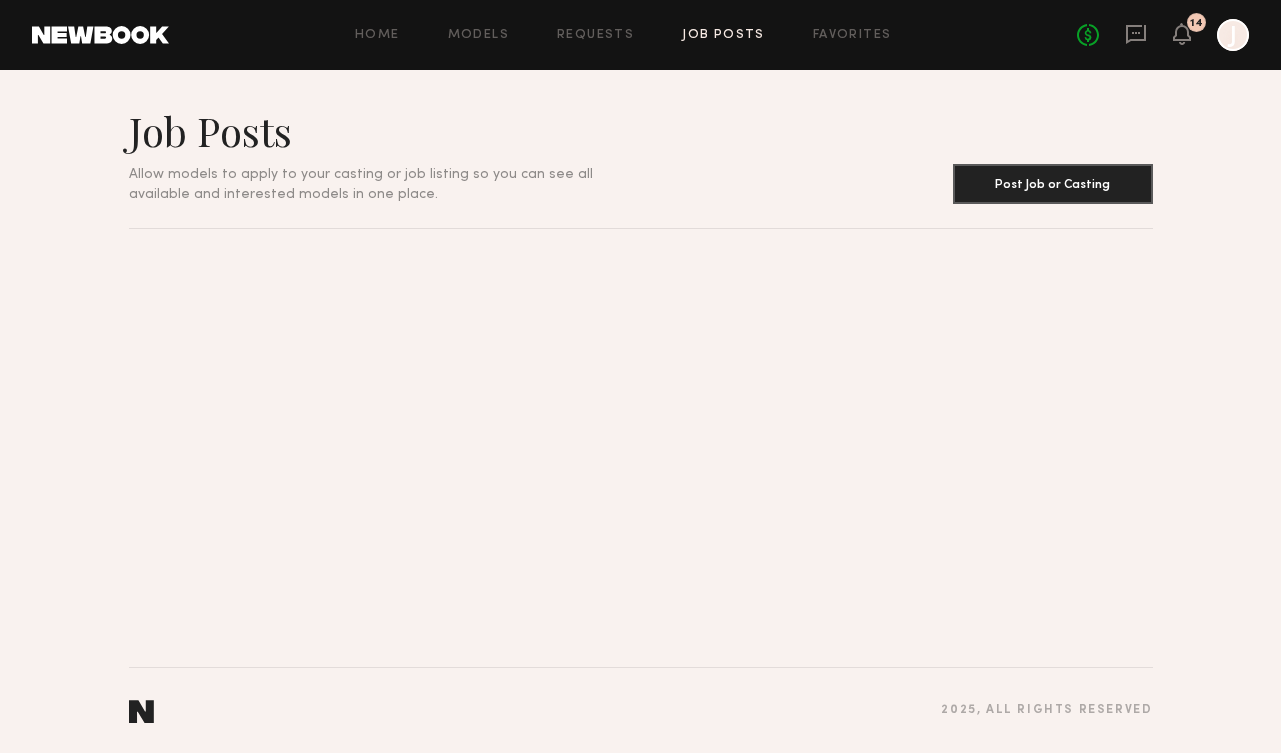 click 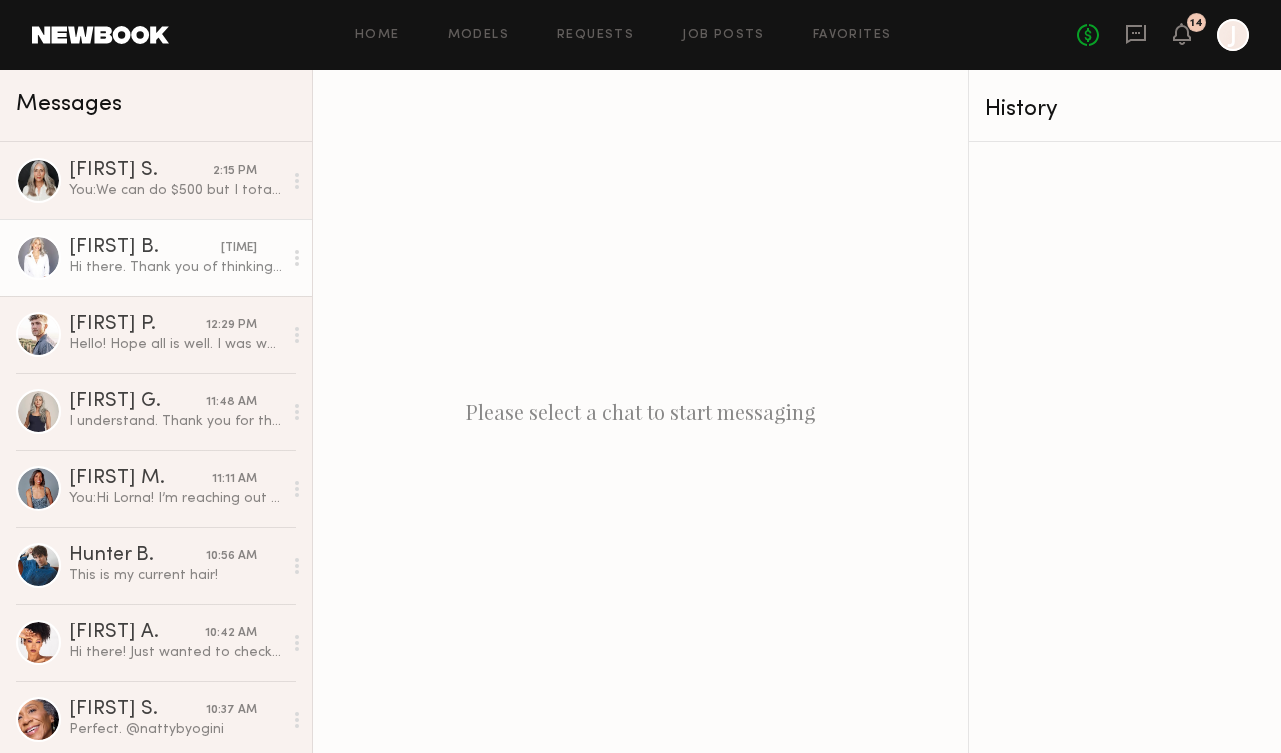 click on "Hi there.  Thank you of thinking of me. I am not interested in this. good luck." 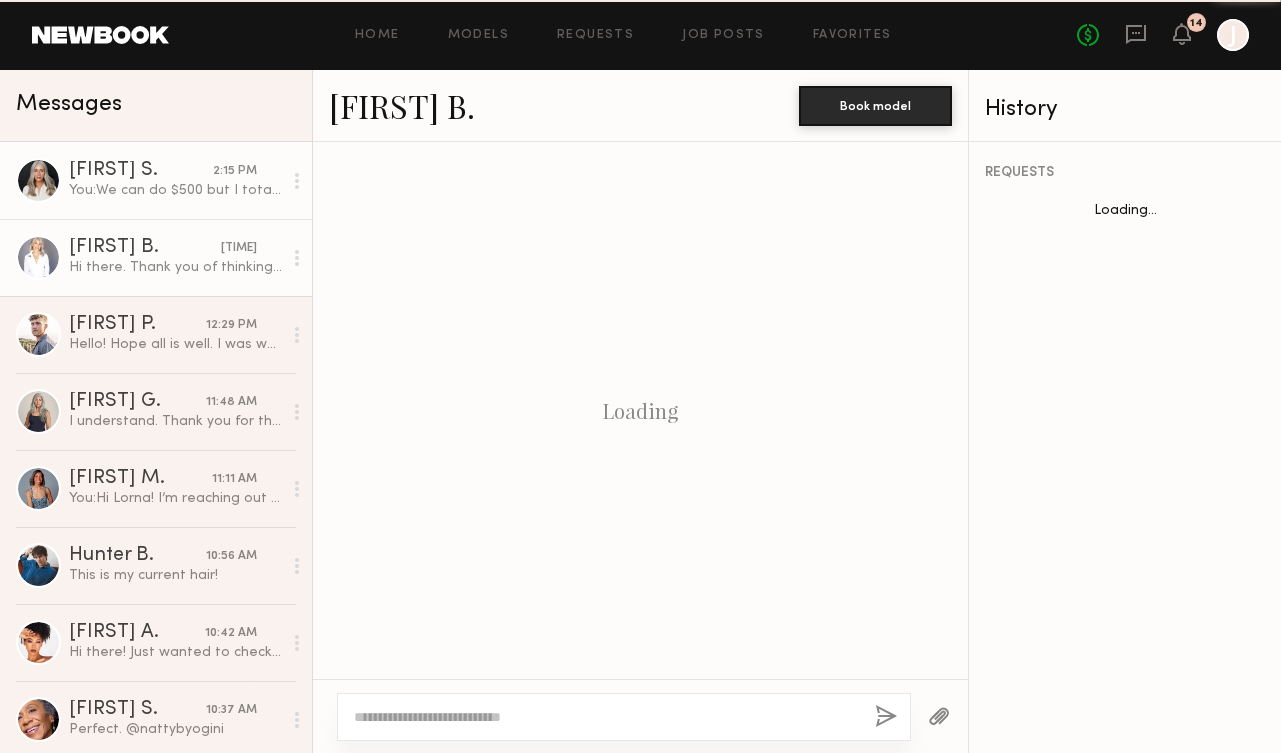scroll, scrollTop: 1141, scrollLeft: 0, axis: vertical 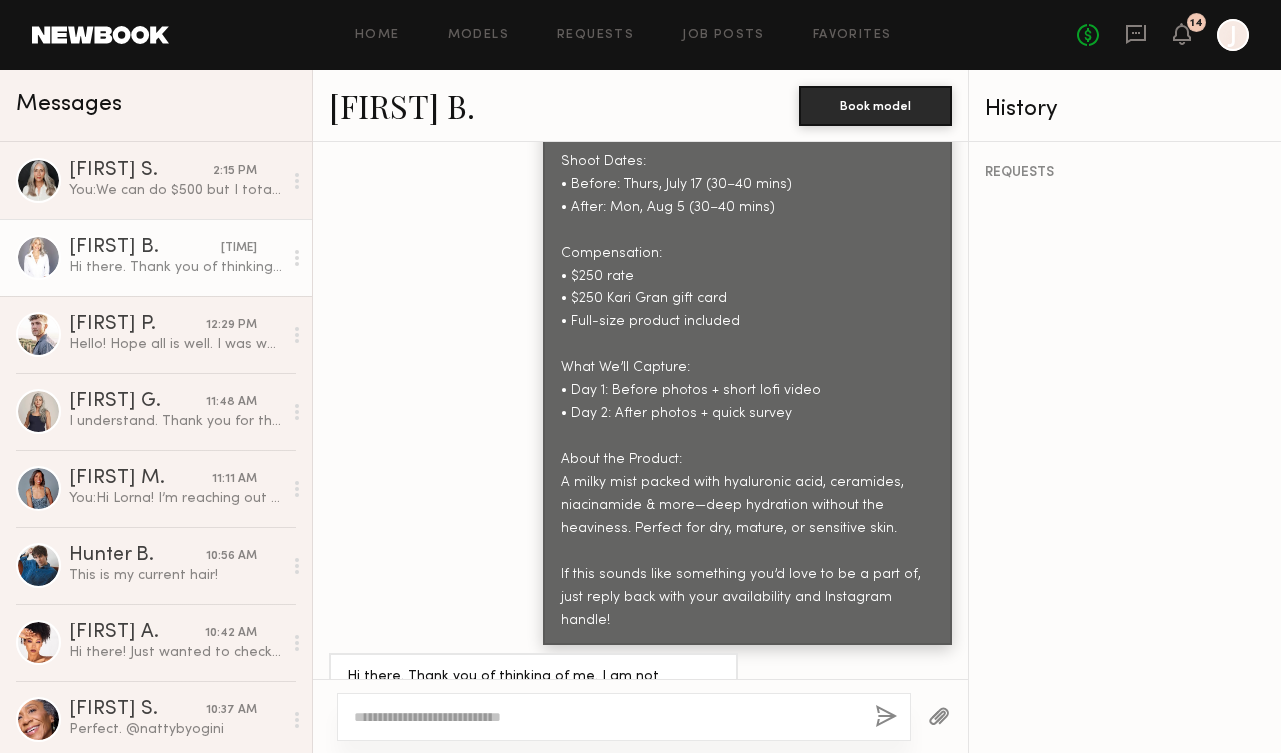 click on "[FIRST] [LAST]" 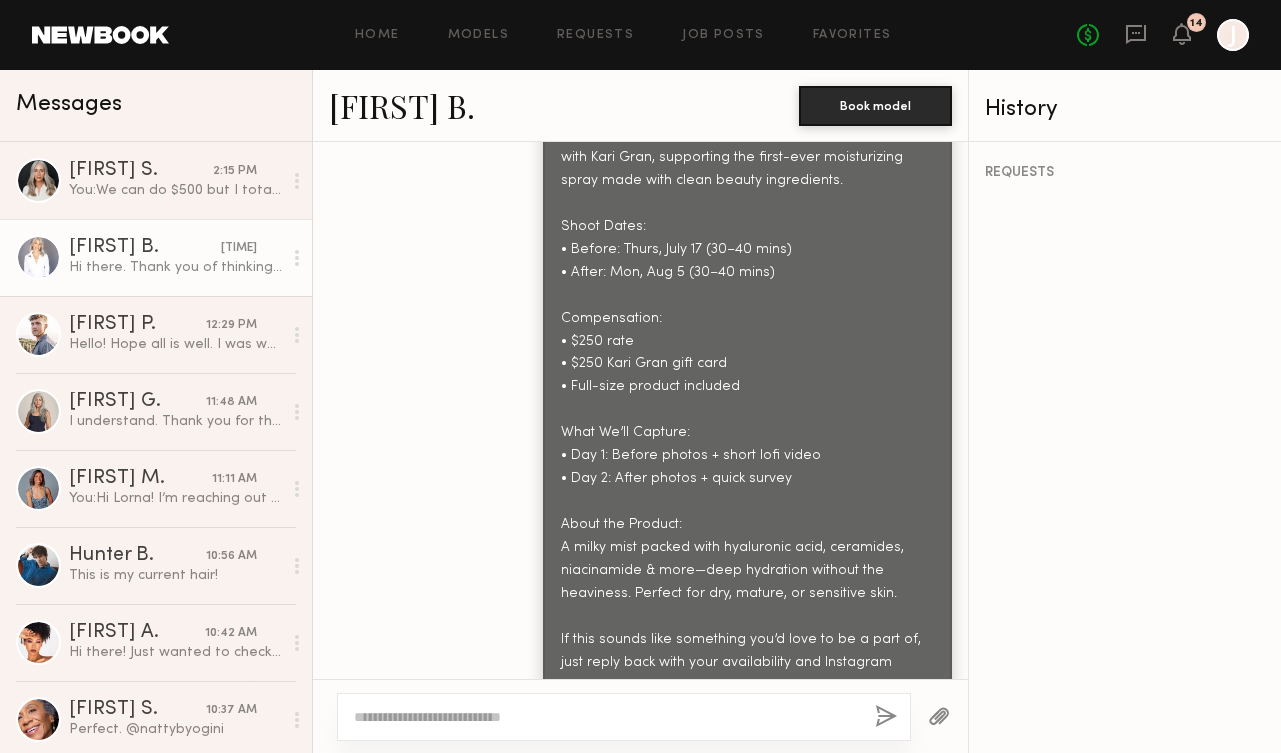 scroll, scrollTop: 1141, scrollLeft: 0, axis: vertical 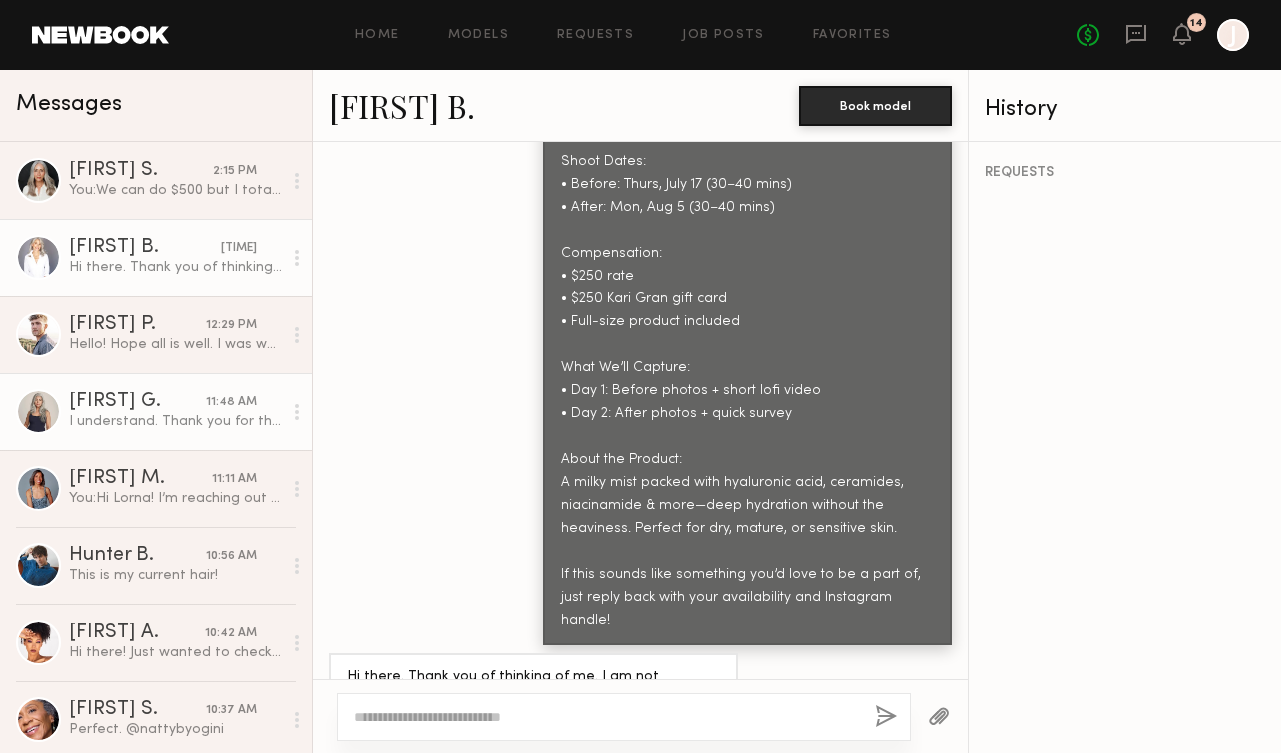 click on "[FIRST] [LAST]" 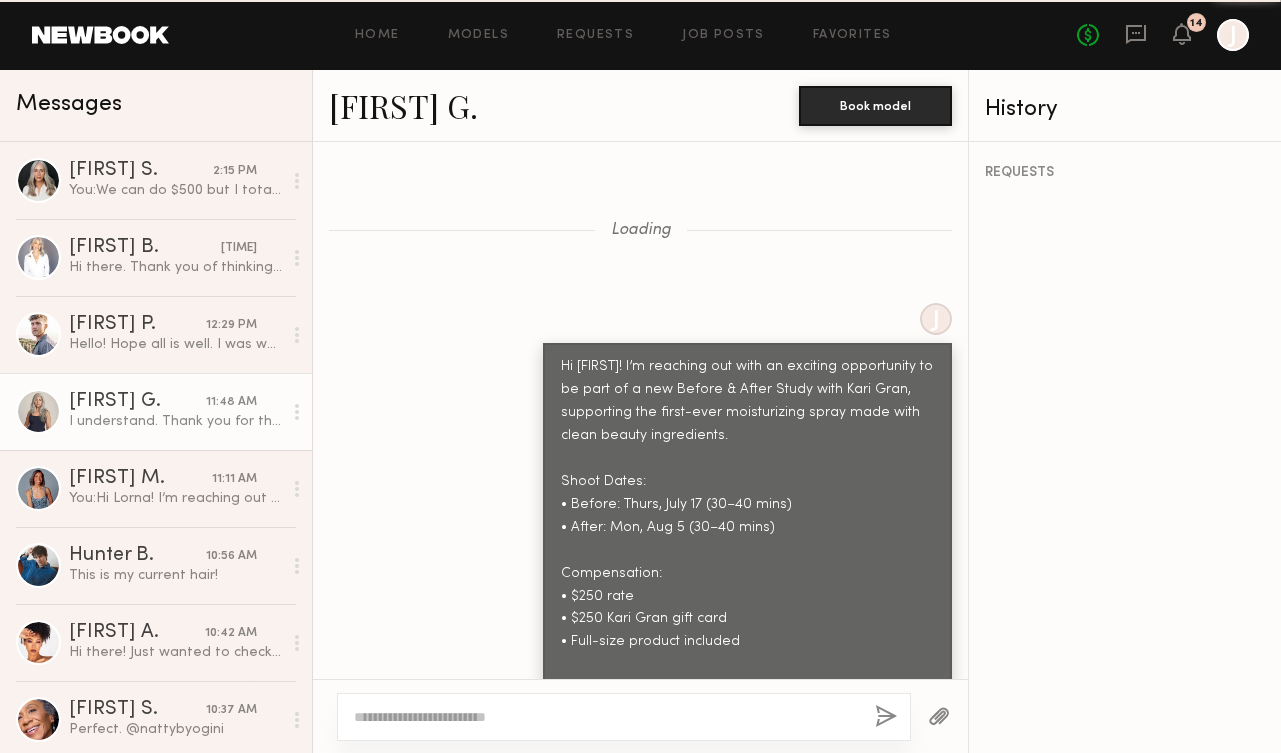 scroll, scrollTop: 1670, scrollLeft: 0, axis: vertical 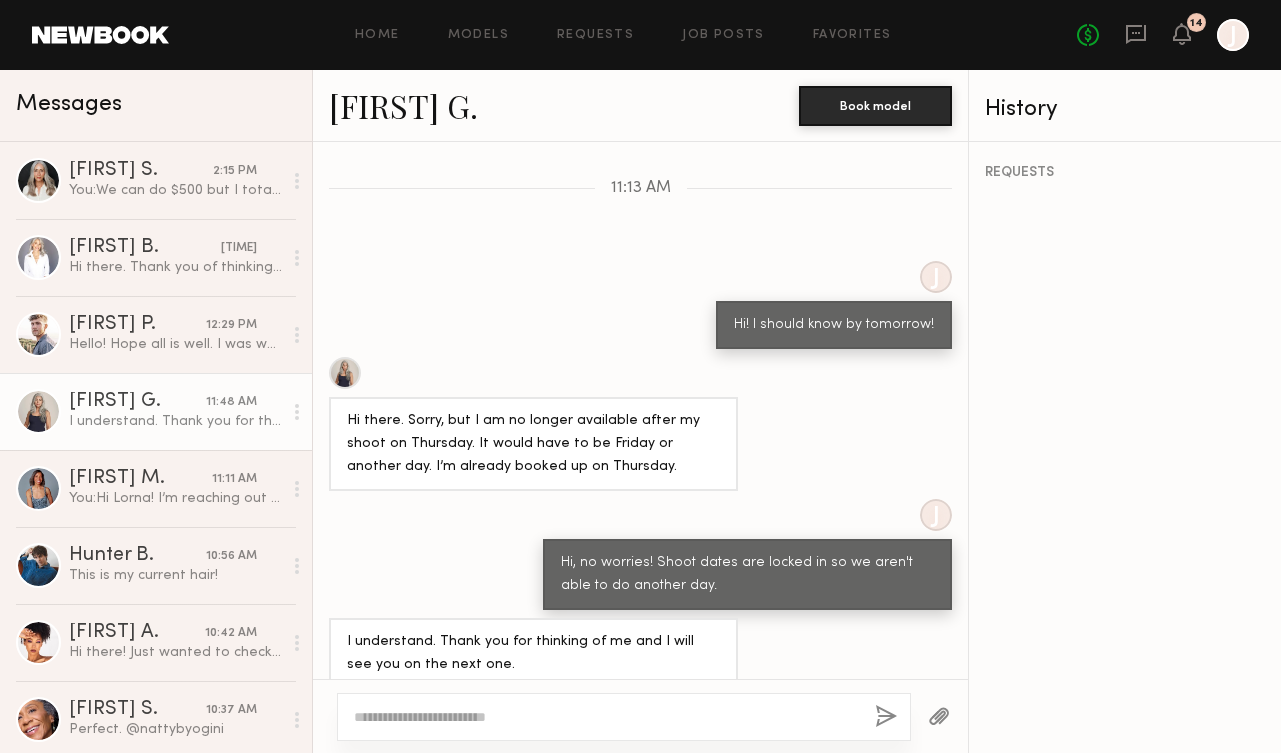 click 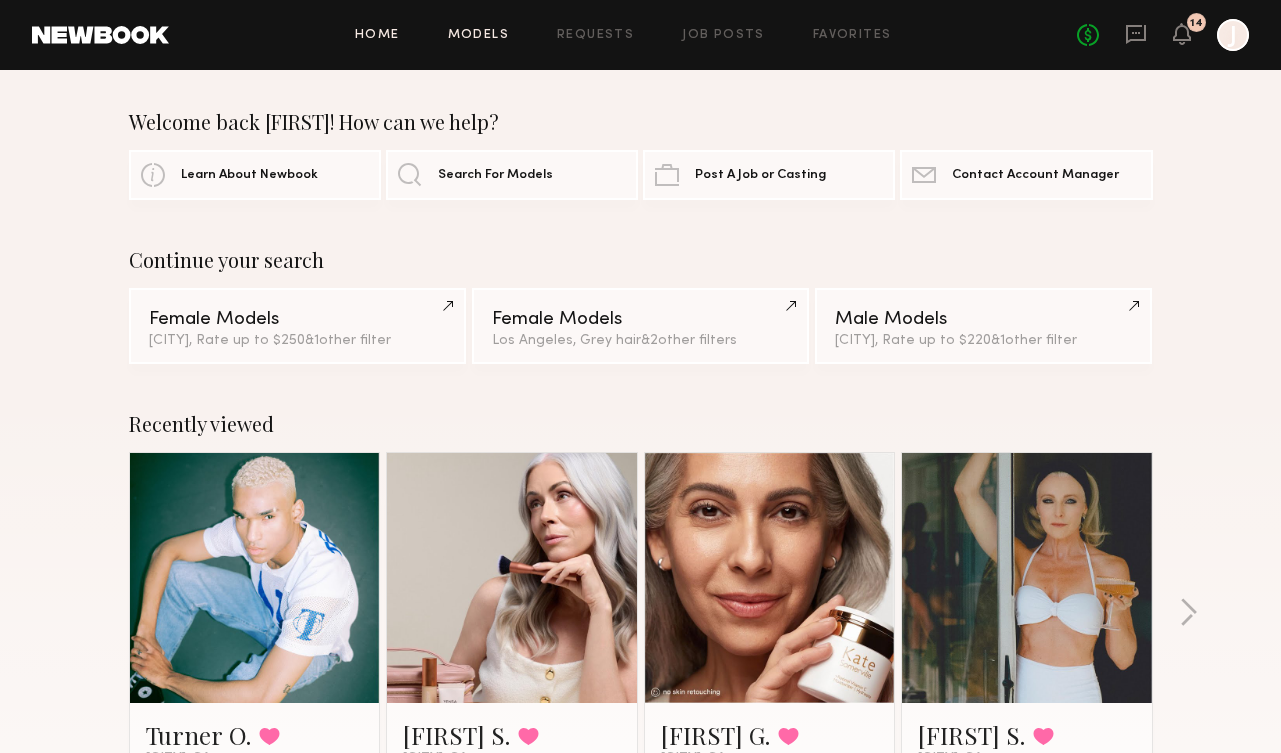 click on "Models" 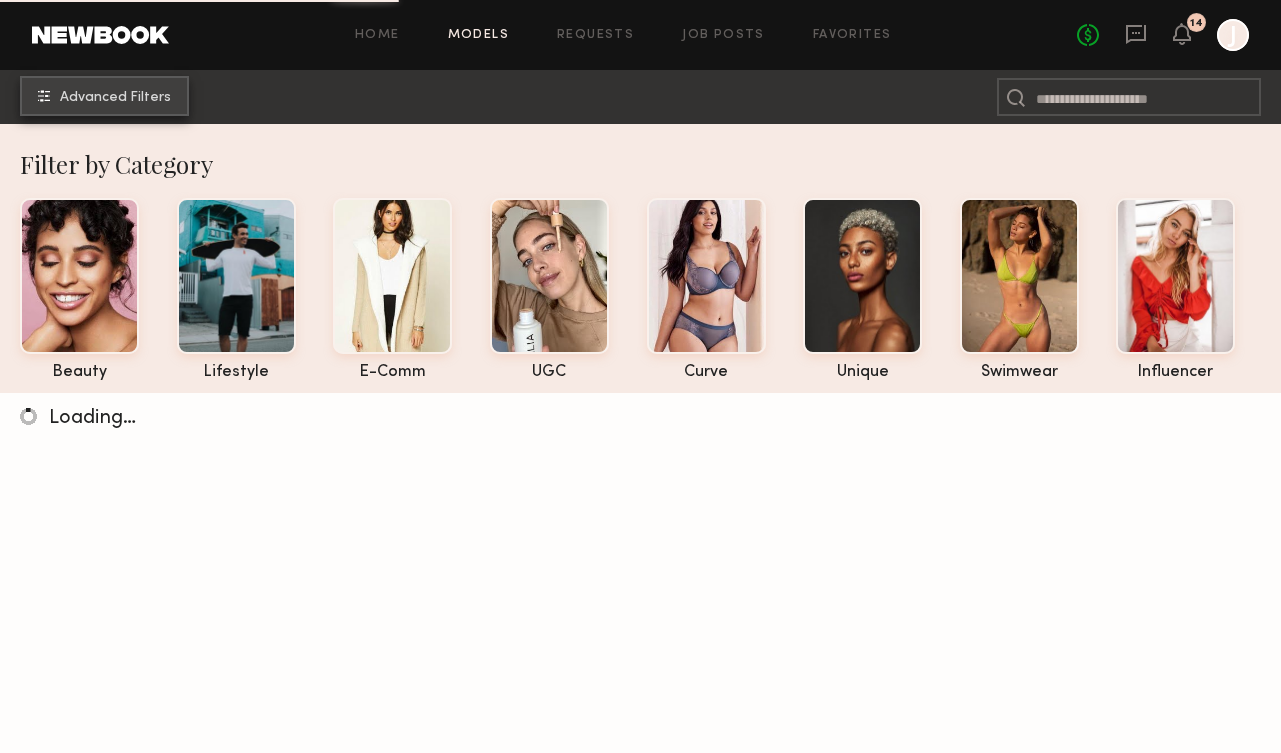 click on "Advanced Filters" 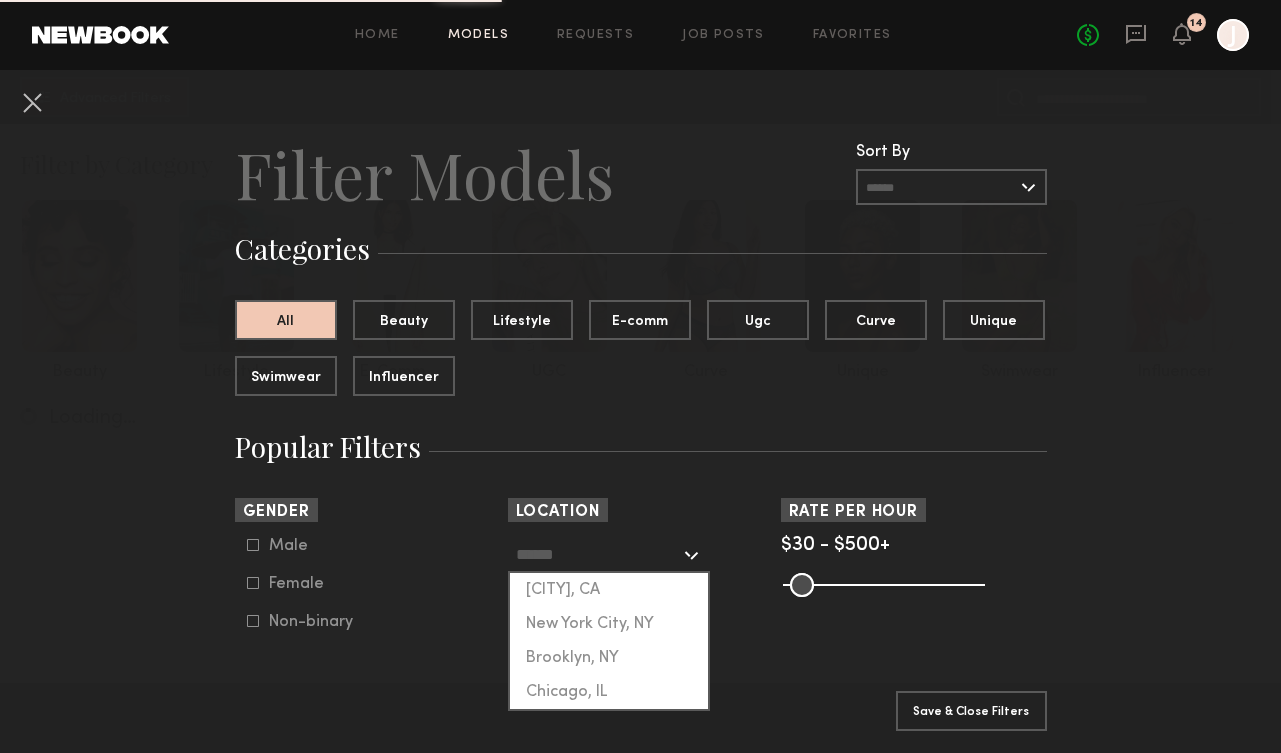 click 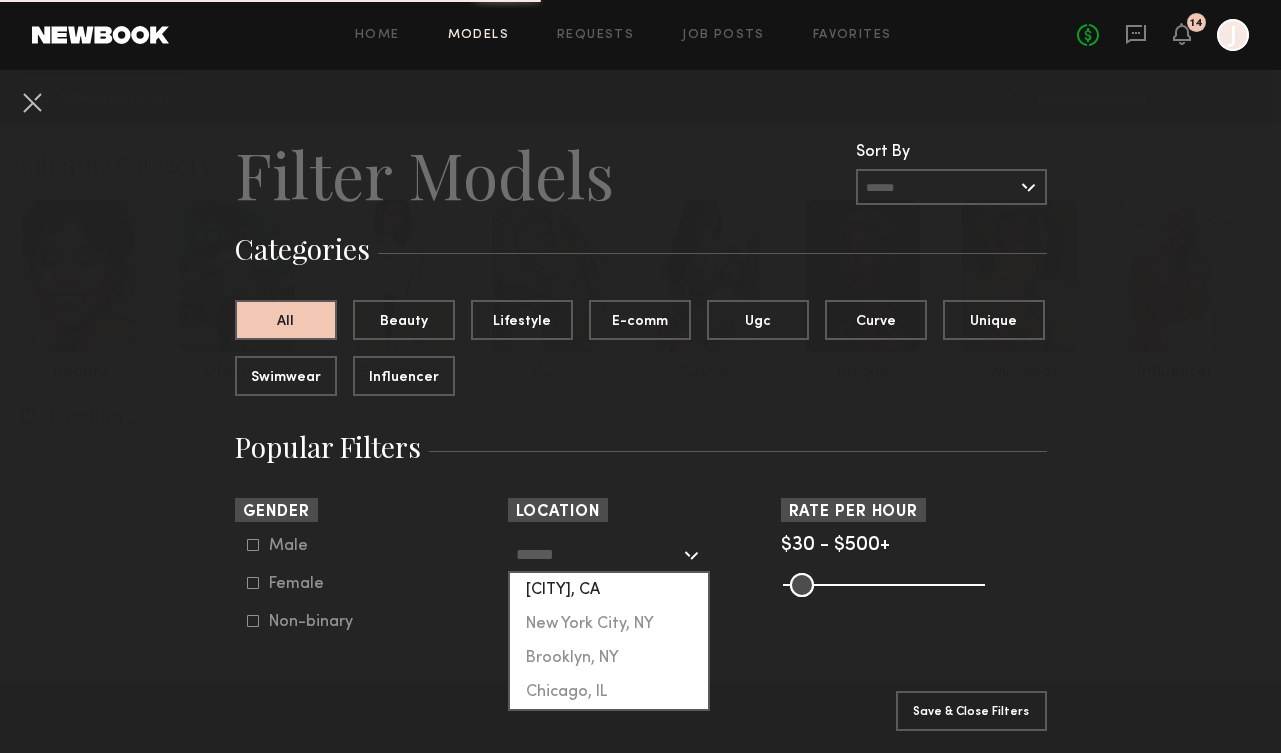 click on "Los Angeles, CA" 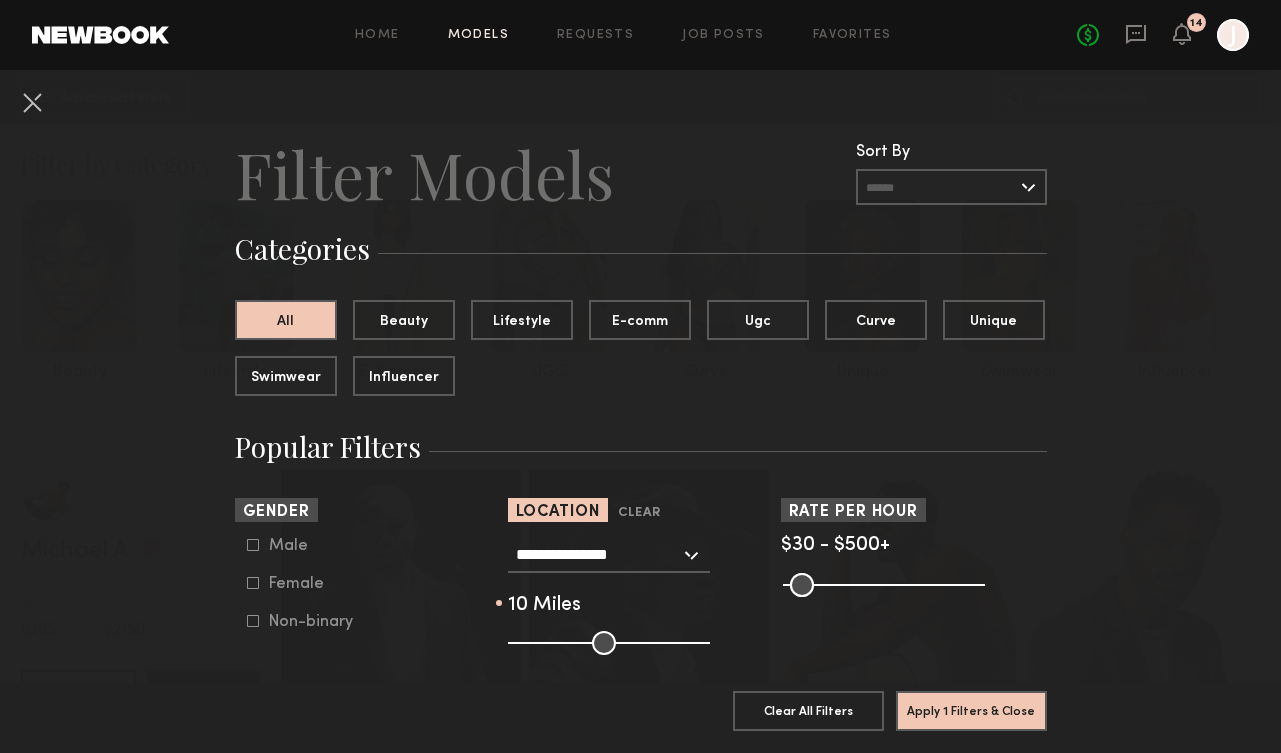 drag, startPoint x: 598, startPoint y: 638, endPoint x: 532, endPoint y: 638, distance: 66 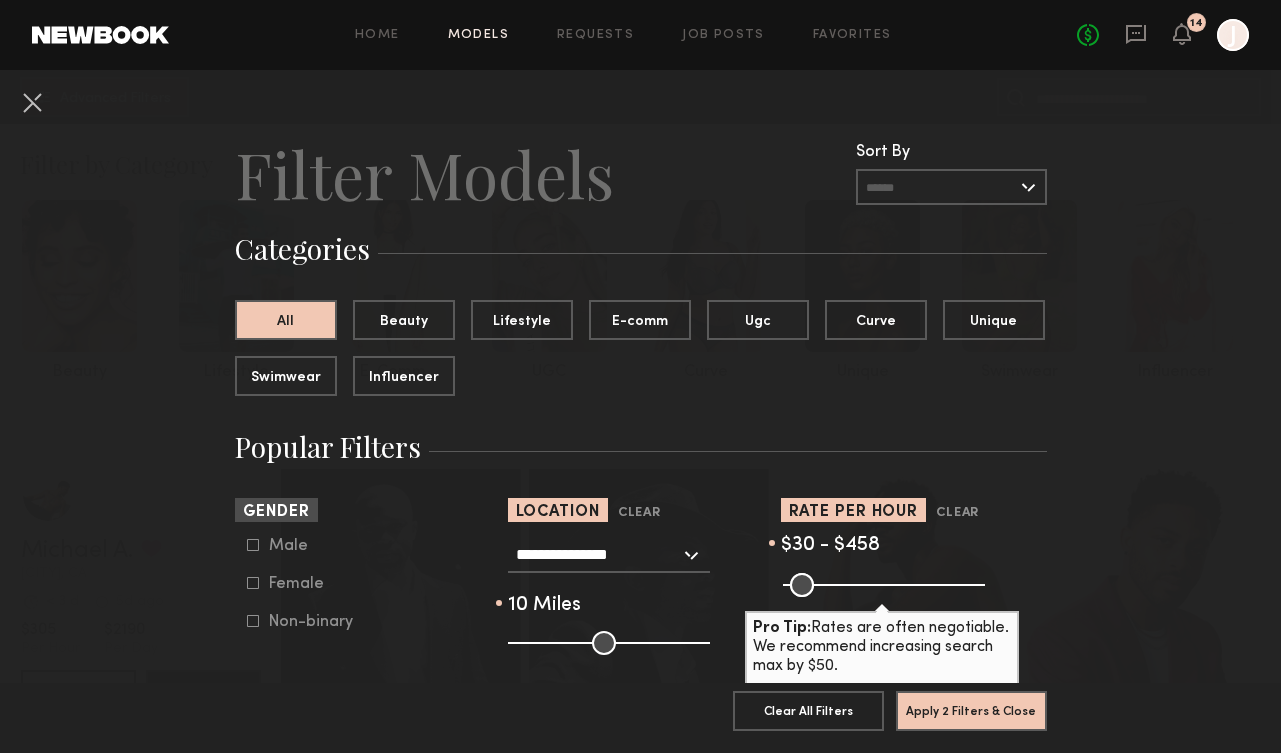 drag, startPoint x: 974, startPoint y: 583, endPoint x: 887, endPoint y: 586, distance: 87.05171 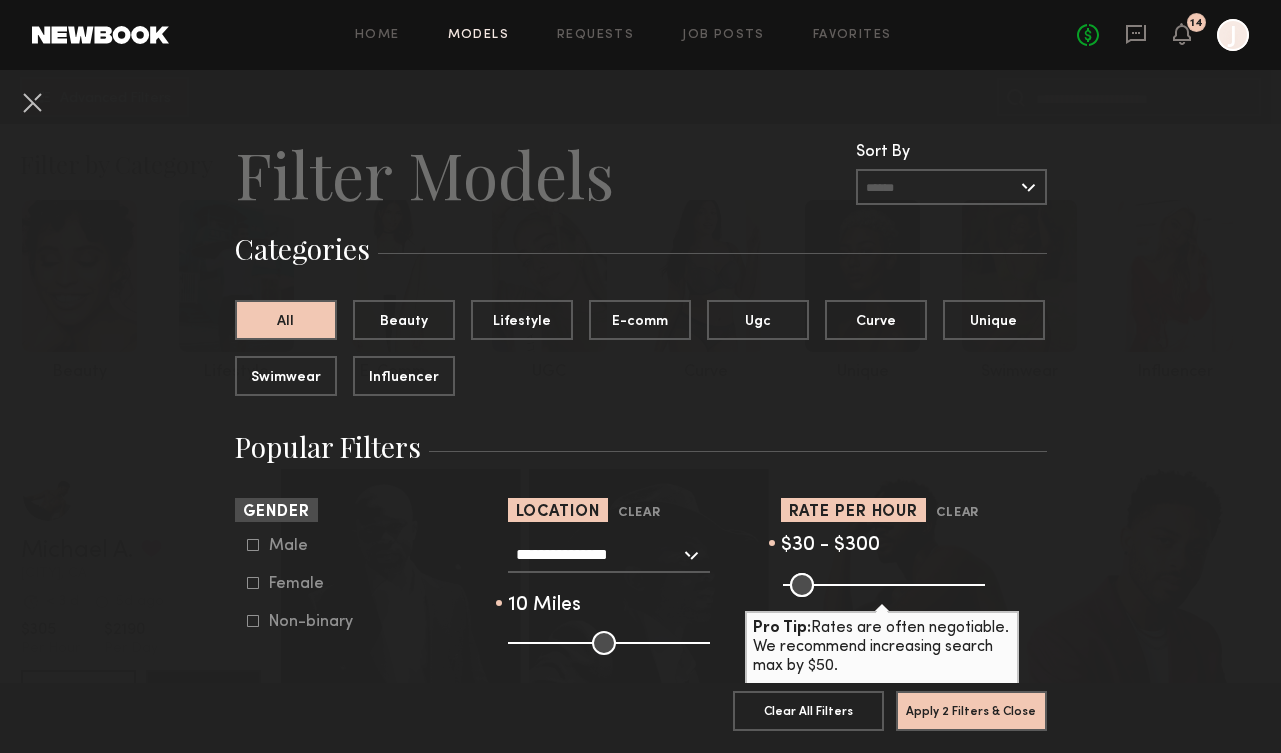 type on "***" 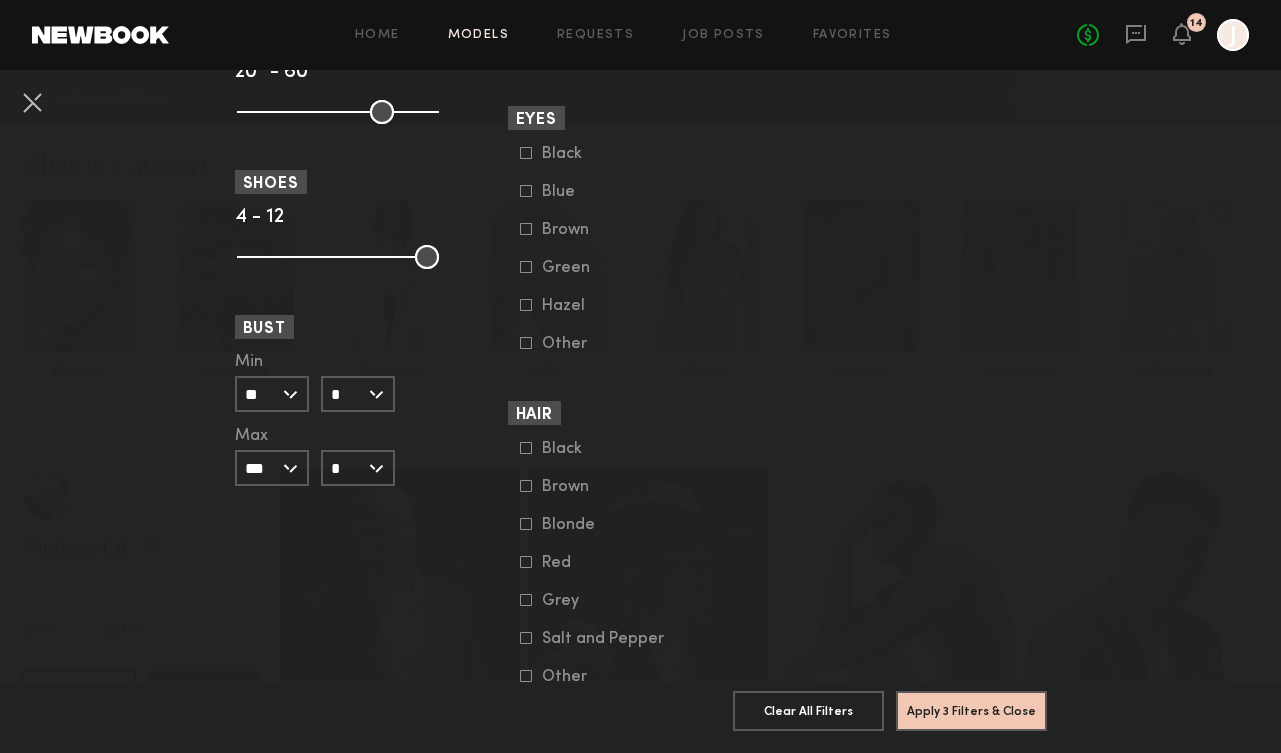 scroll, scrollTop: 1522, scrollLeft: 0, axis: vertical 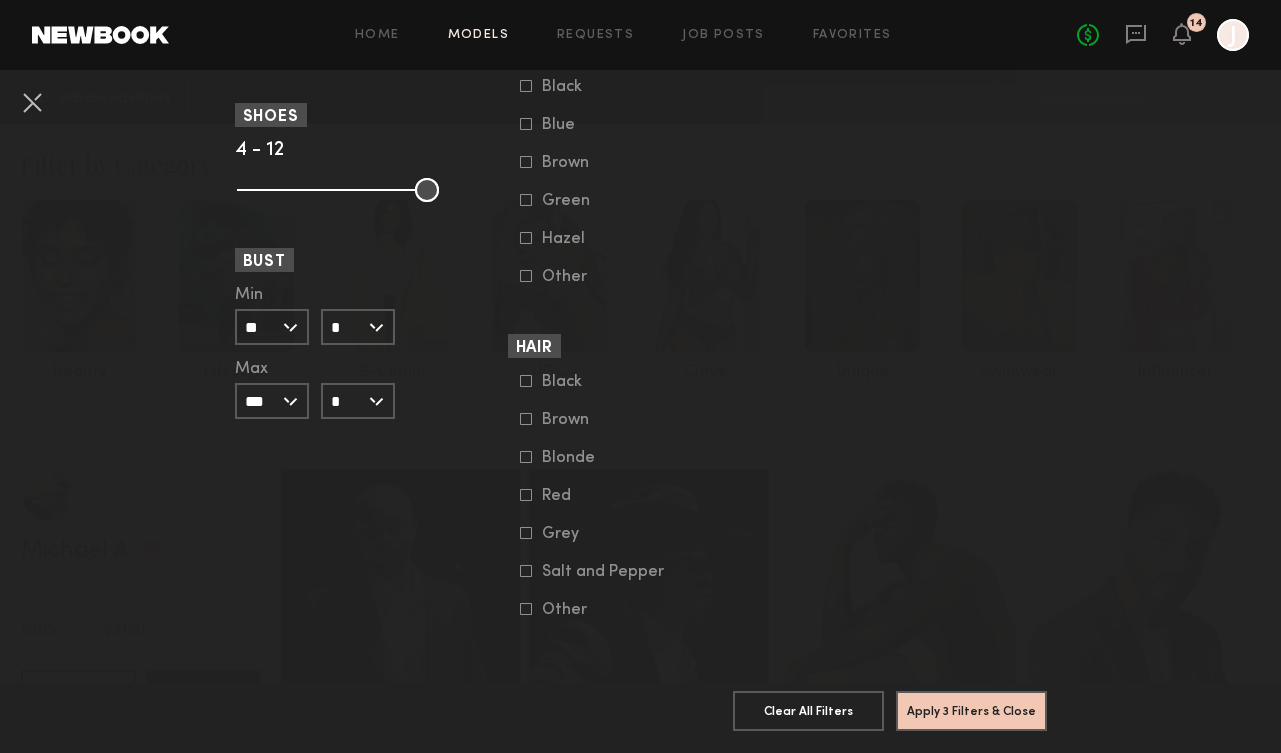 click 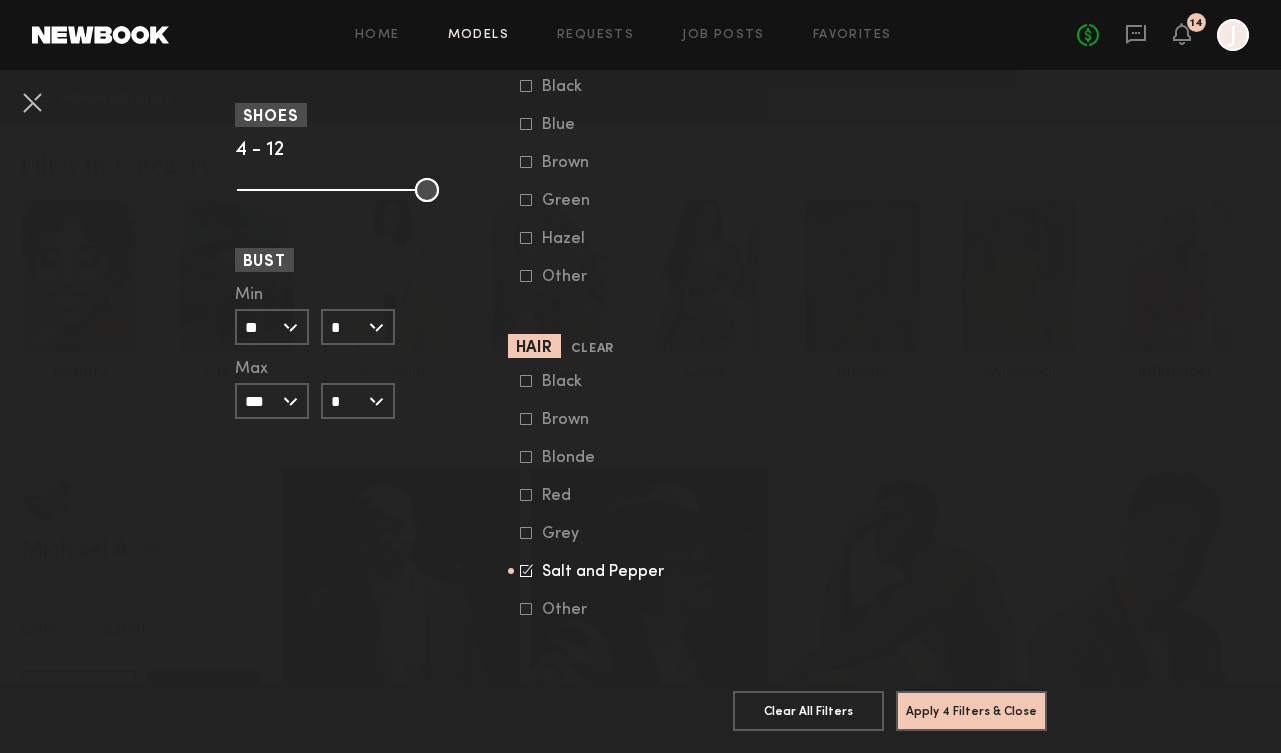 click on "Grey" 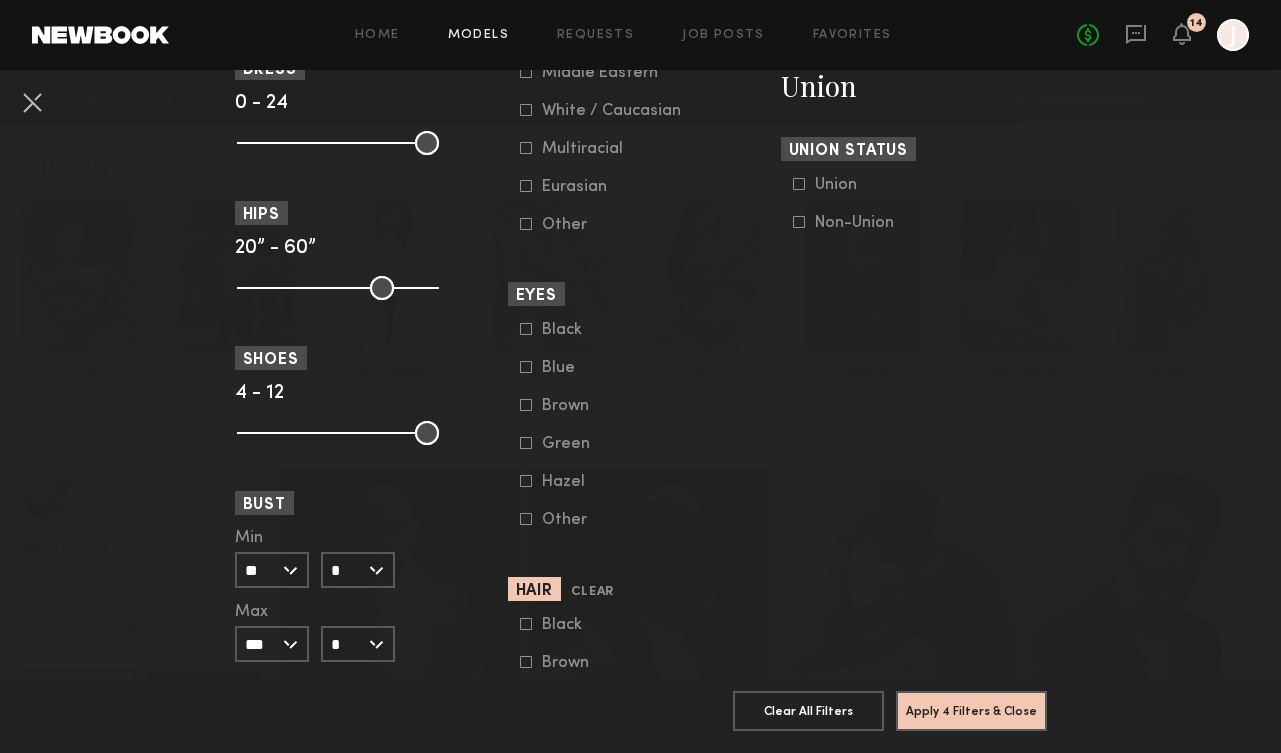 scroll, scrollTop: 948, scrollLeft: 0, axis: vertical 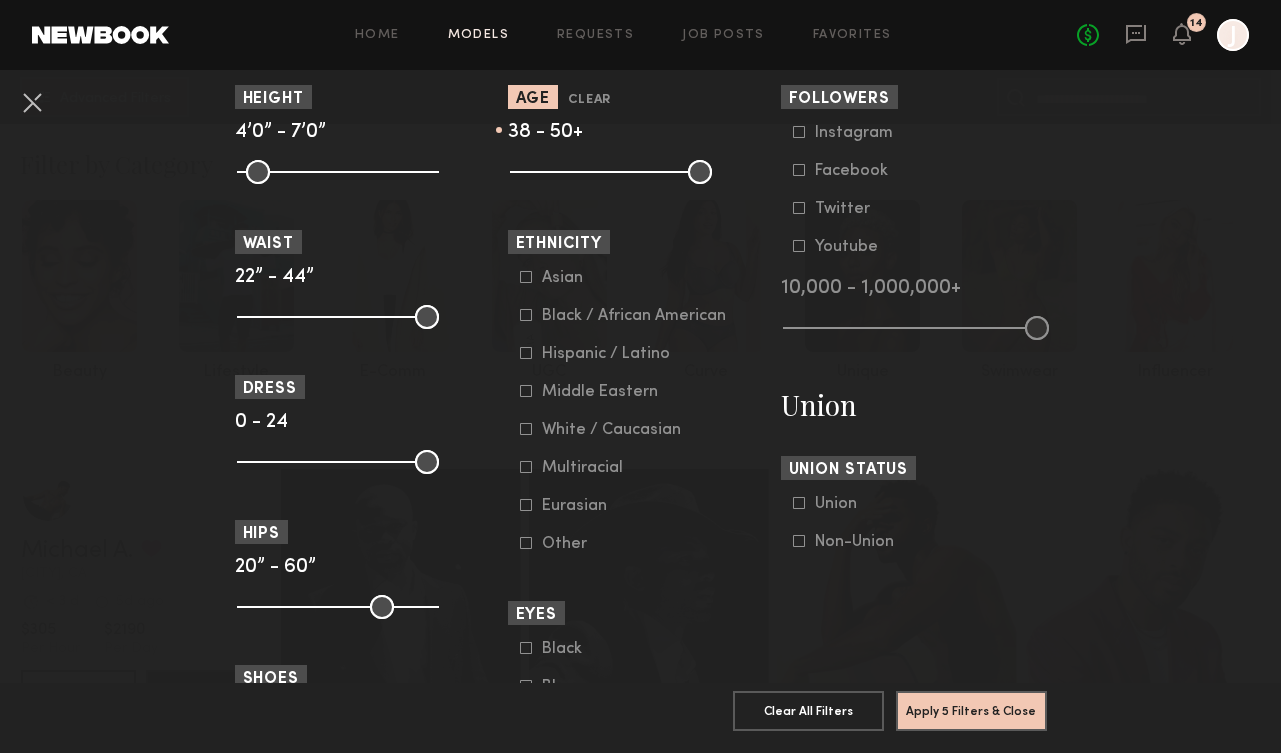 drag, startPoint x: 524, startPoint y: 175, endPoint x: 633, endPoint y: 175, distance: 109 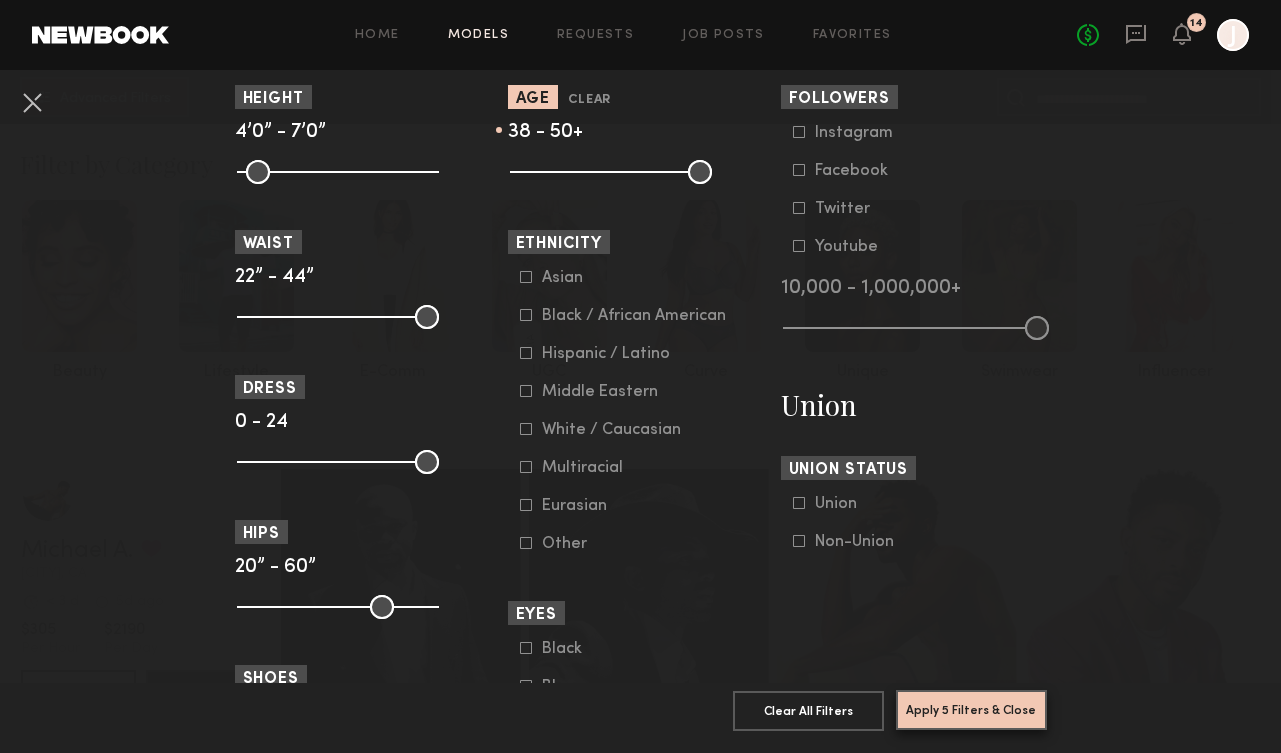 click on "Apply 5 Filters & Close" 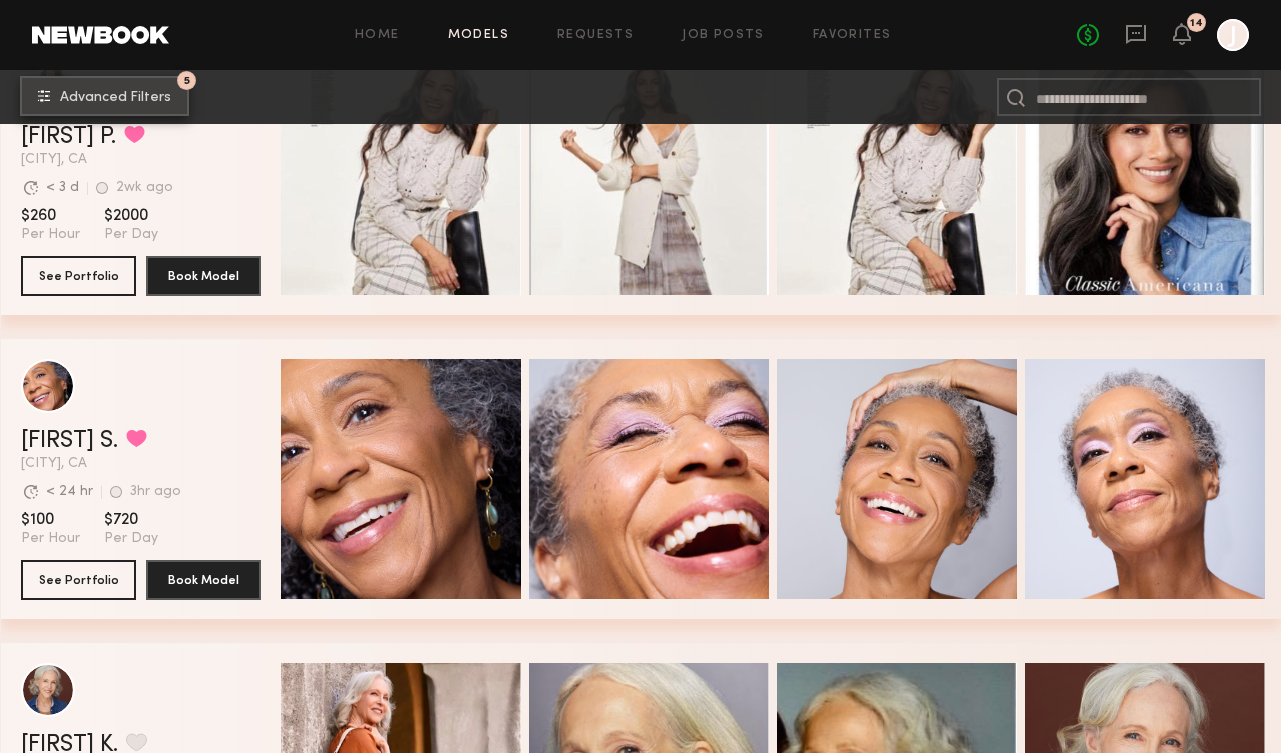 scroll, scrollTop: 2041, scrollLeft: 0, axis: vertical 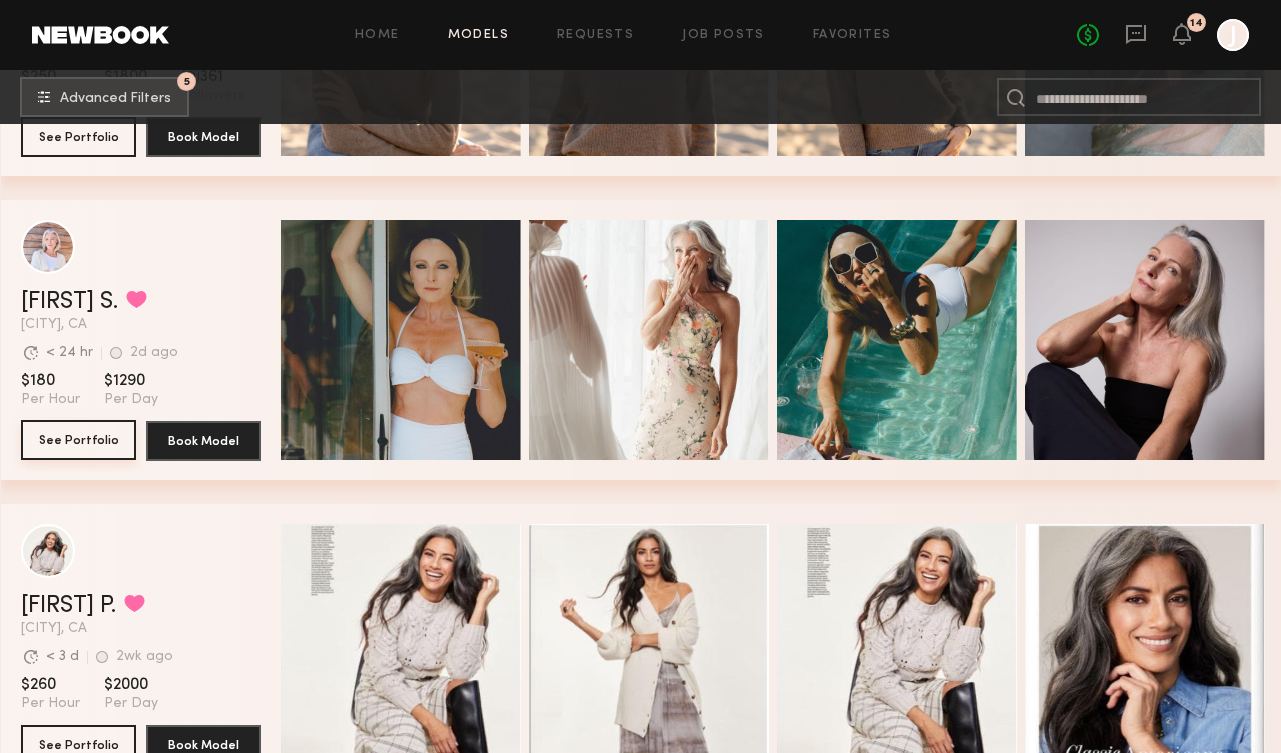 click on "See Portfolio" 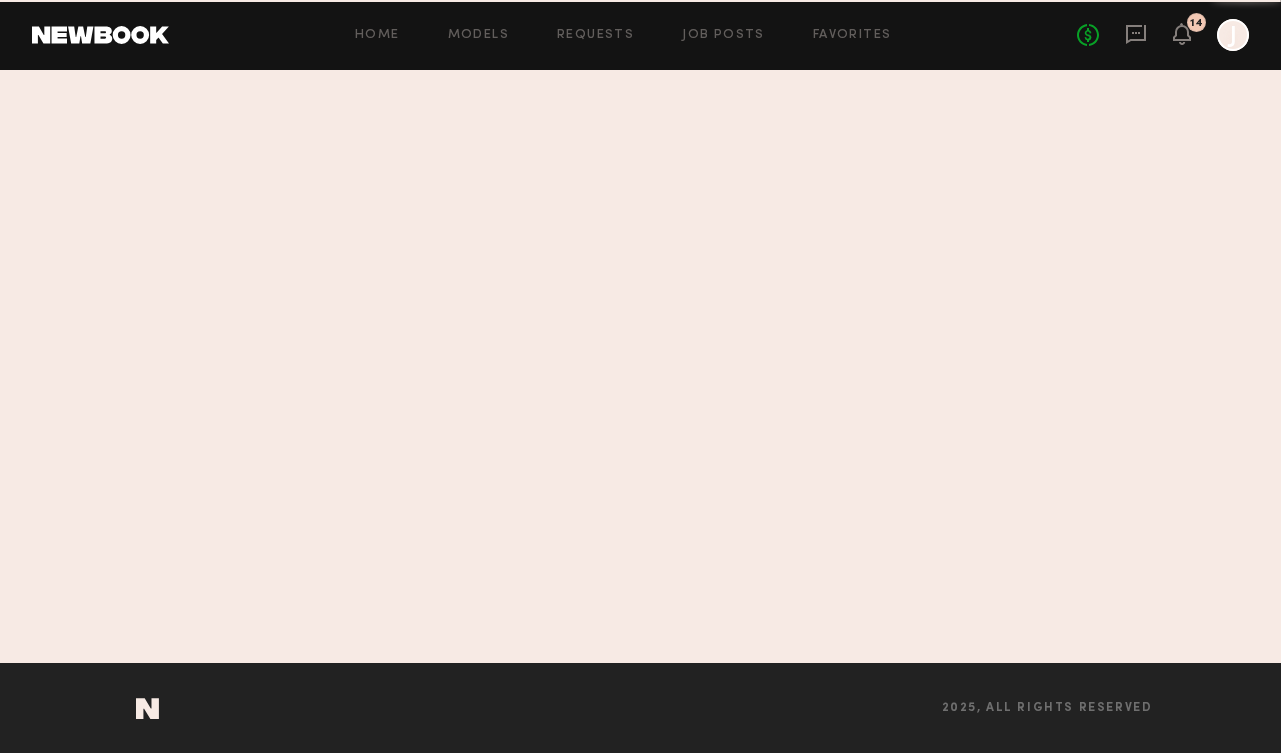 scroll, scrollTop: 0, scrollLeft: 0, axis: both 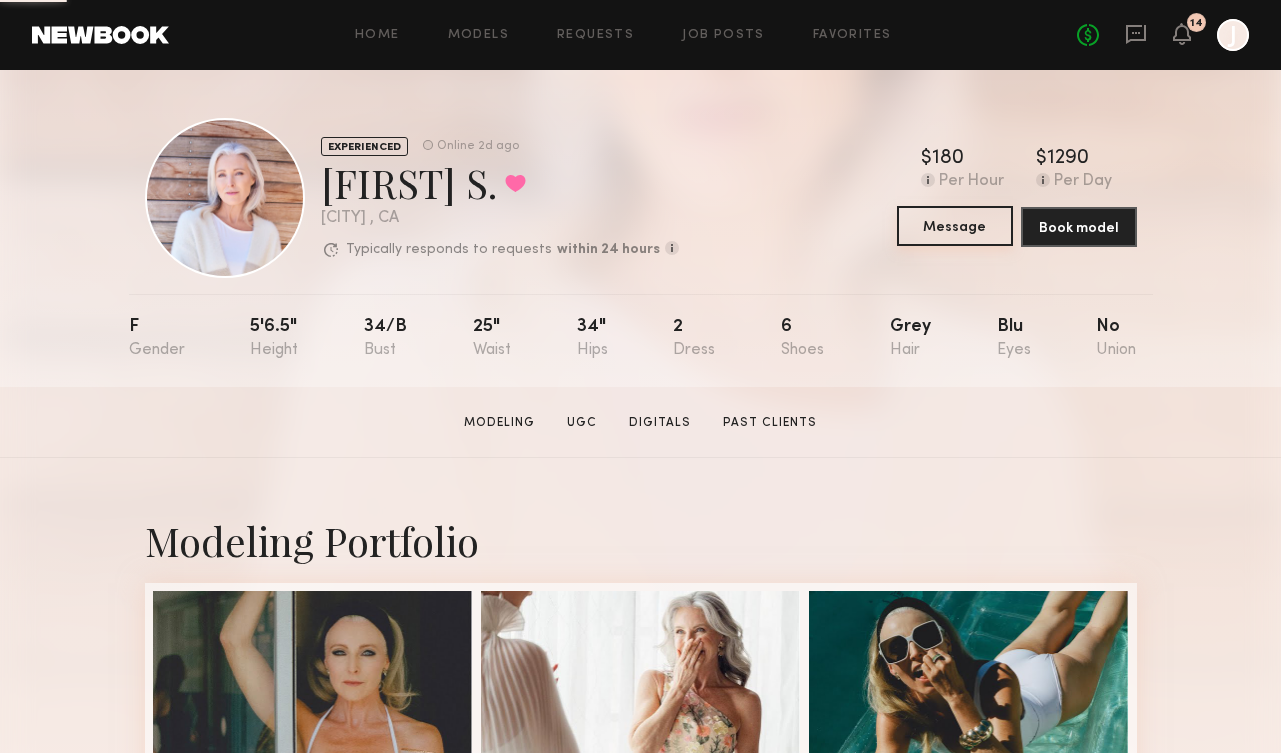 click on "Message" 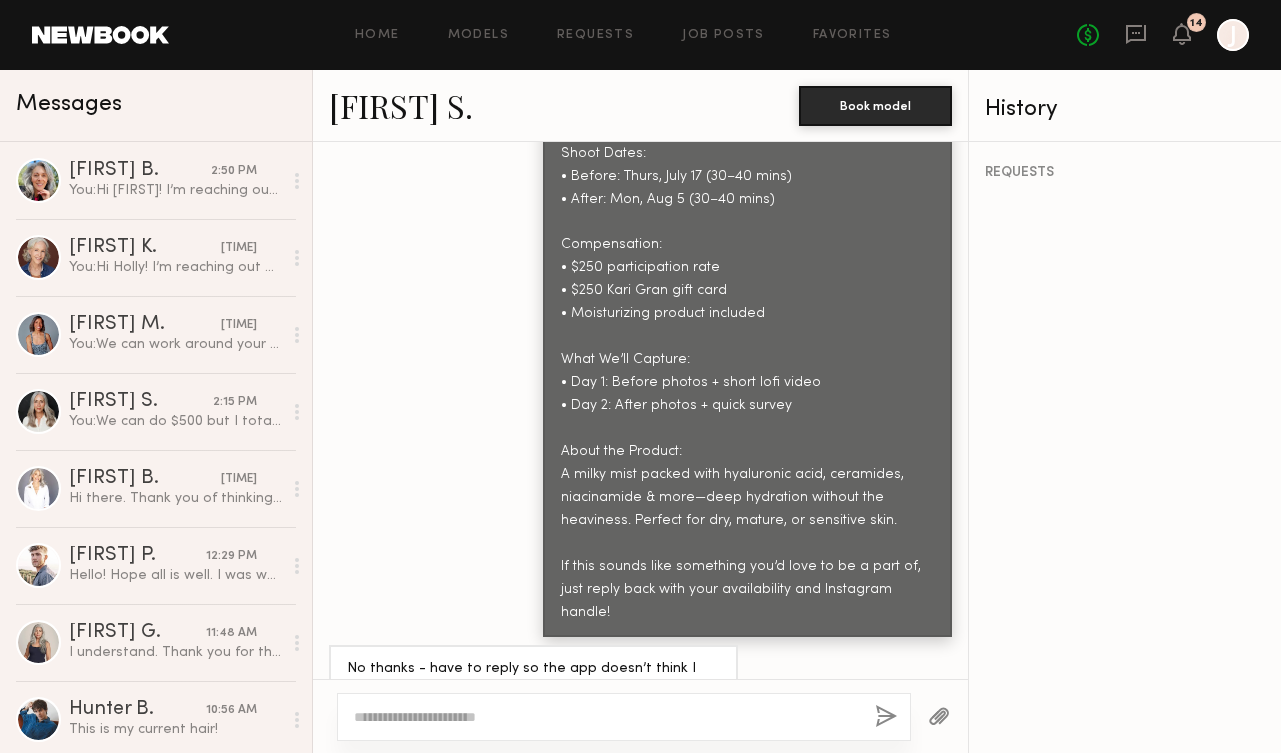 scroll, scrollTop: 2927, scrollLeft: 0, axis: vertical 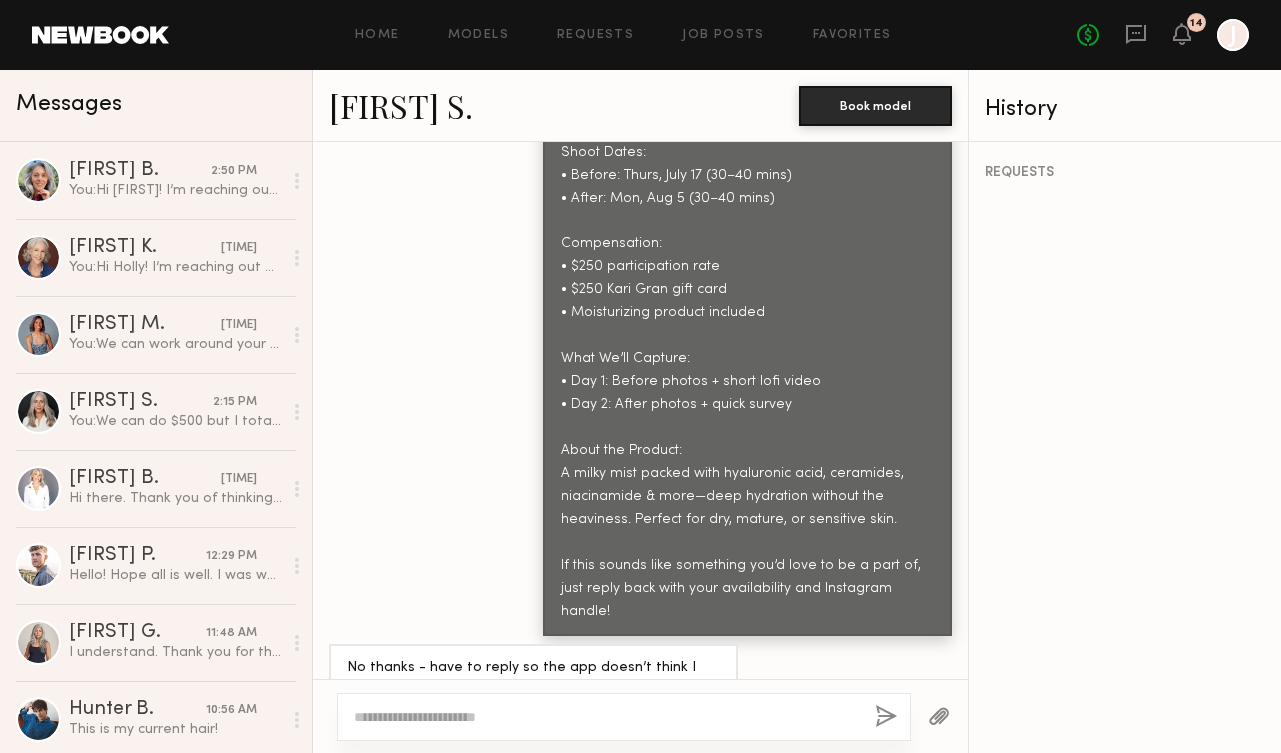 click 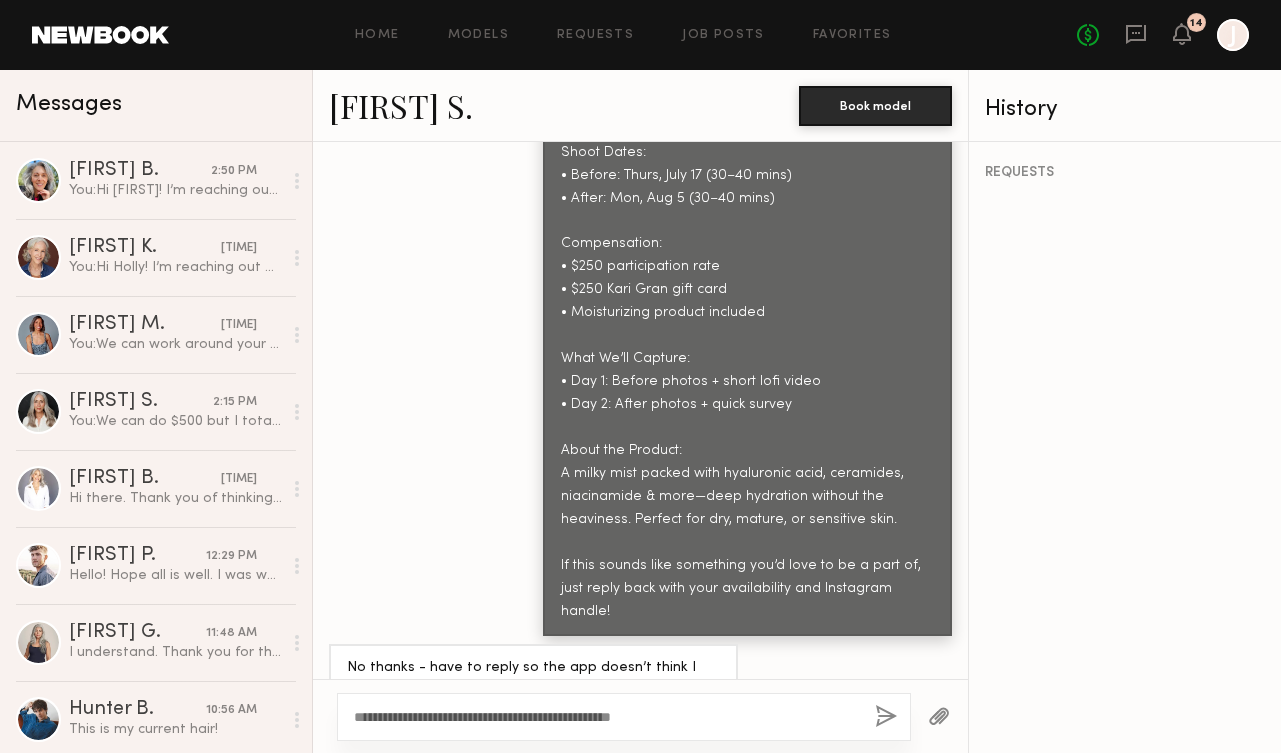 click on "[FIRST] [LAST]" 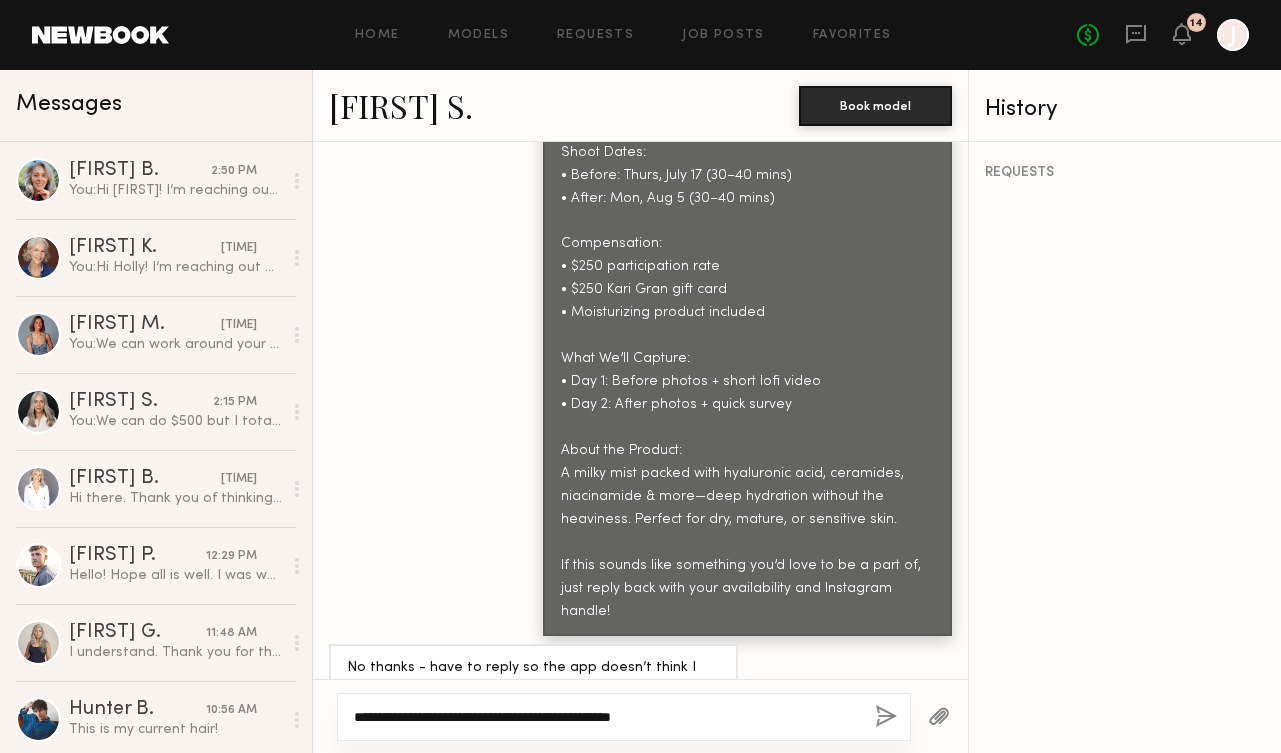 click on "**********" 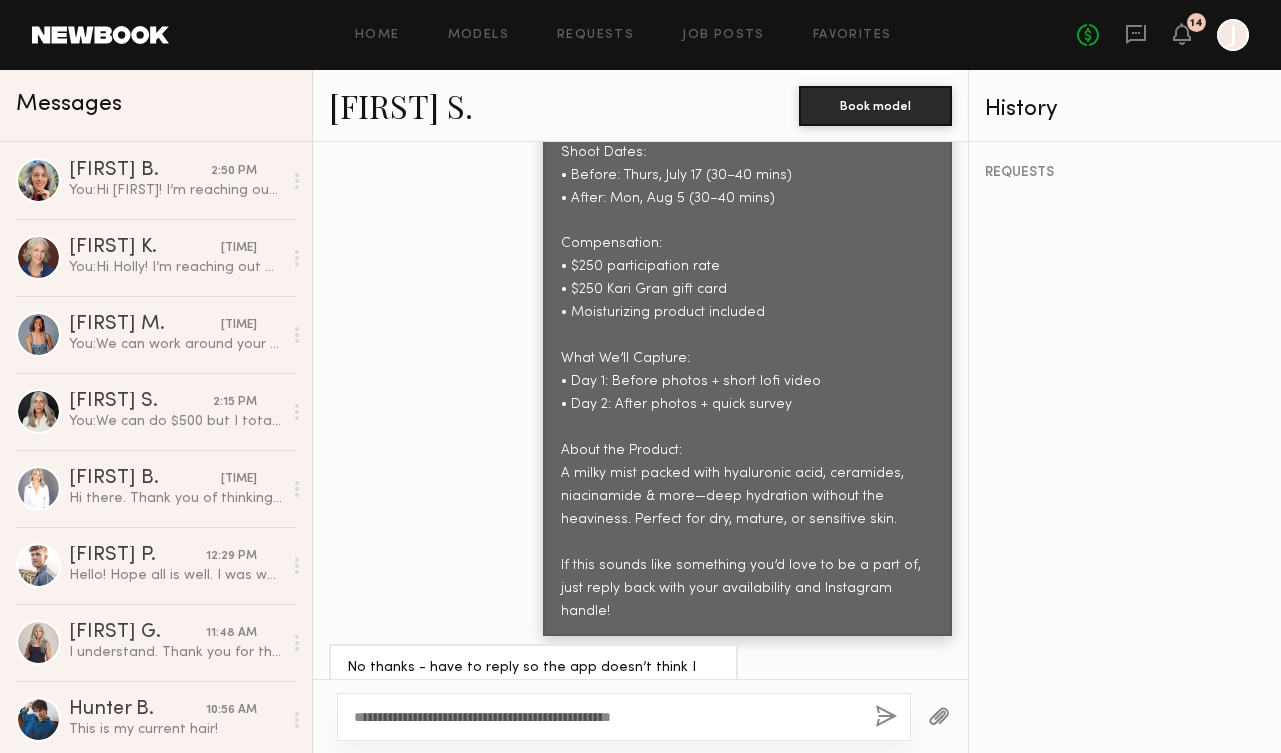 click on "**********" 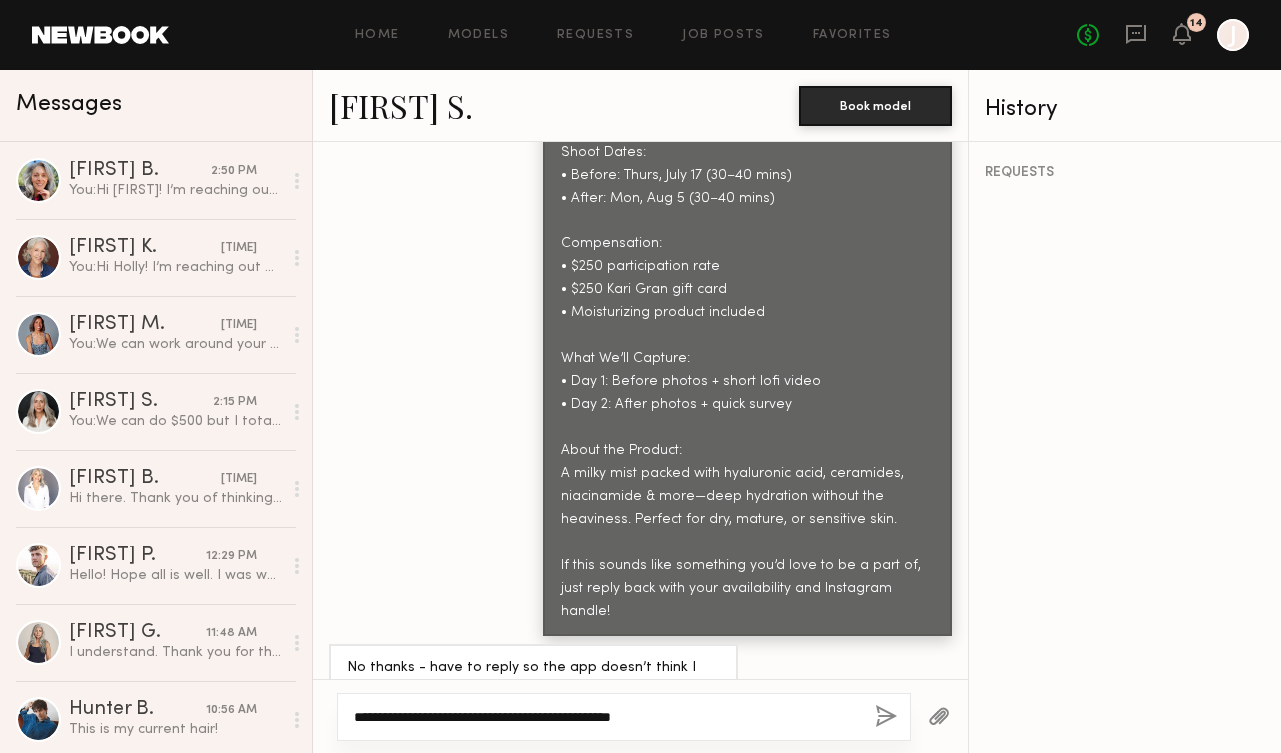 click on "**********" 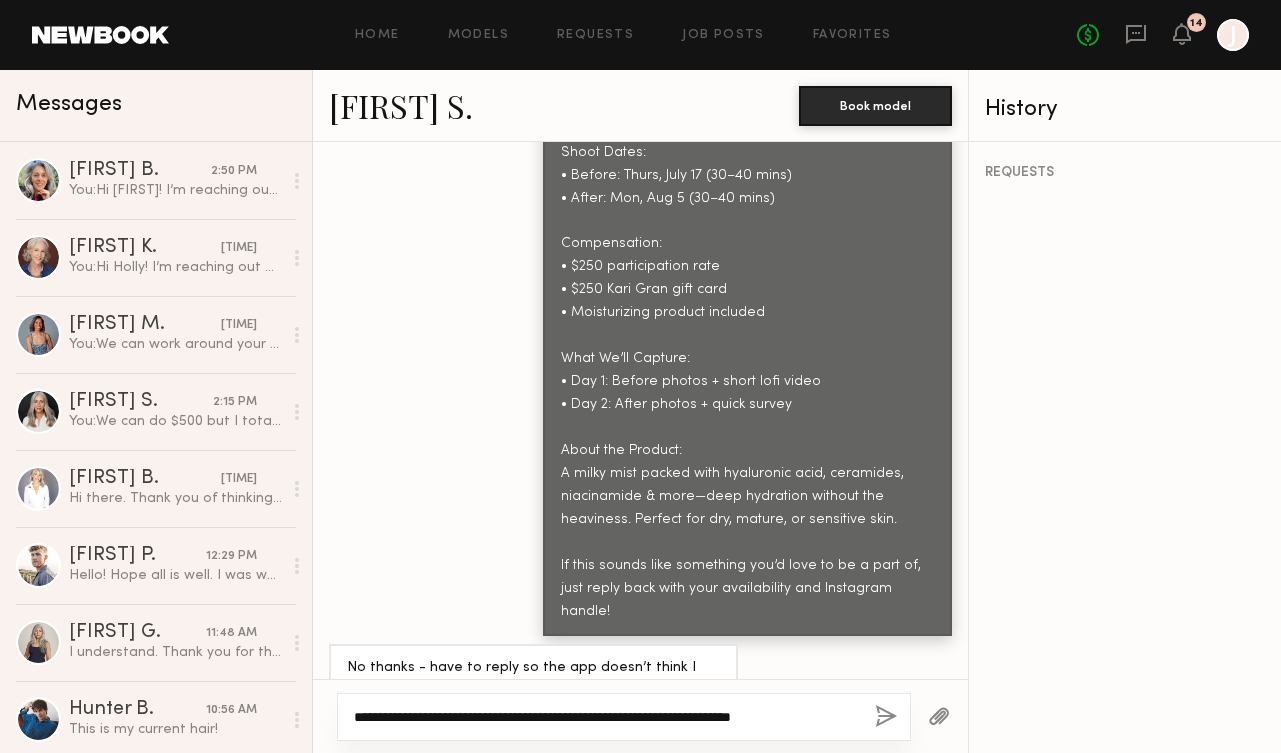 type on "**********" 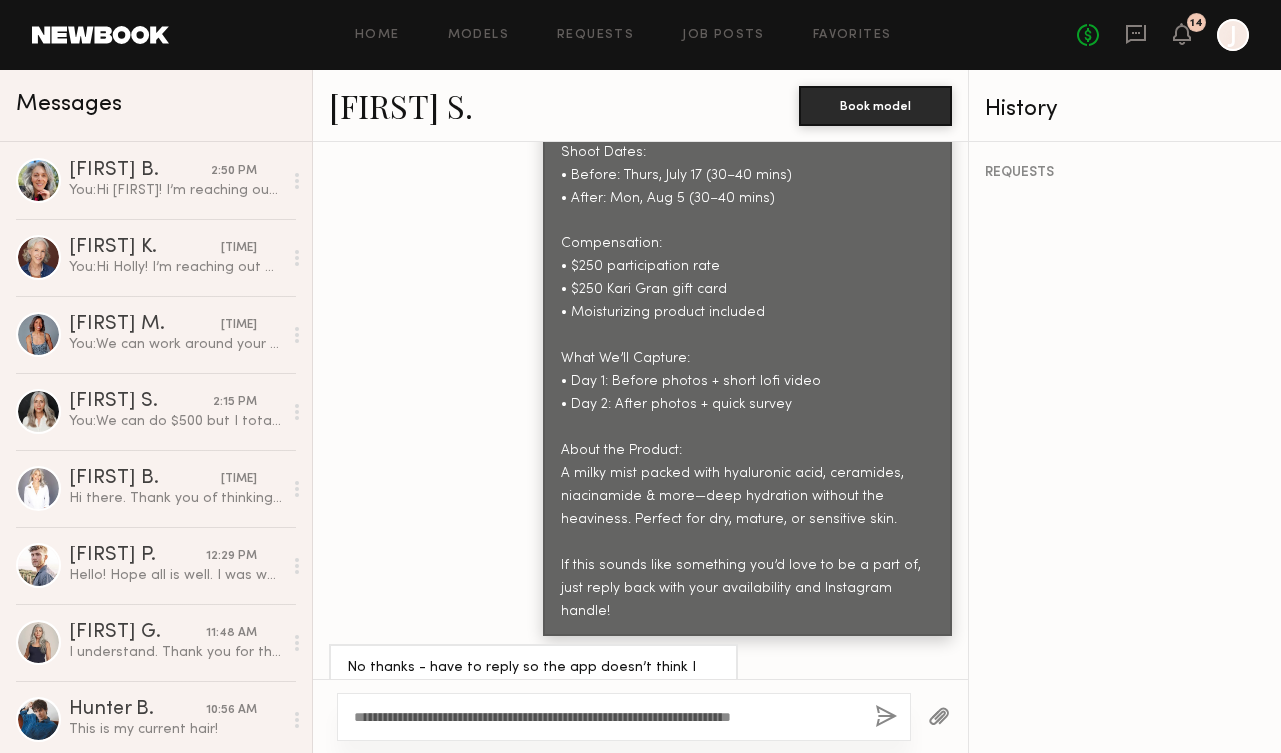 click 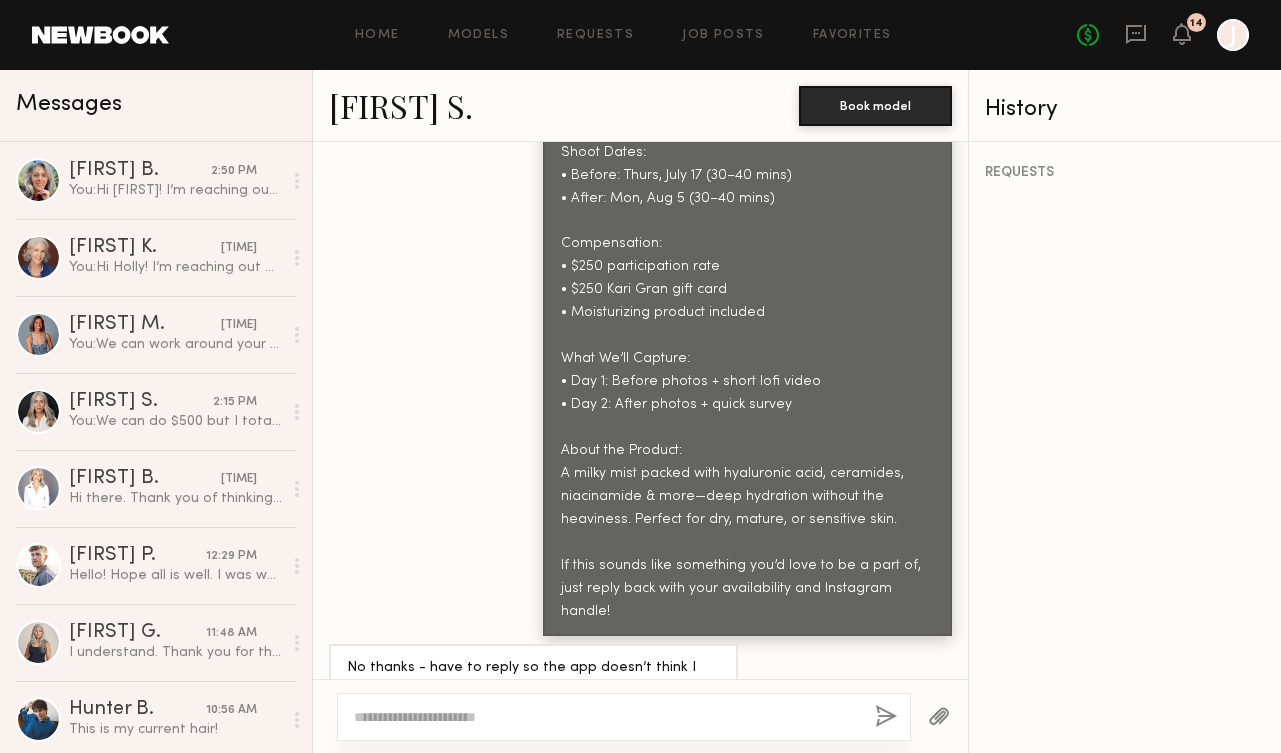 scroll, scrollTop: 3350, scrollLeft: 0, axis: vertical 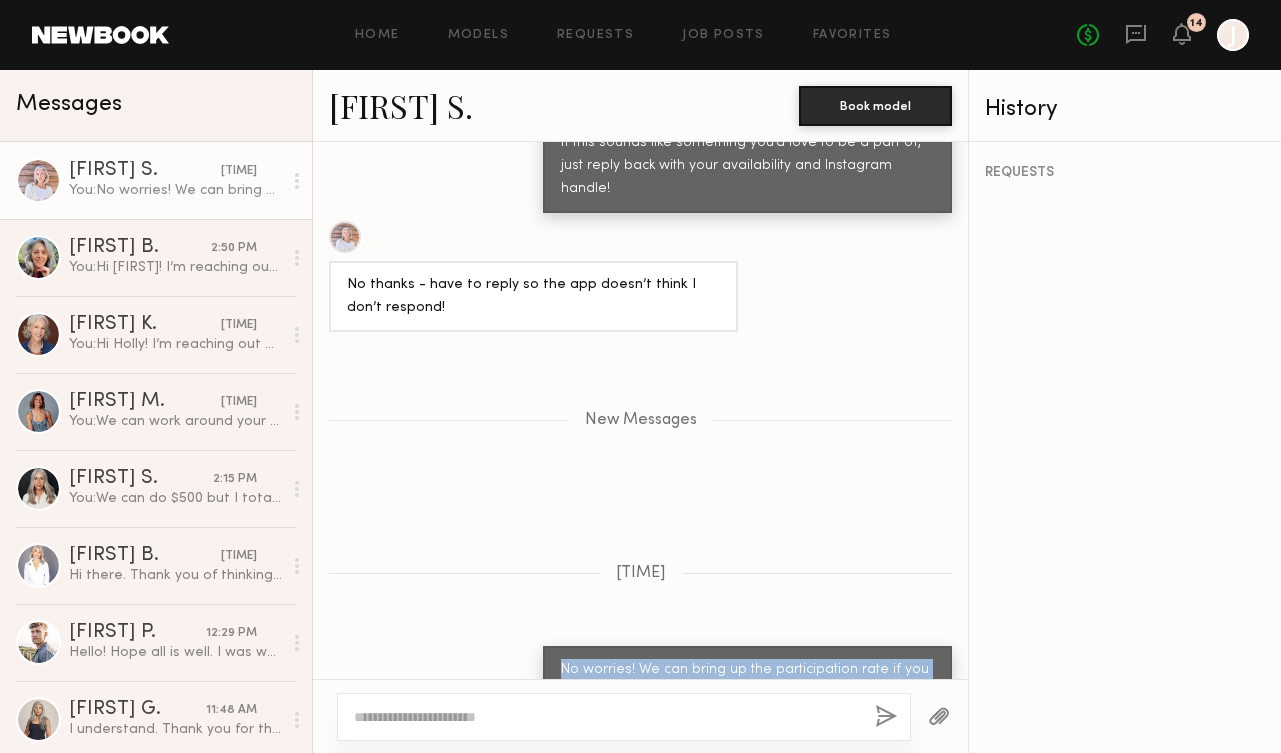 drag, startPoint x: 686, startPoint y: 632, endPoint x: 531, endPoint y: 607, distance: 157.00319 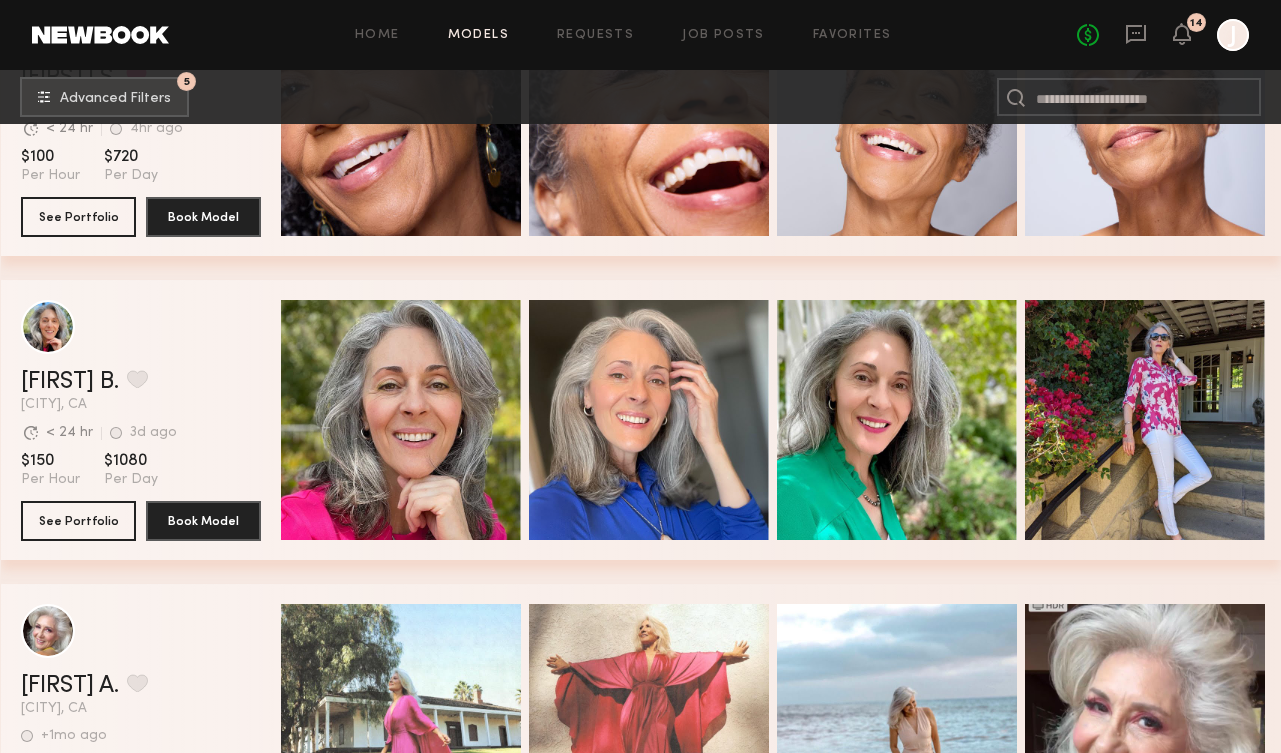 scroll, scrollTop: 2723, scrollLeft: 0, axis: vertical 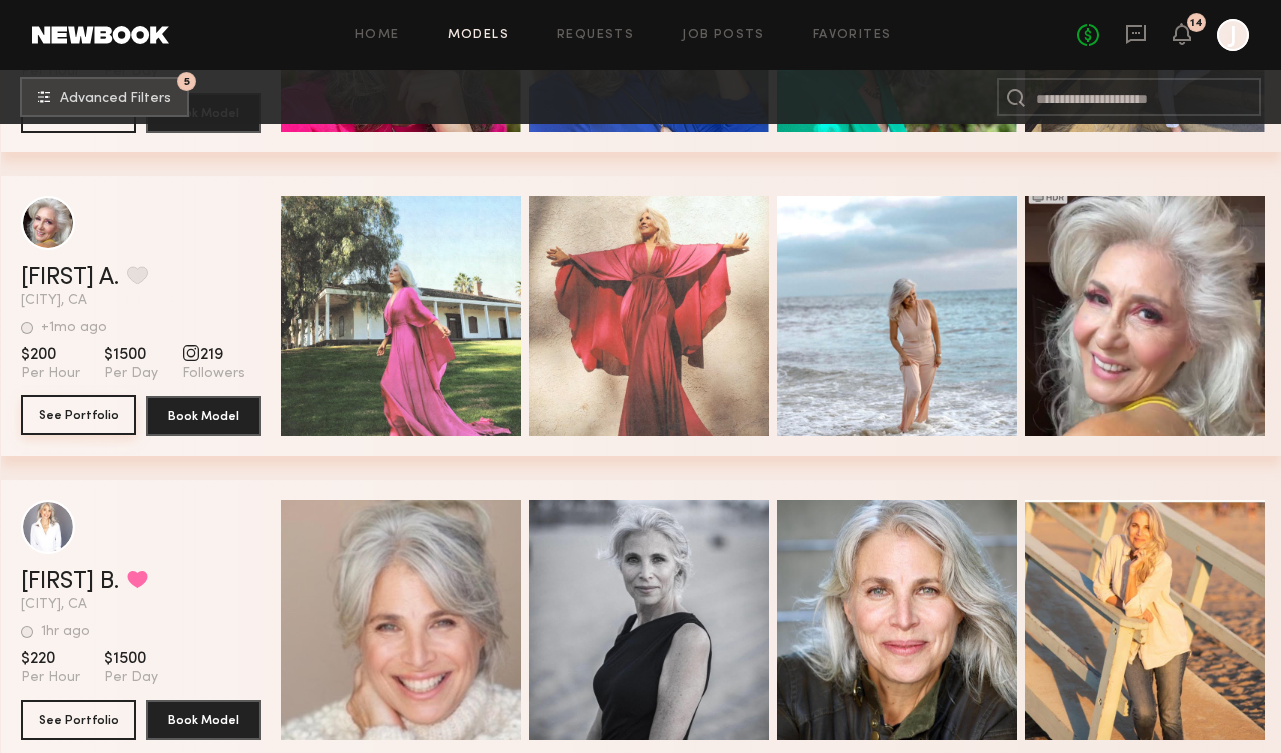 click on "See Portfolio" 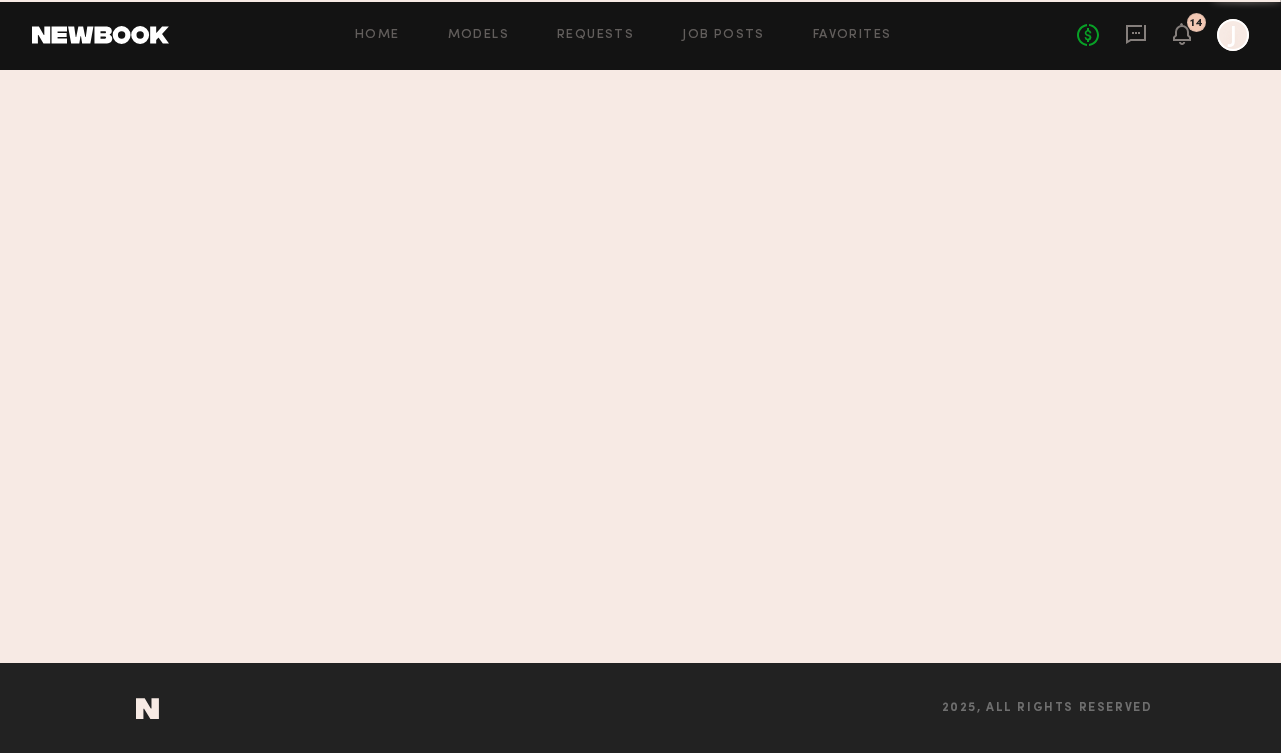 scroll, scrollTop: 0, scrollLeft: 0, axis: both 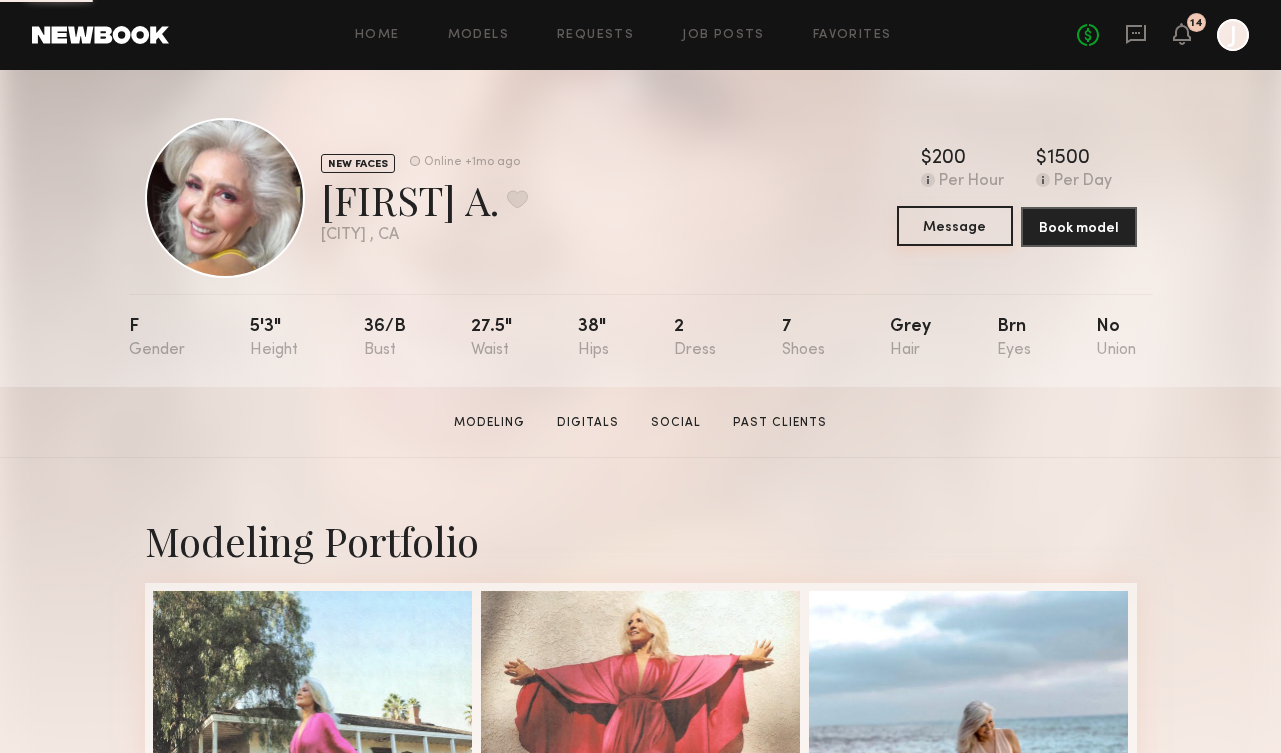 click on "Message" 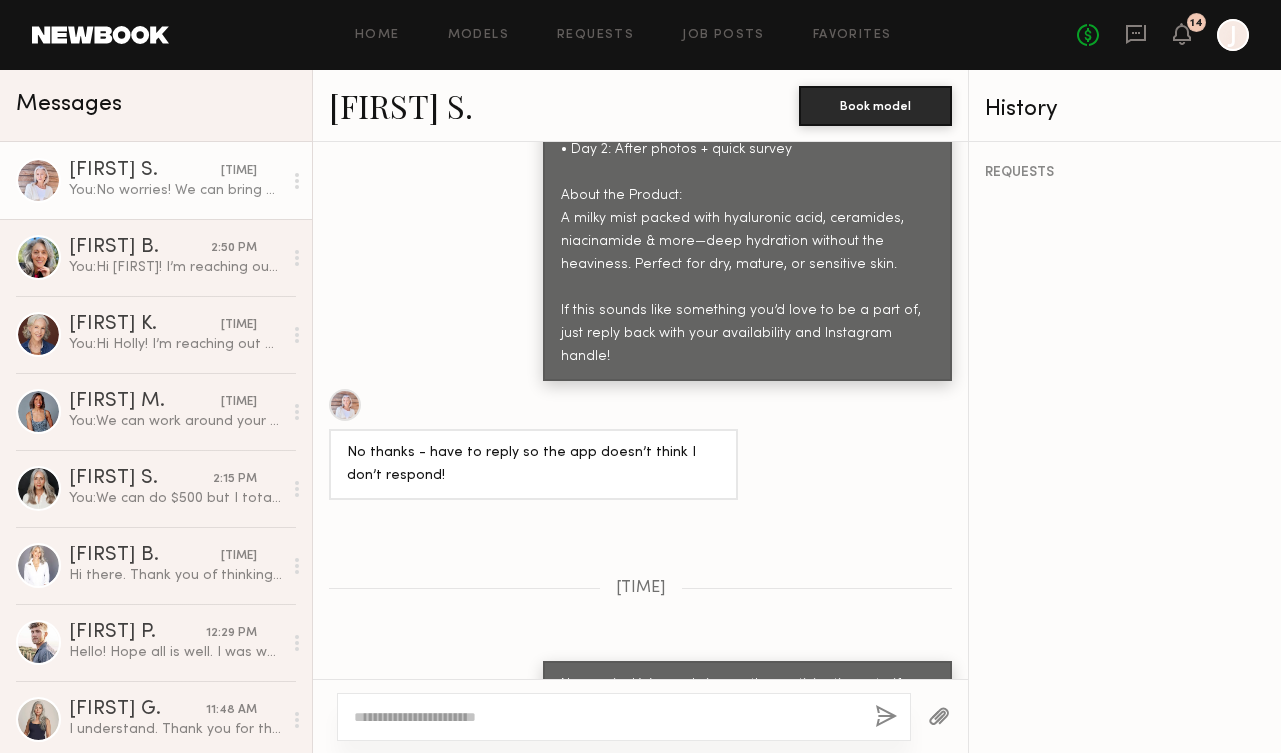 scroll, scrollTop: 3184, scrollLeft: 0, axis: vertical 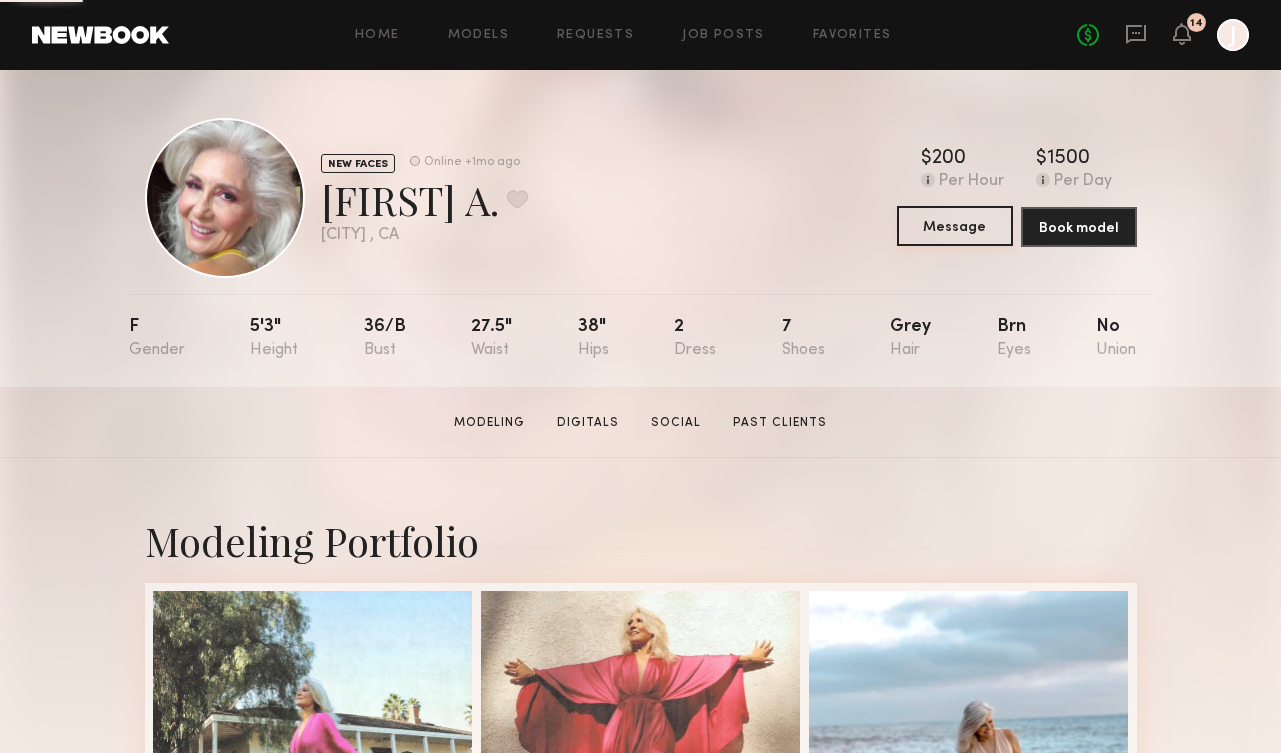 click on "Message" 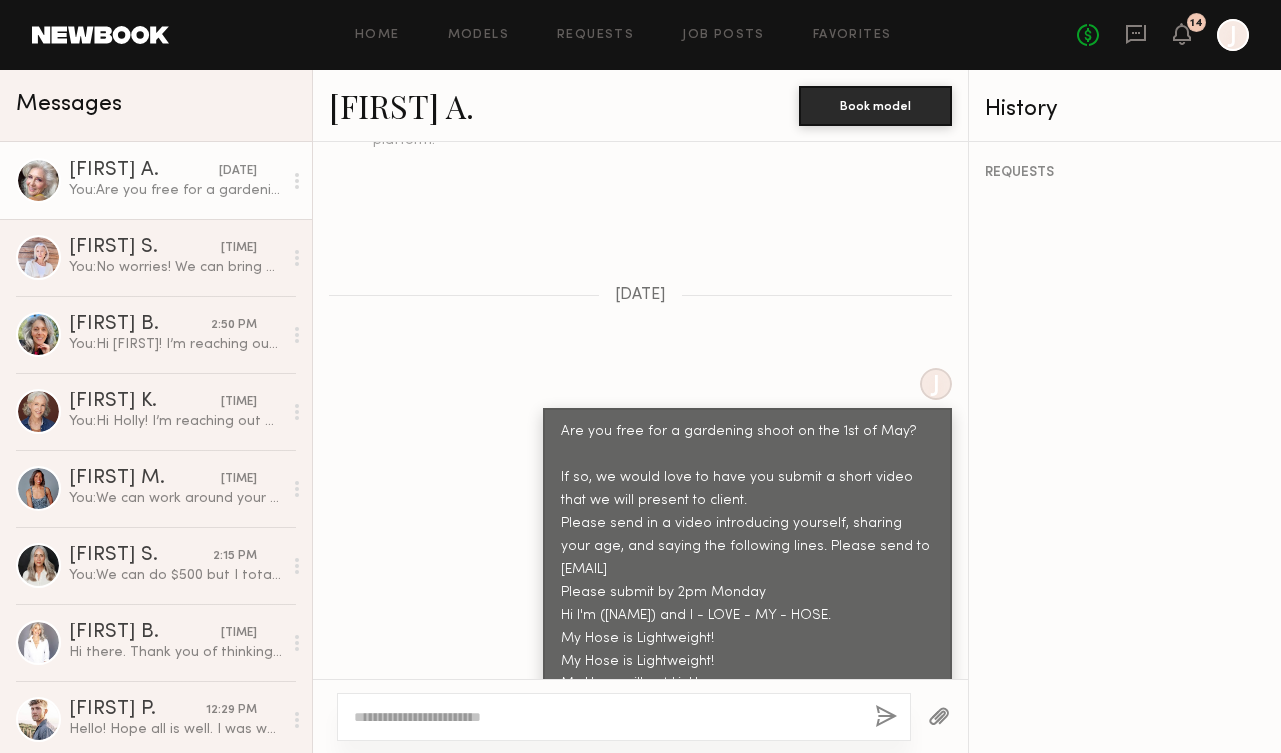 scroll, scrollTop: 1255, scrollLeft: 0, axis: vertical 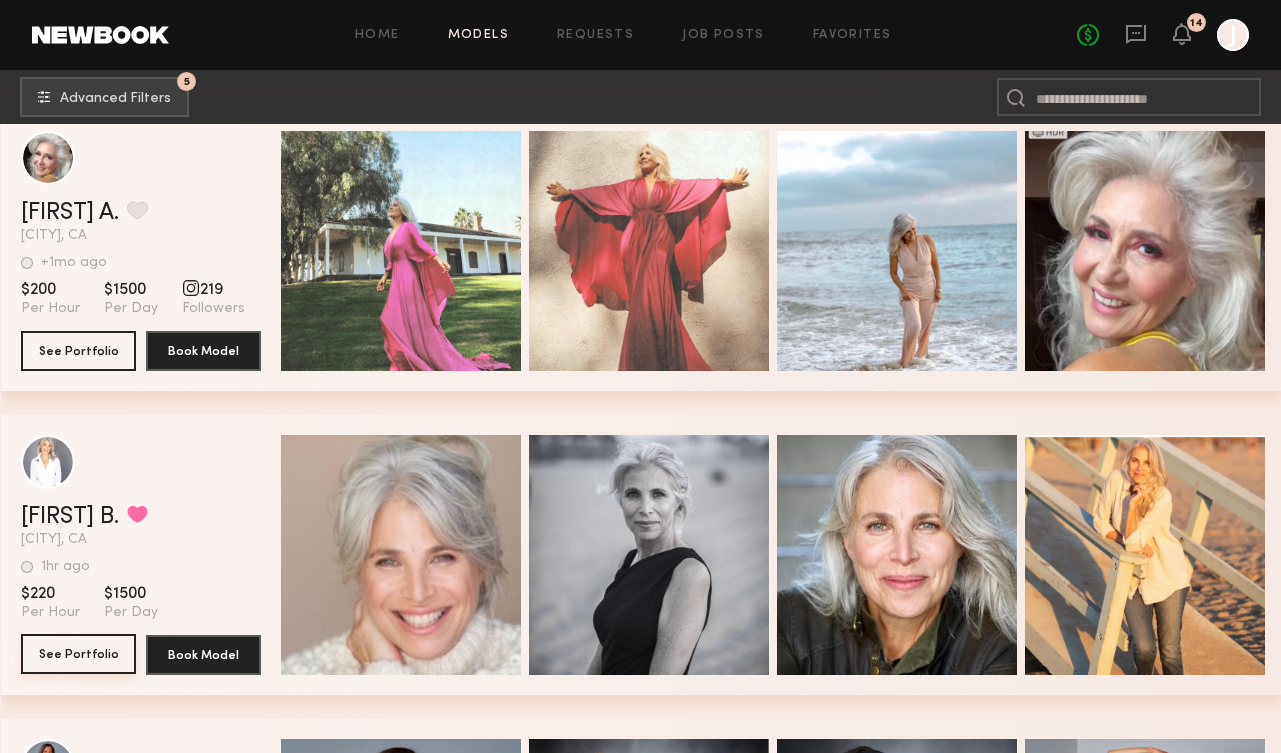 click on "See Portfolio" 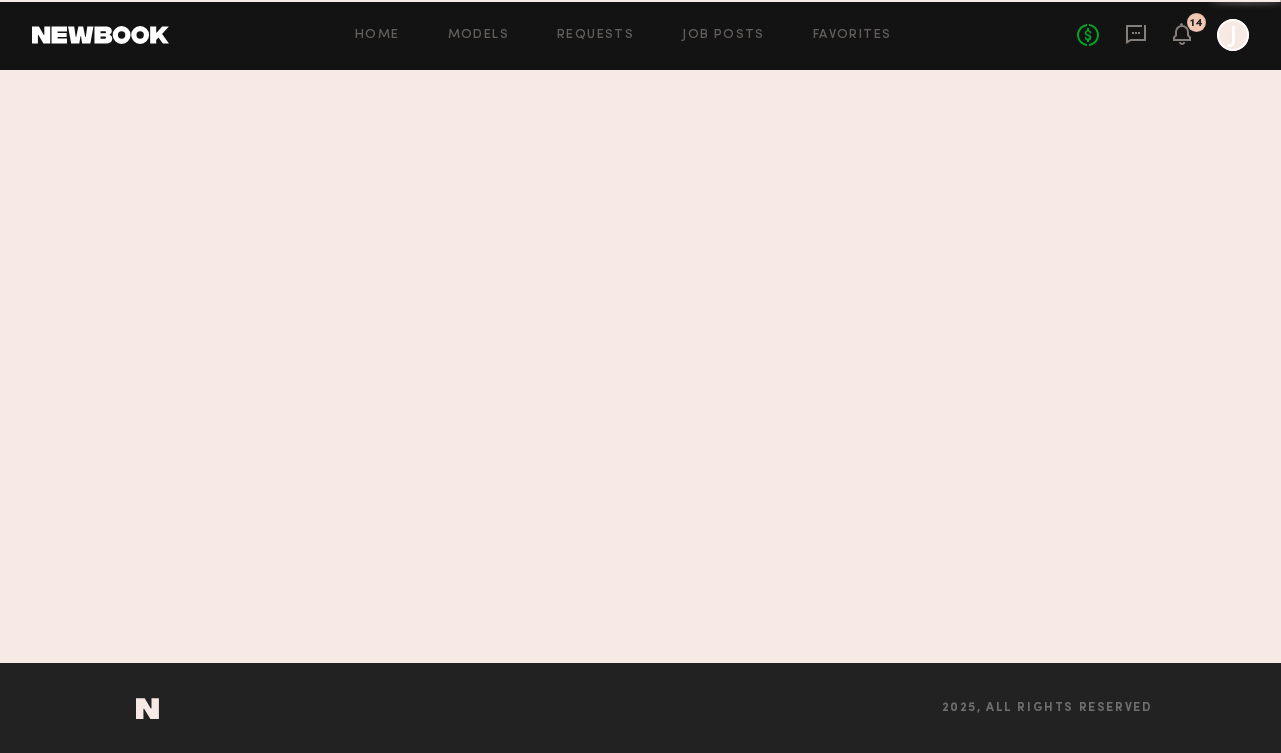 scroll, scrollTop: 0, scrollLeft: 0, axis: both 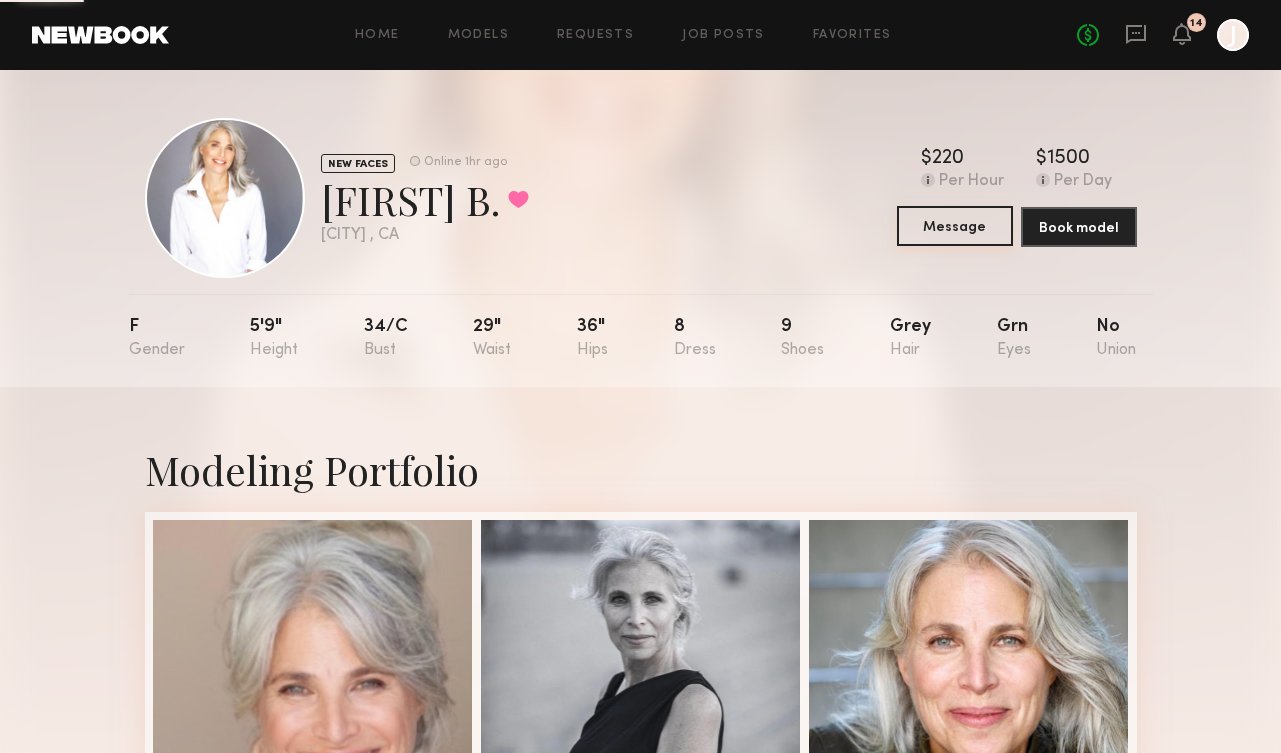 click on "Message" 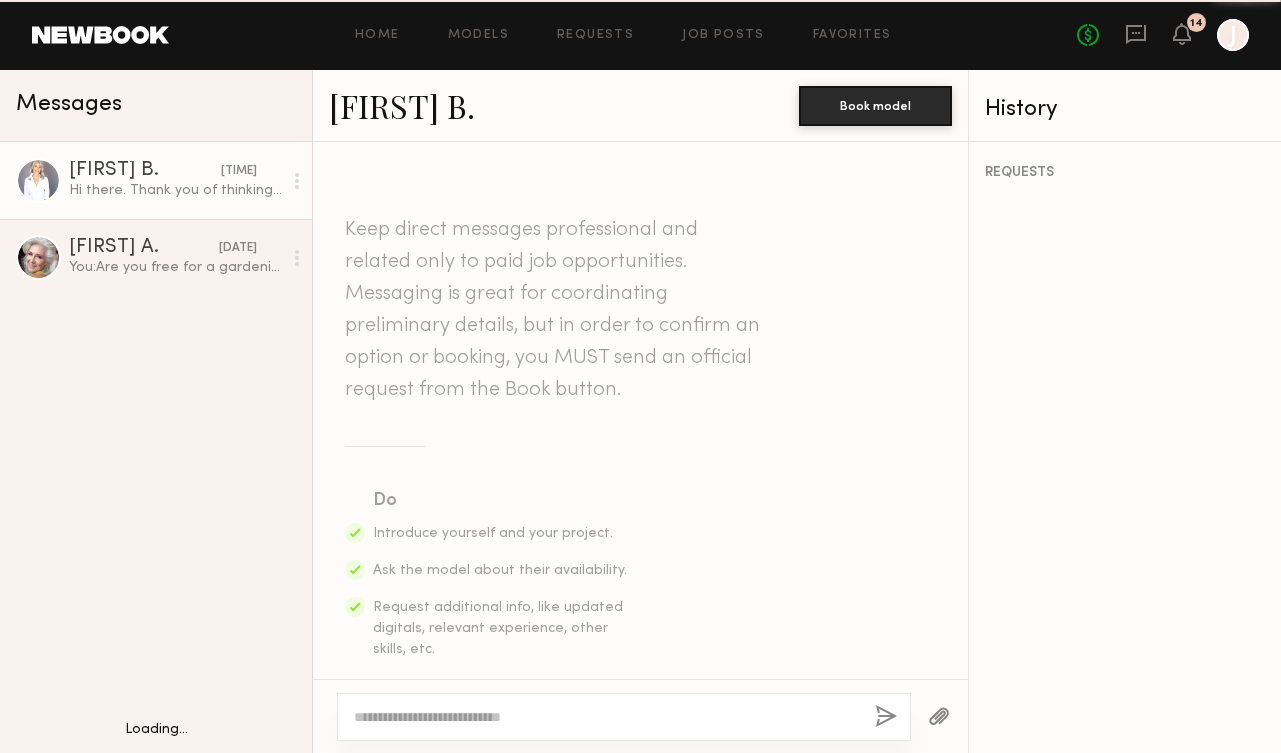 scroll, scrollTop: 1141, scrollLeft: 0, axis: vertical 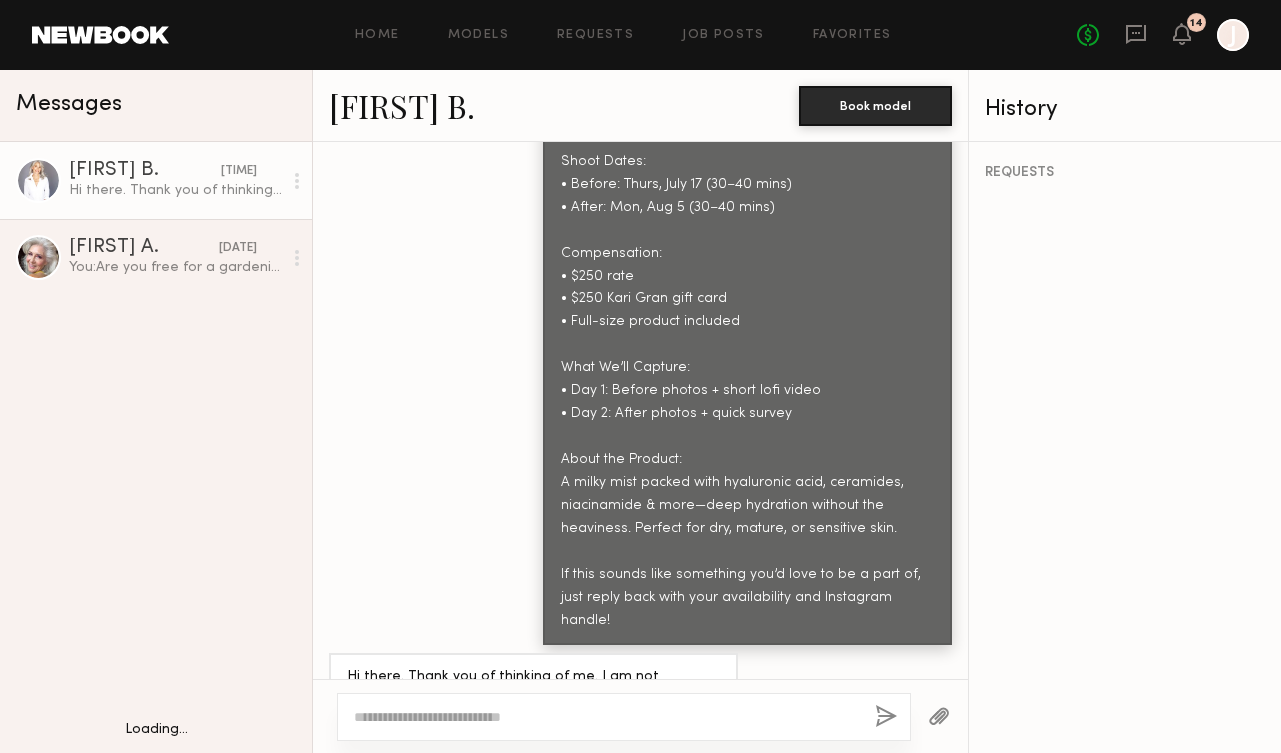 click 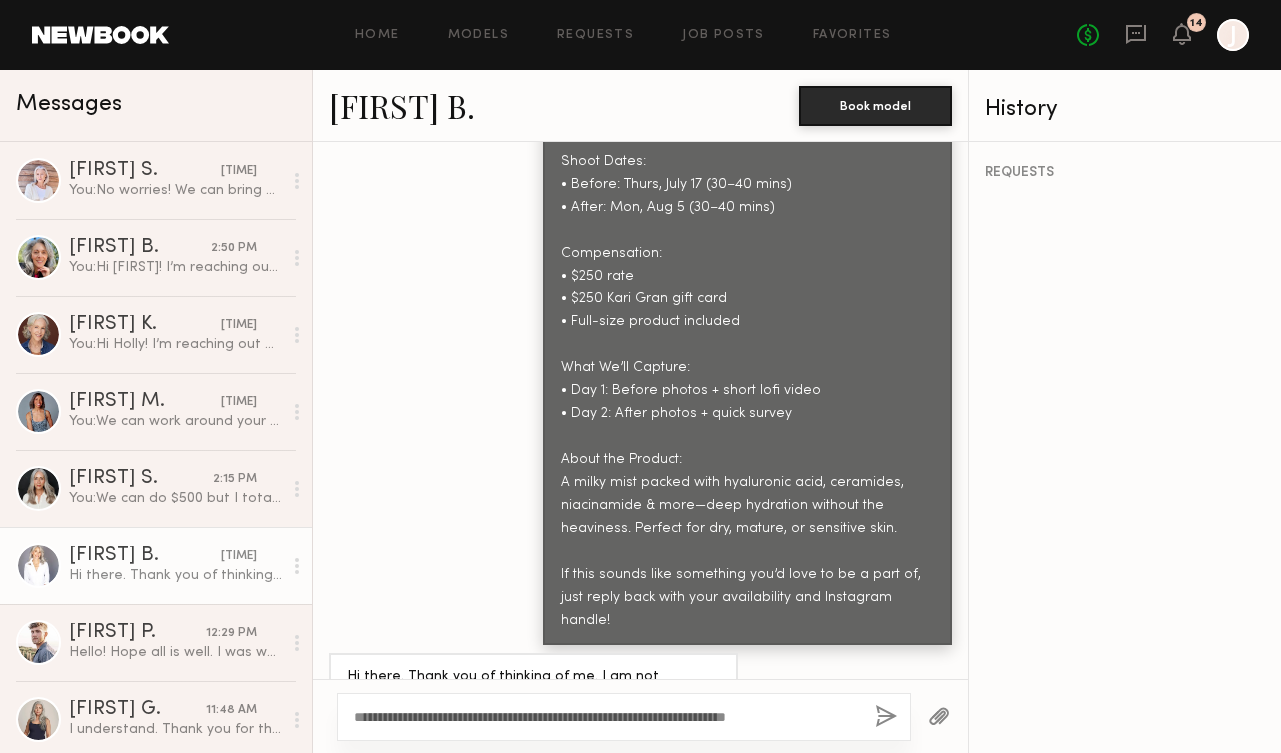 type on "**********" 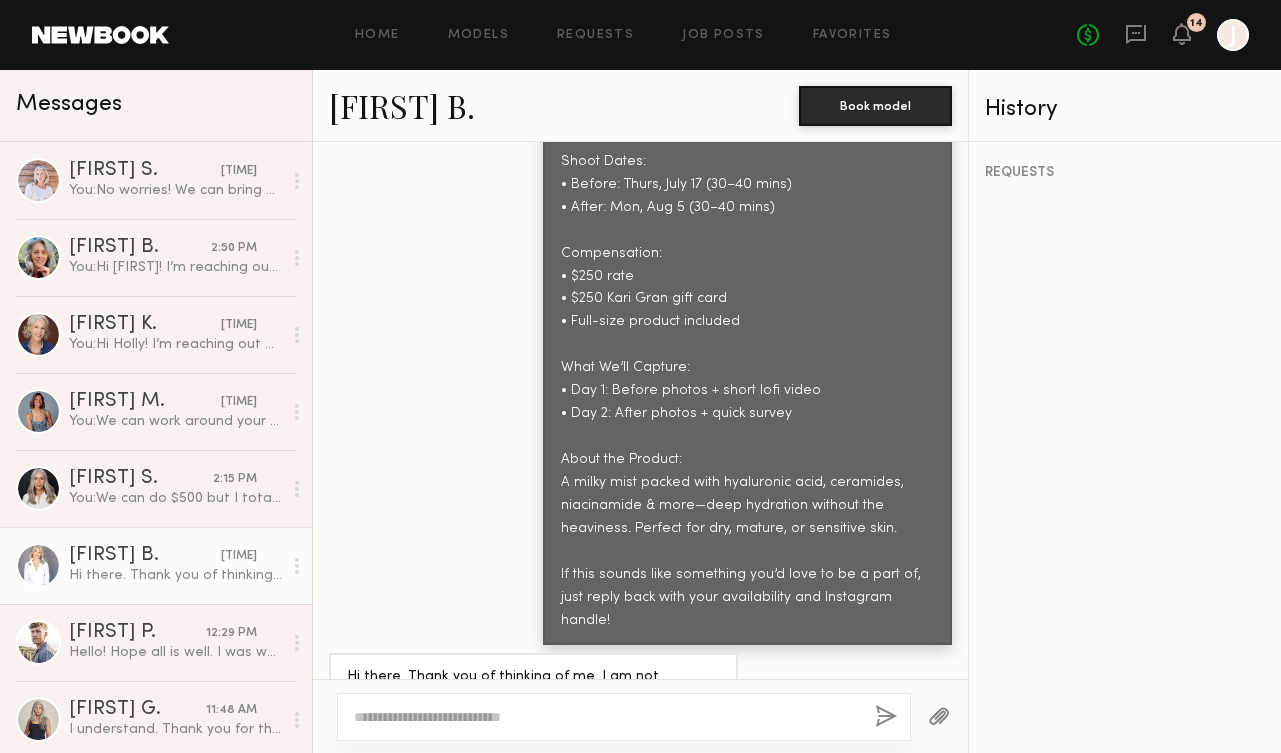 scroll, scrollTop: 1412, scrollLeft: 0, axis: vertical 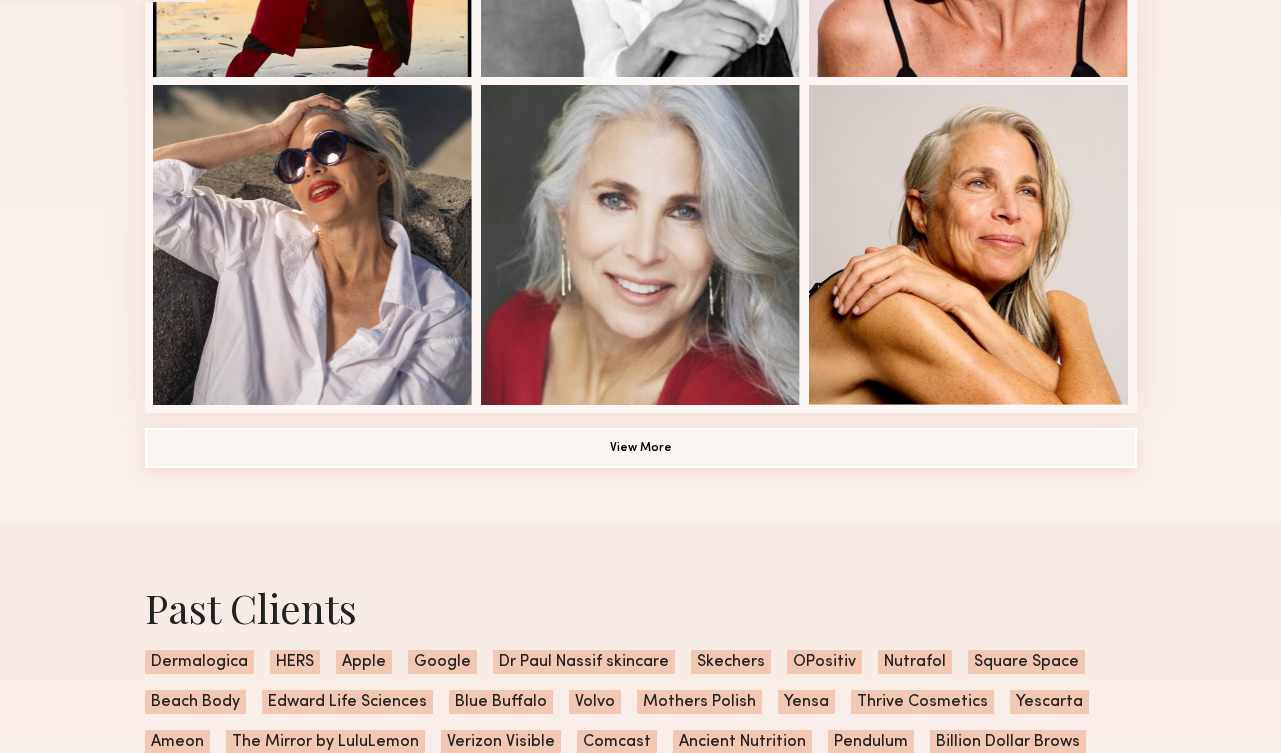 click on "View More" 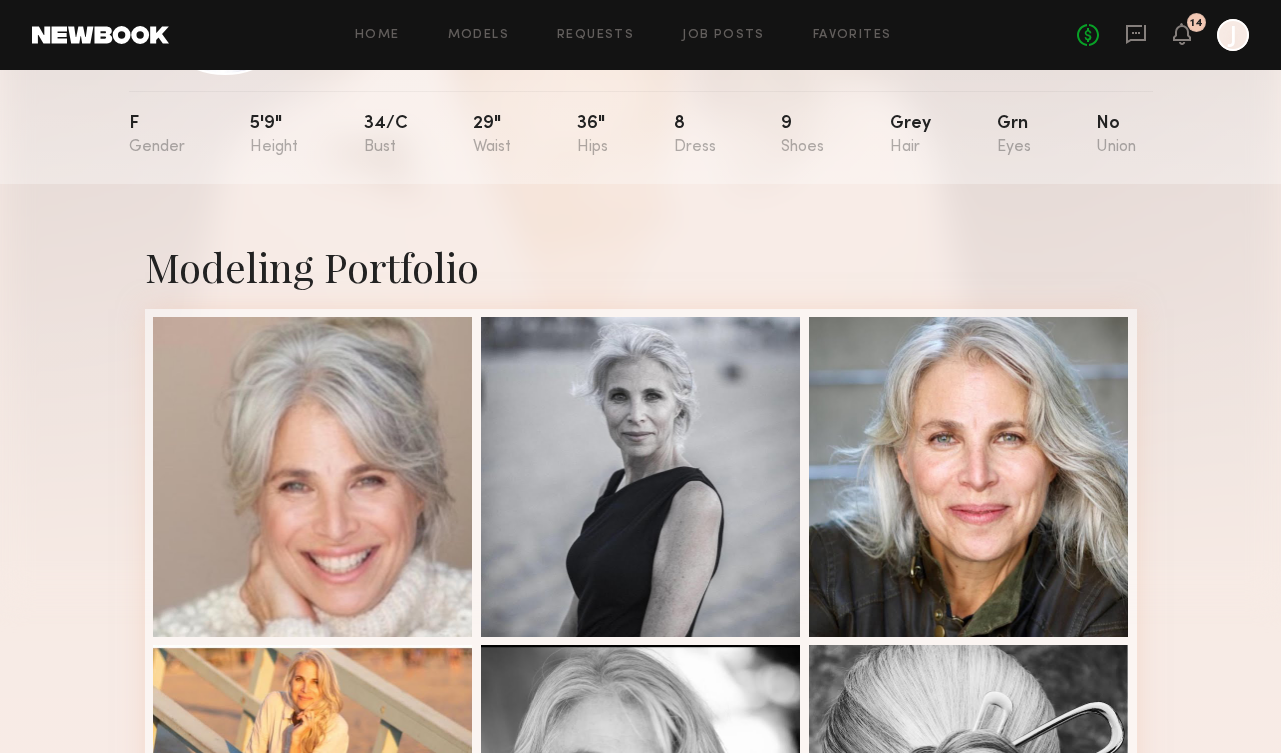 scroll, scrollTop: 0, scrollLeft: 0, axis: both 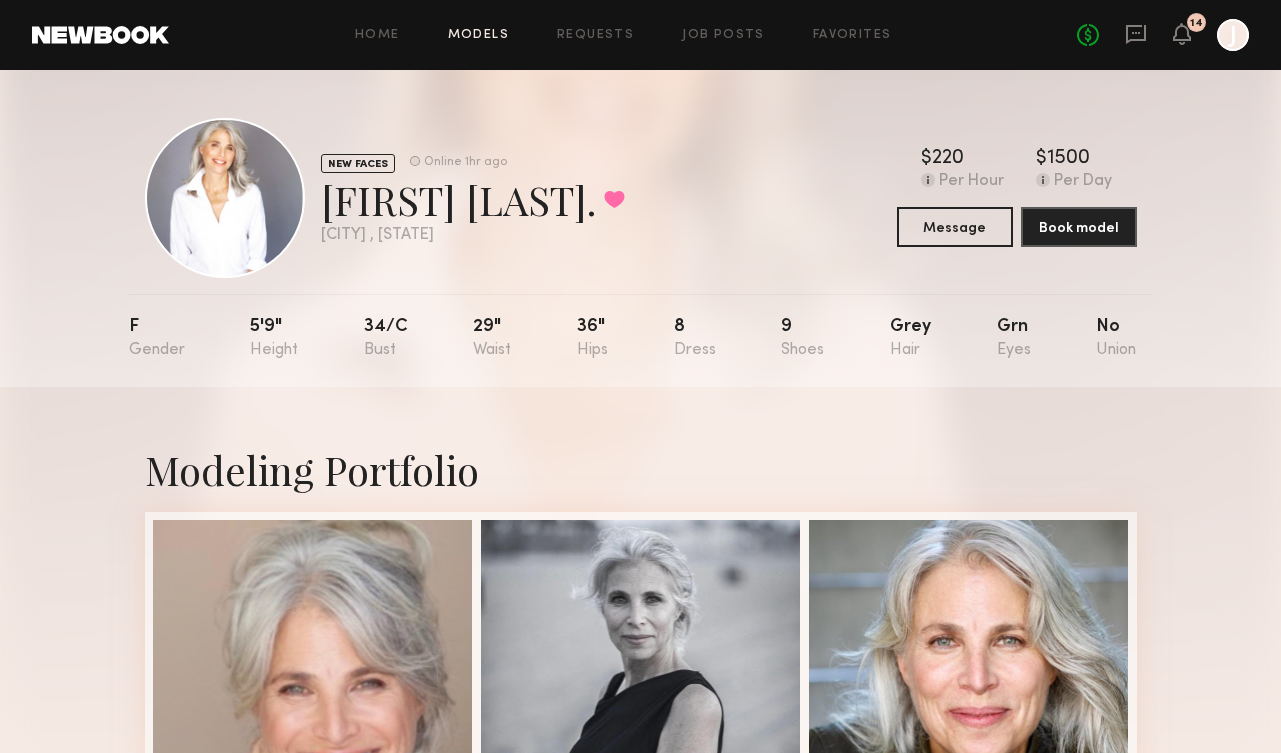click on "Models" 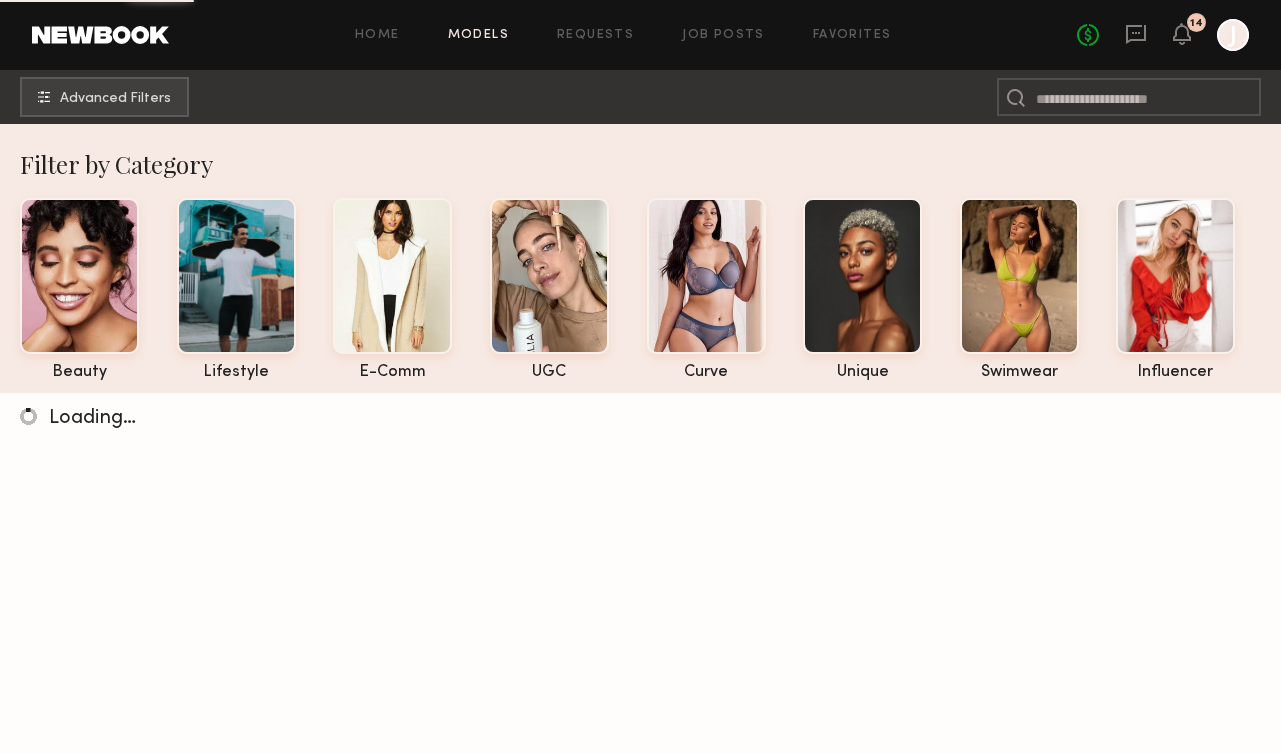 click on "Advanced Filters" 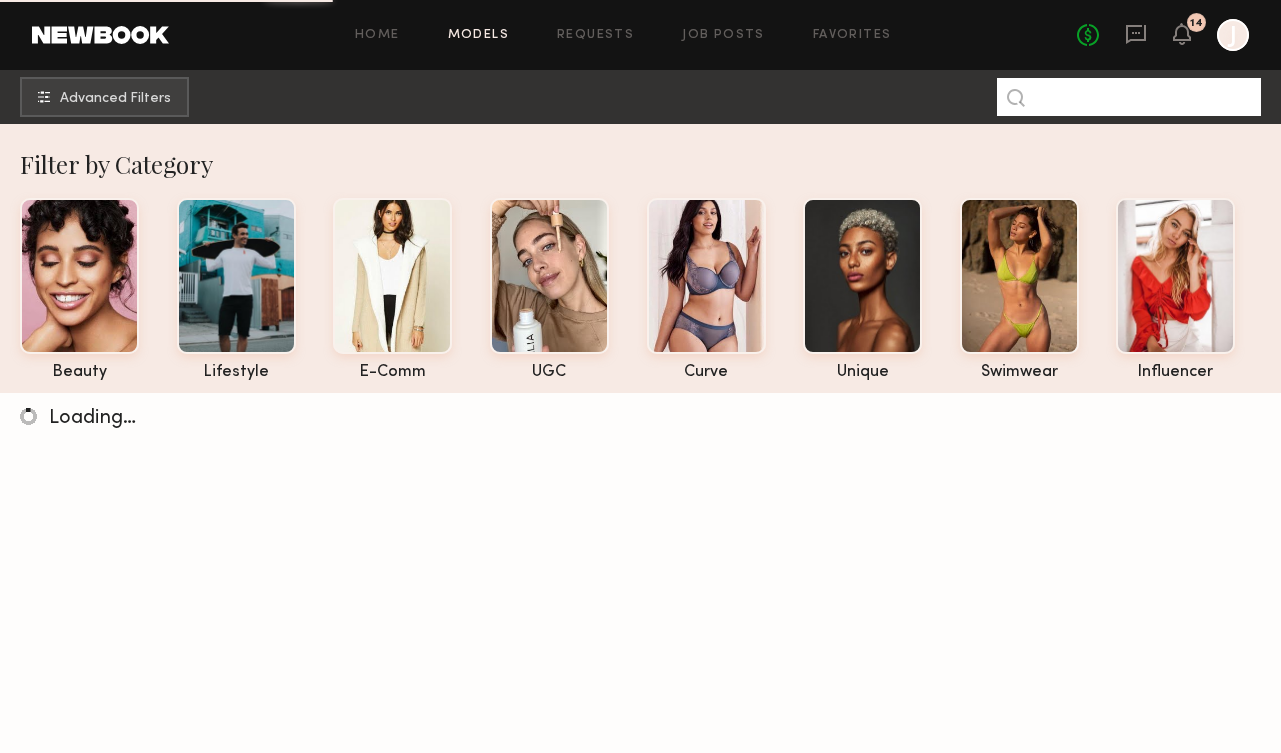 click 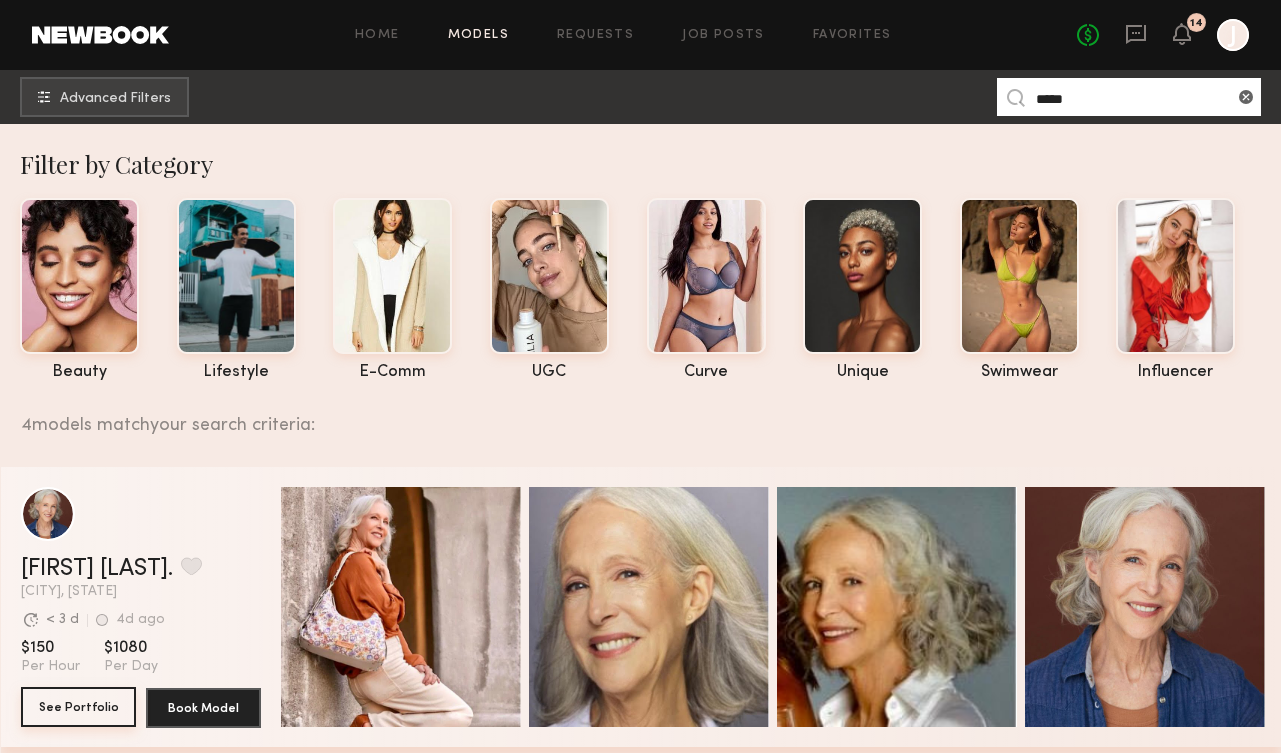 type on "*****" 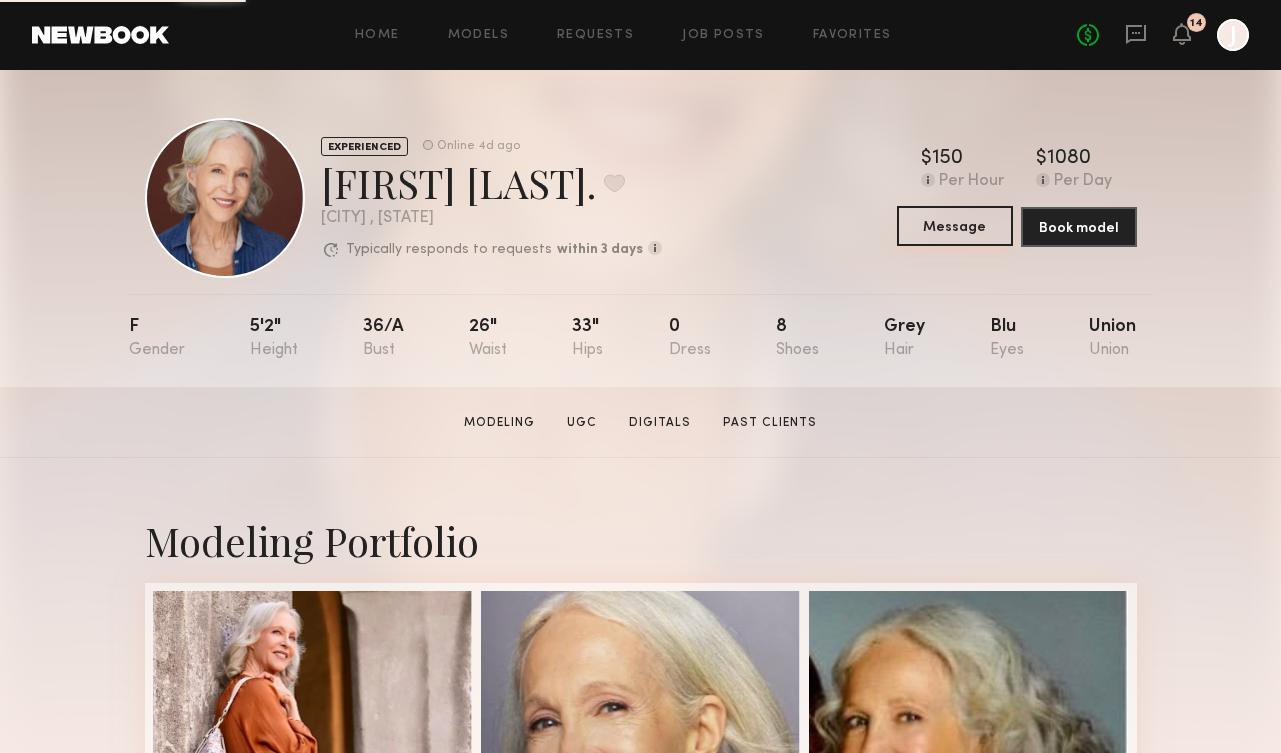 click on "Message" 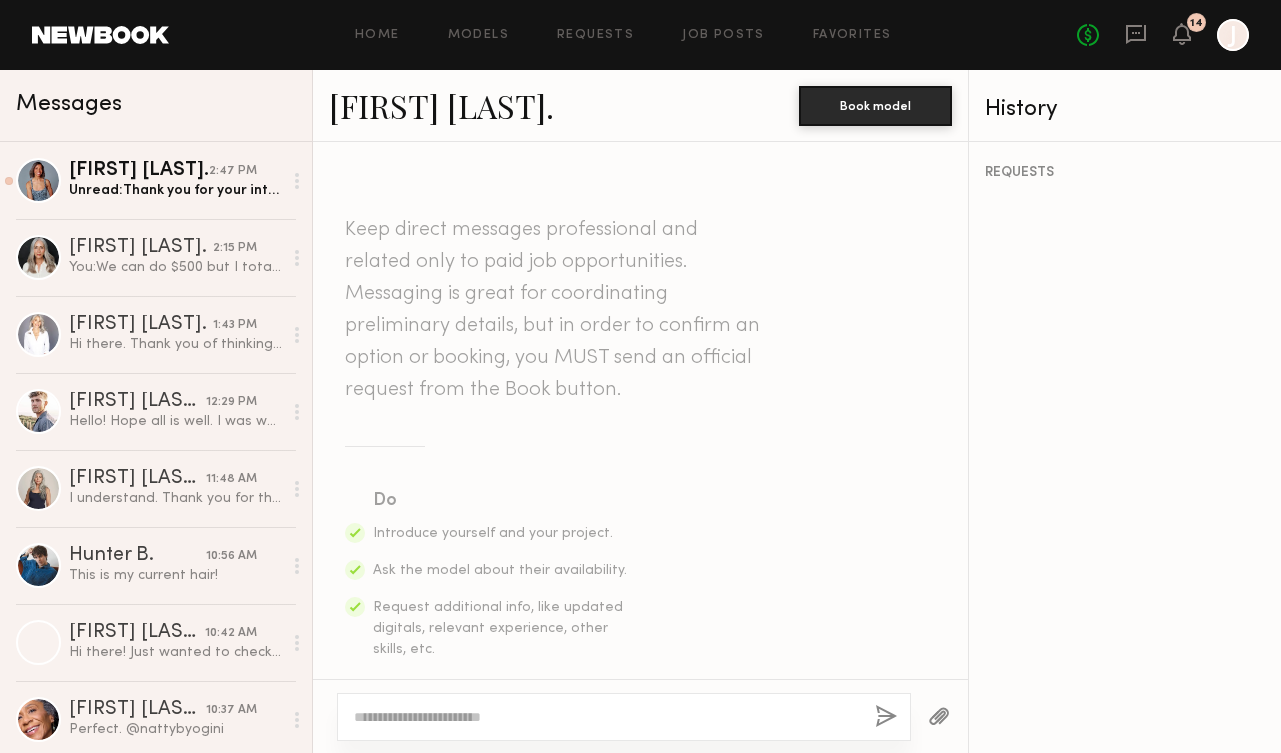 scroll, scrollTop: 1496, scrollLeft: 0, axis: vertical 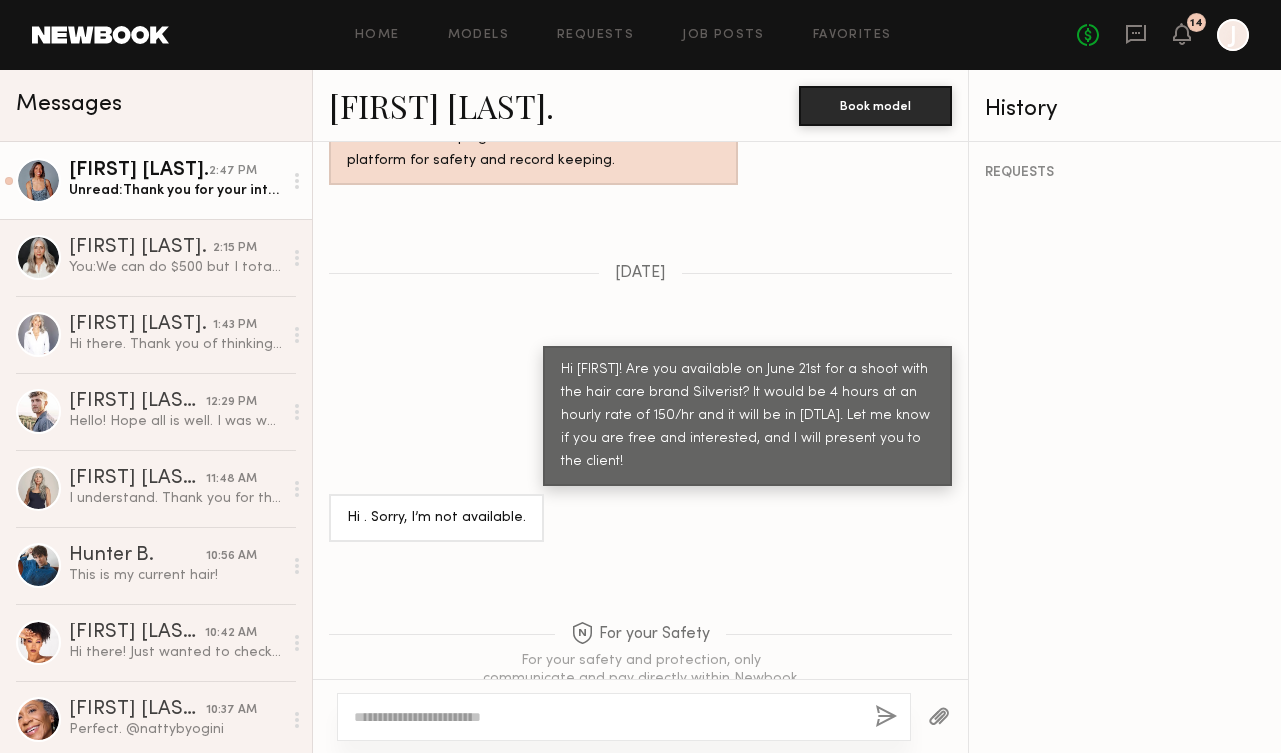click on "[FIRST] [LAST]" 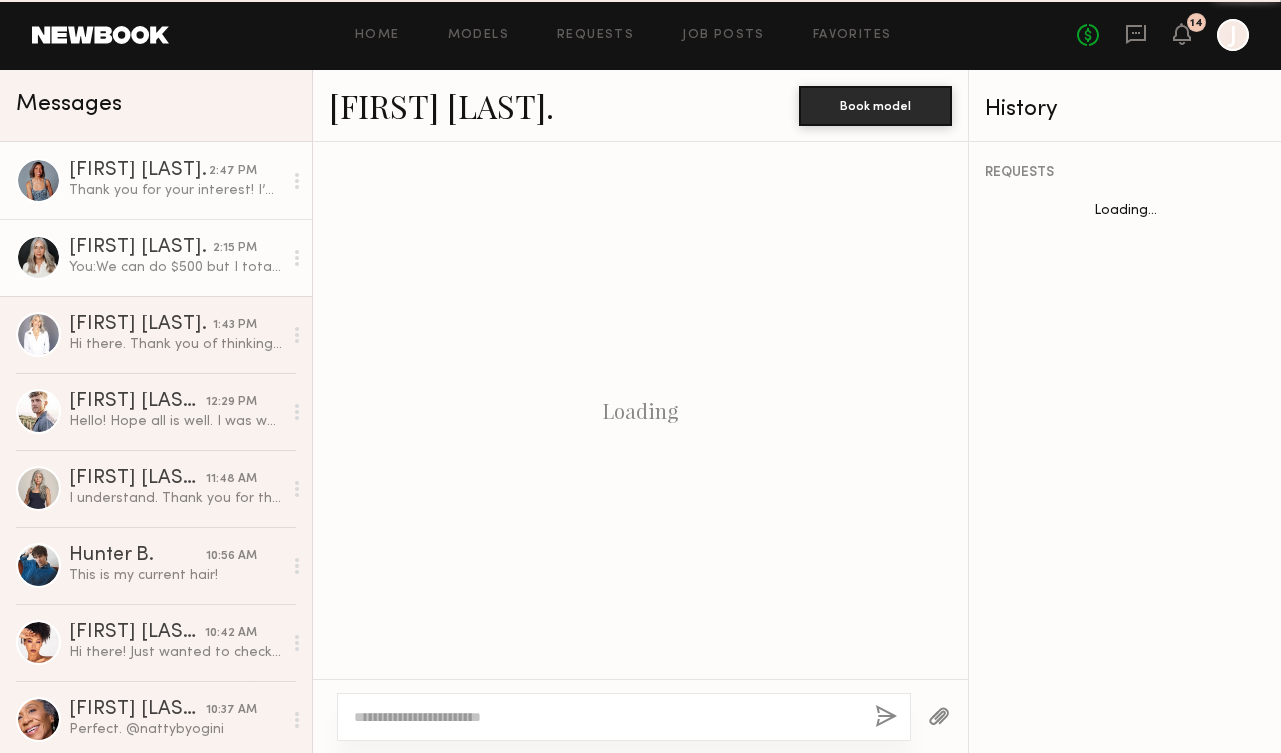 scroll, scrollTop: 1141, scrollLeft: 0, axis: vertical 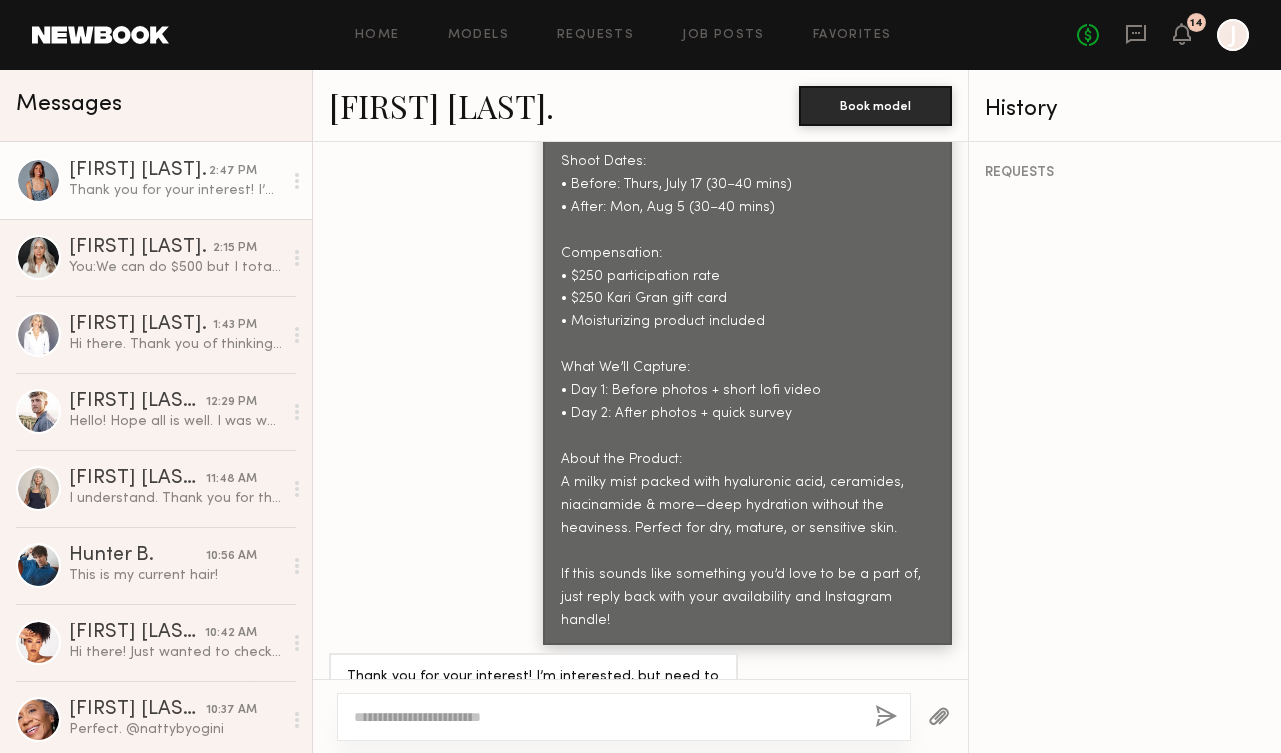 click 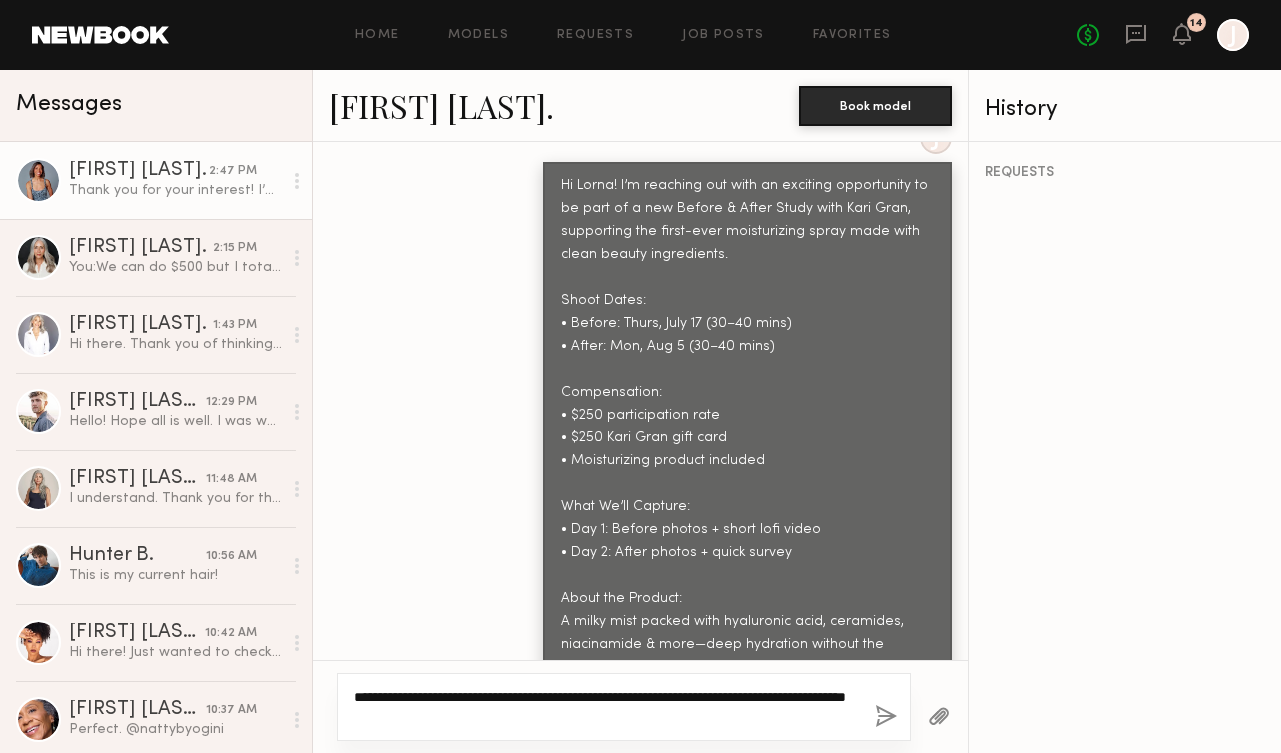 scroll, scrollTop: 1159, scrollLeft: 0, axis: vertical 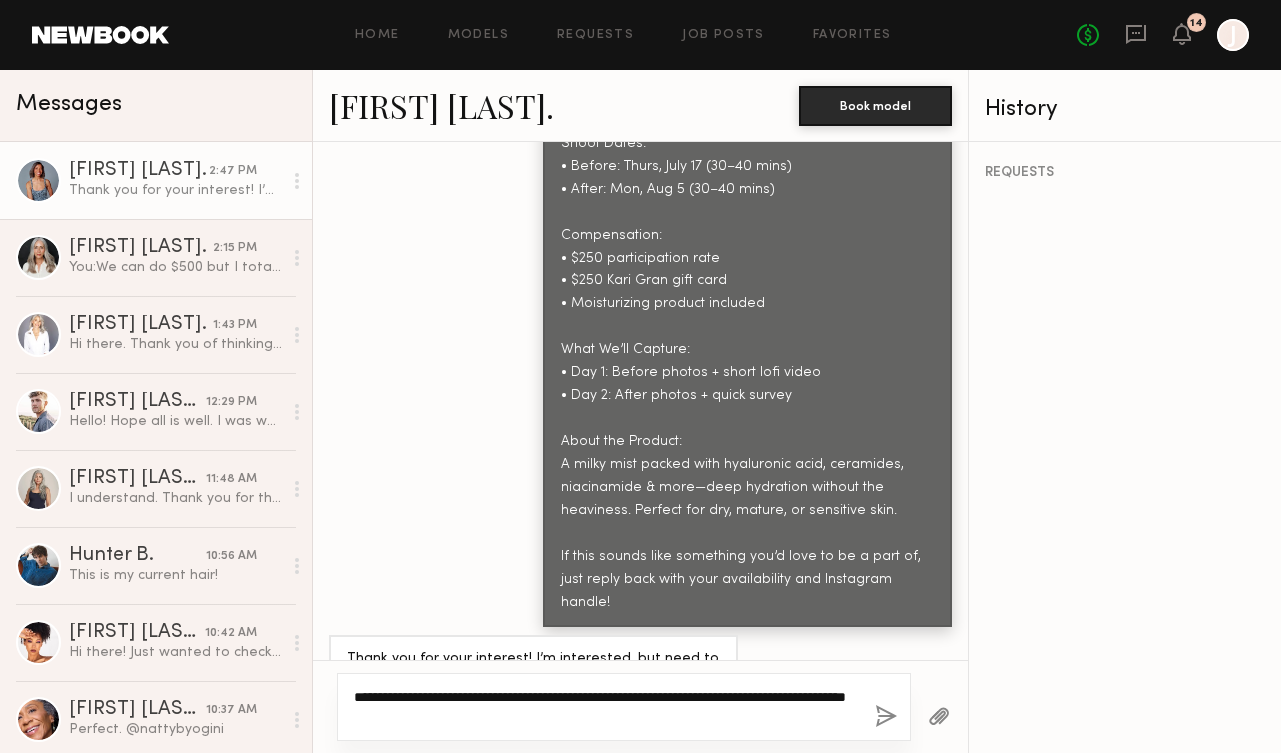 drag, startPoint x: 691, startPoint y: 696, endPoint x: 663, endPoint y: 696, distance: 28 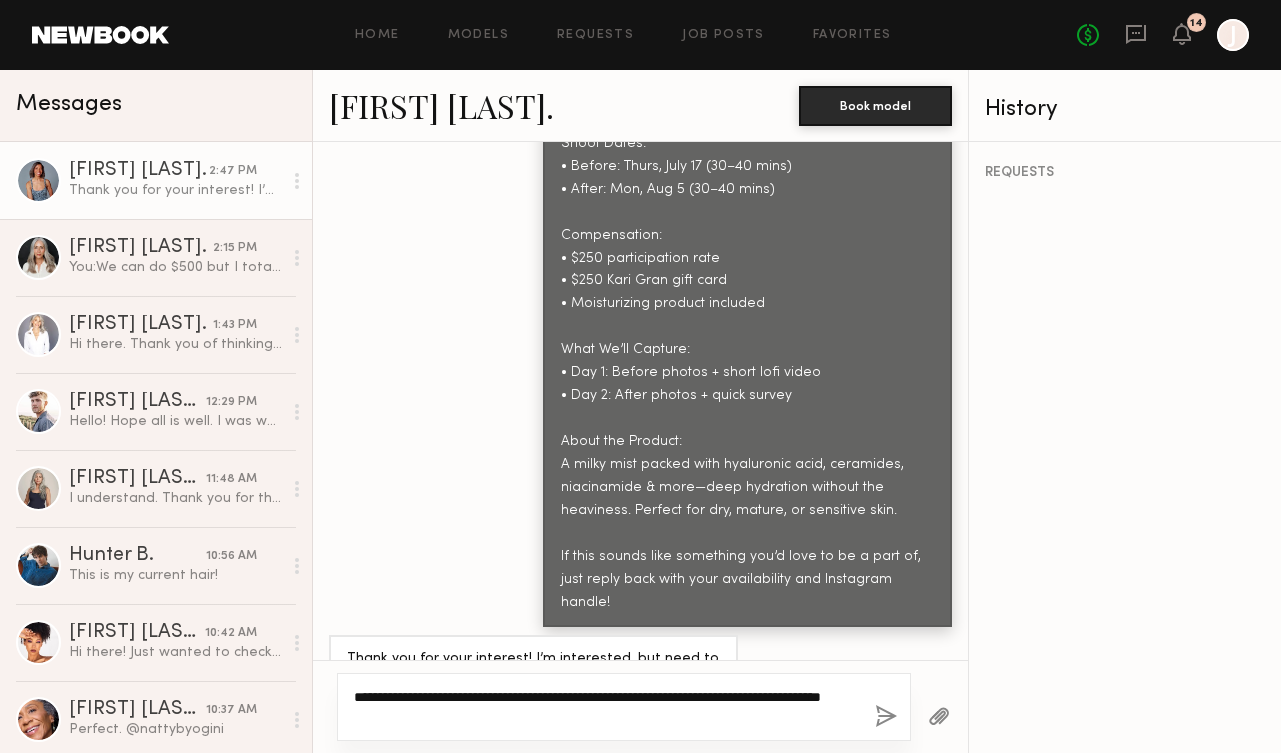 click on "**********" 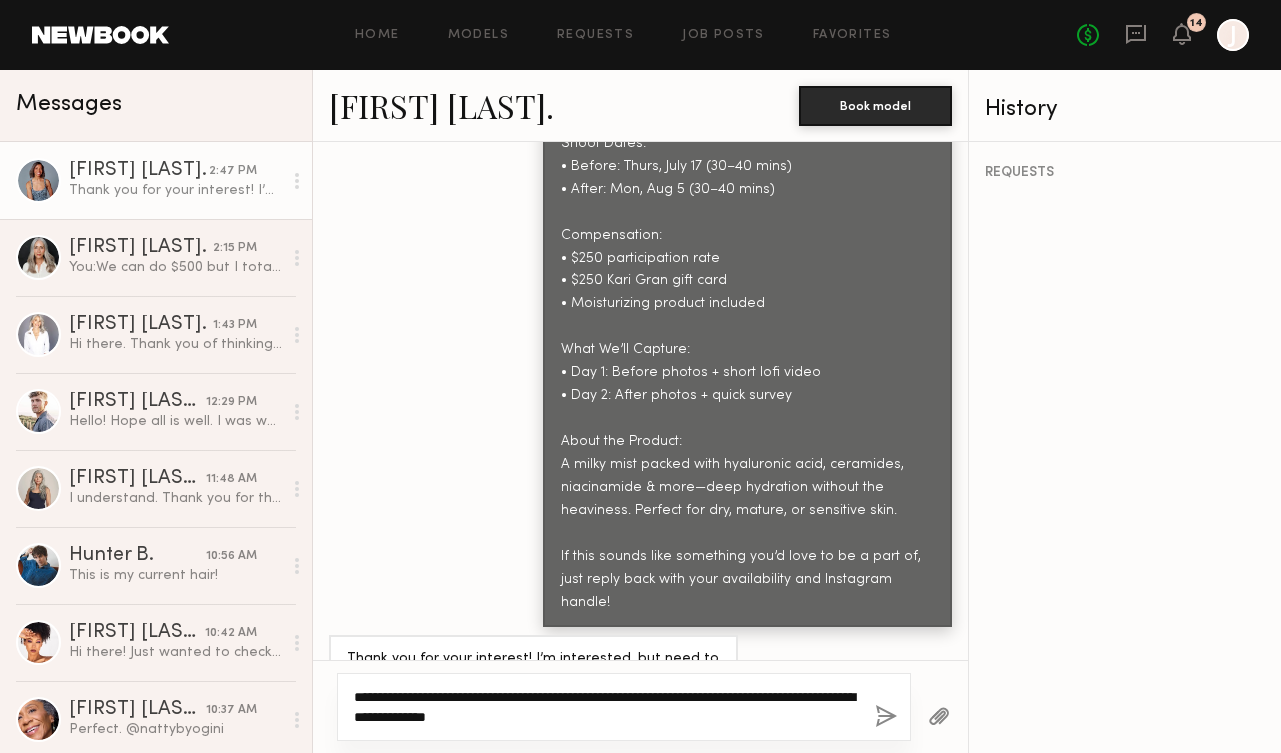 click on "**********" 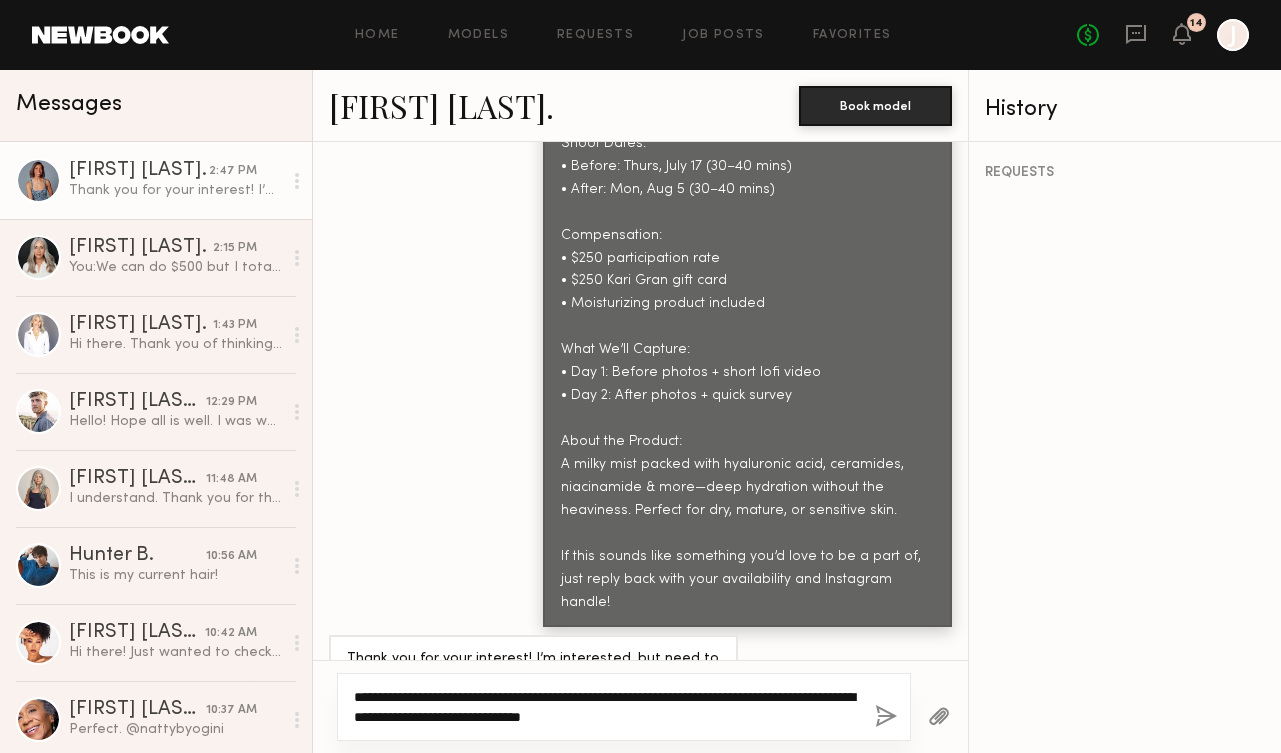 click on "**********" 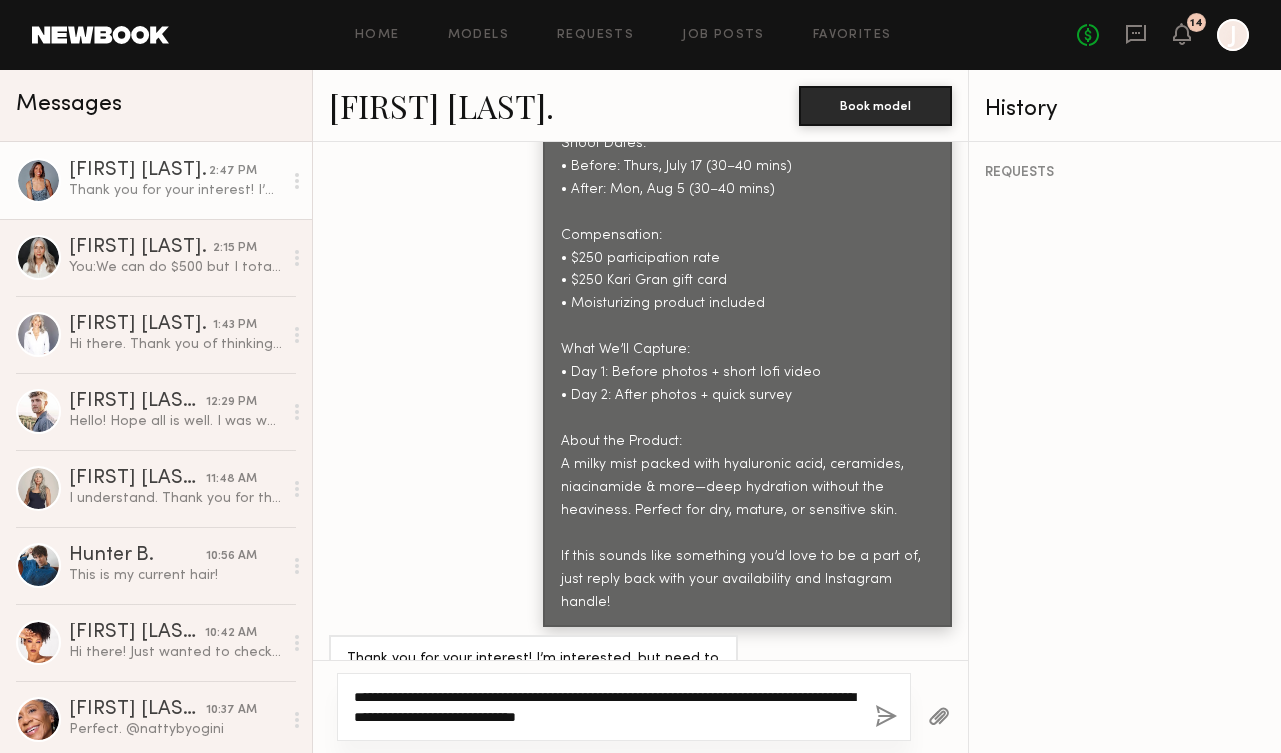 click on "**********" 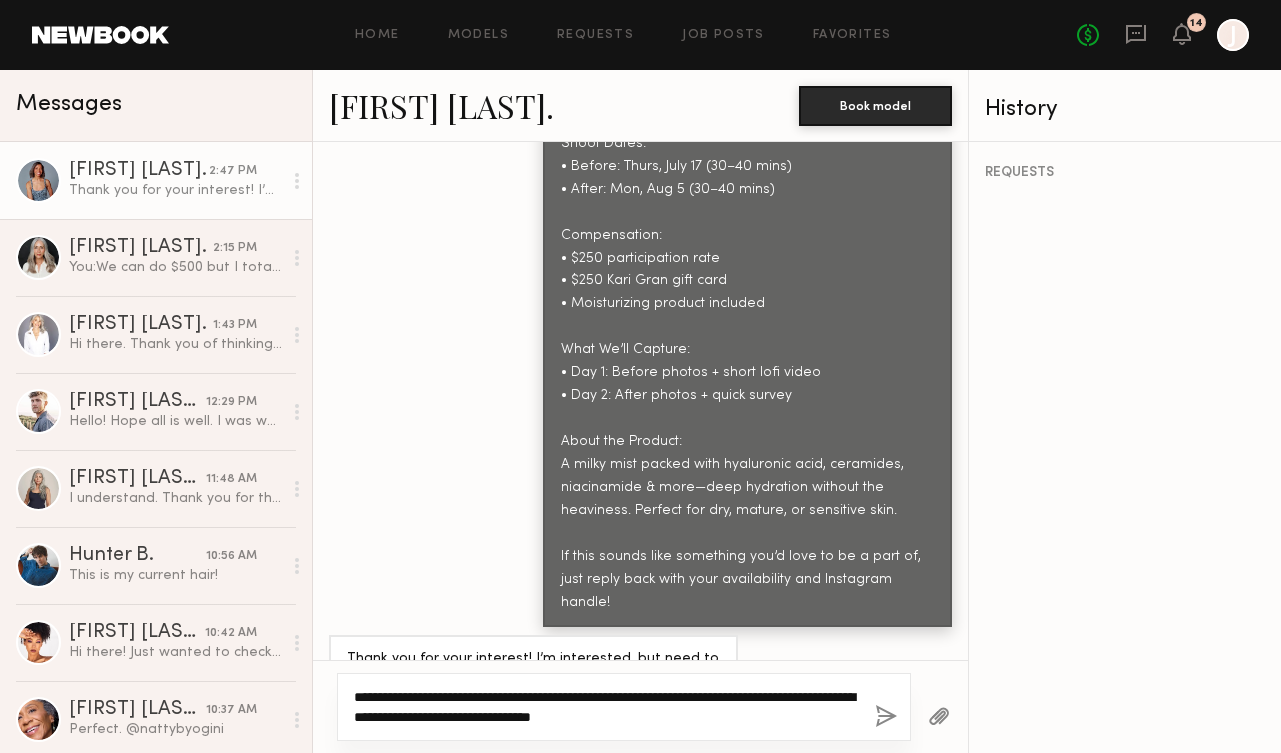 type on "**********" 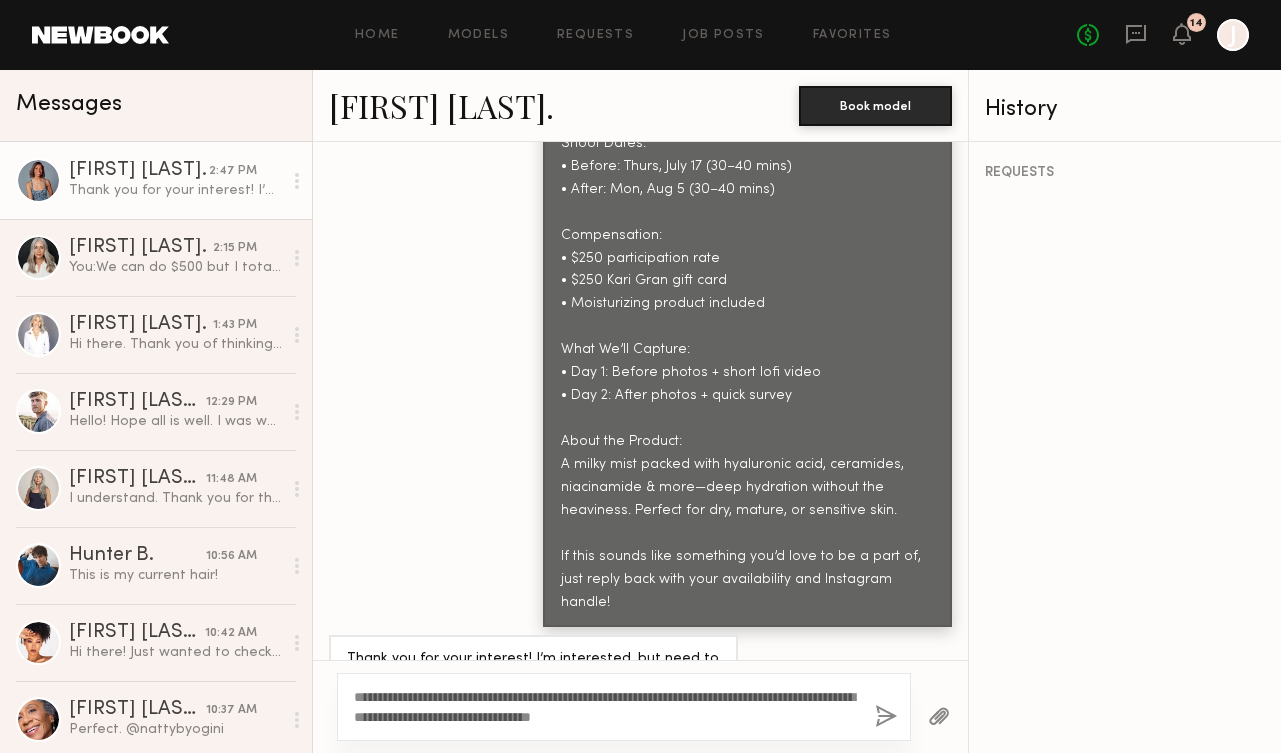 click 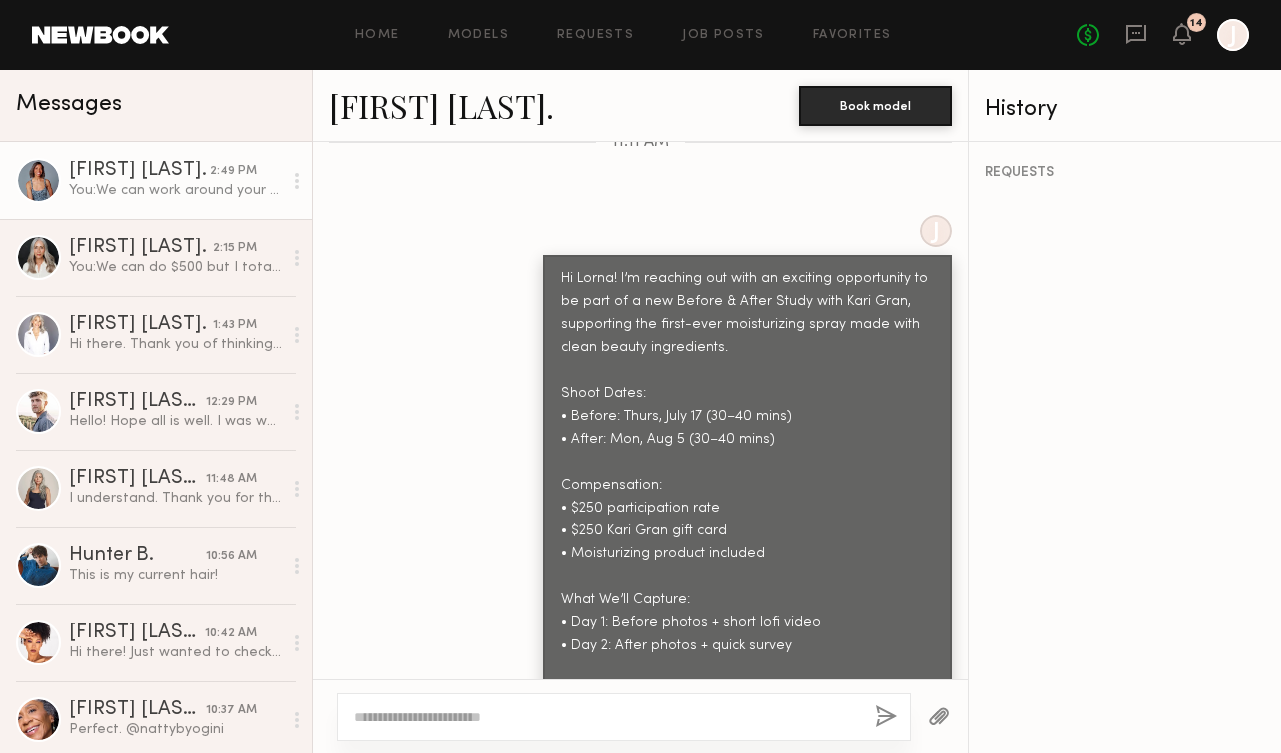 scroll, scrollTop: 848, scrollLeft: 0, axis: vertical 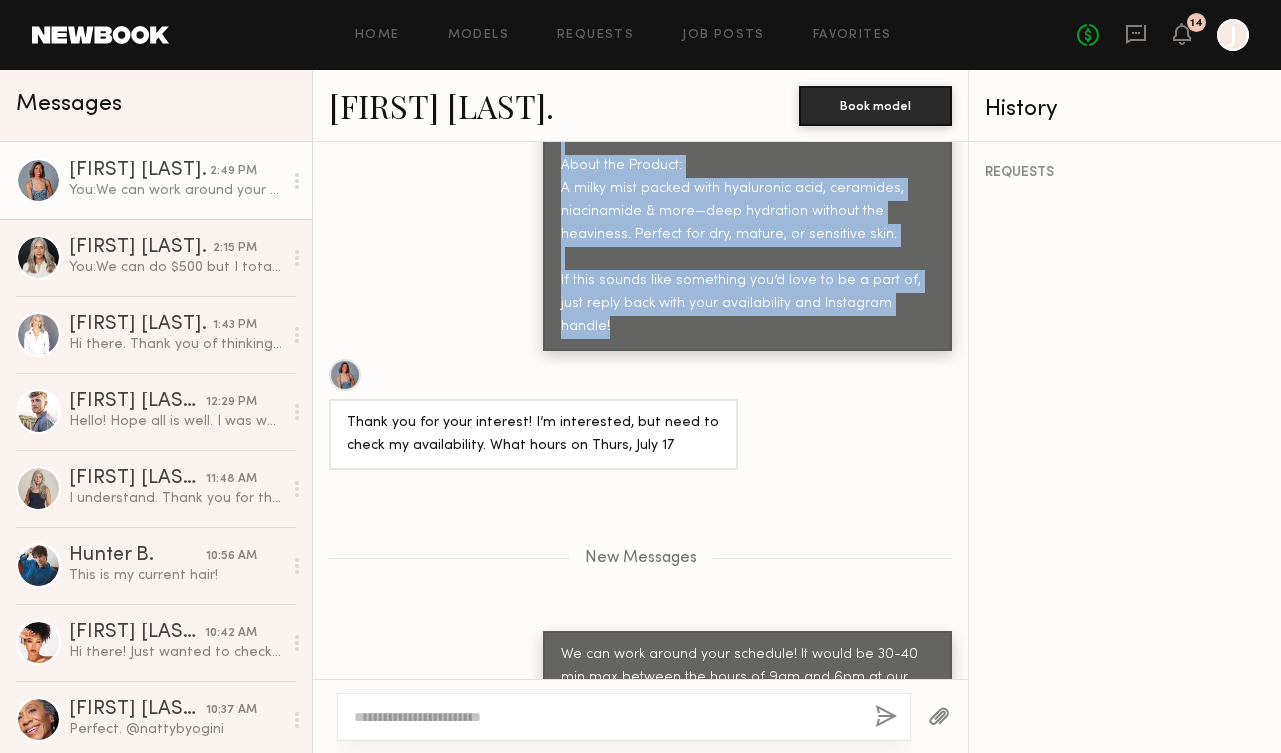drag, startPoint x: 565, startPoint y: 301, endPoint x: 922, endPoint y: 270, distance: 358.3434 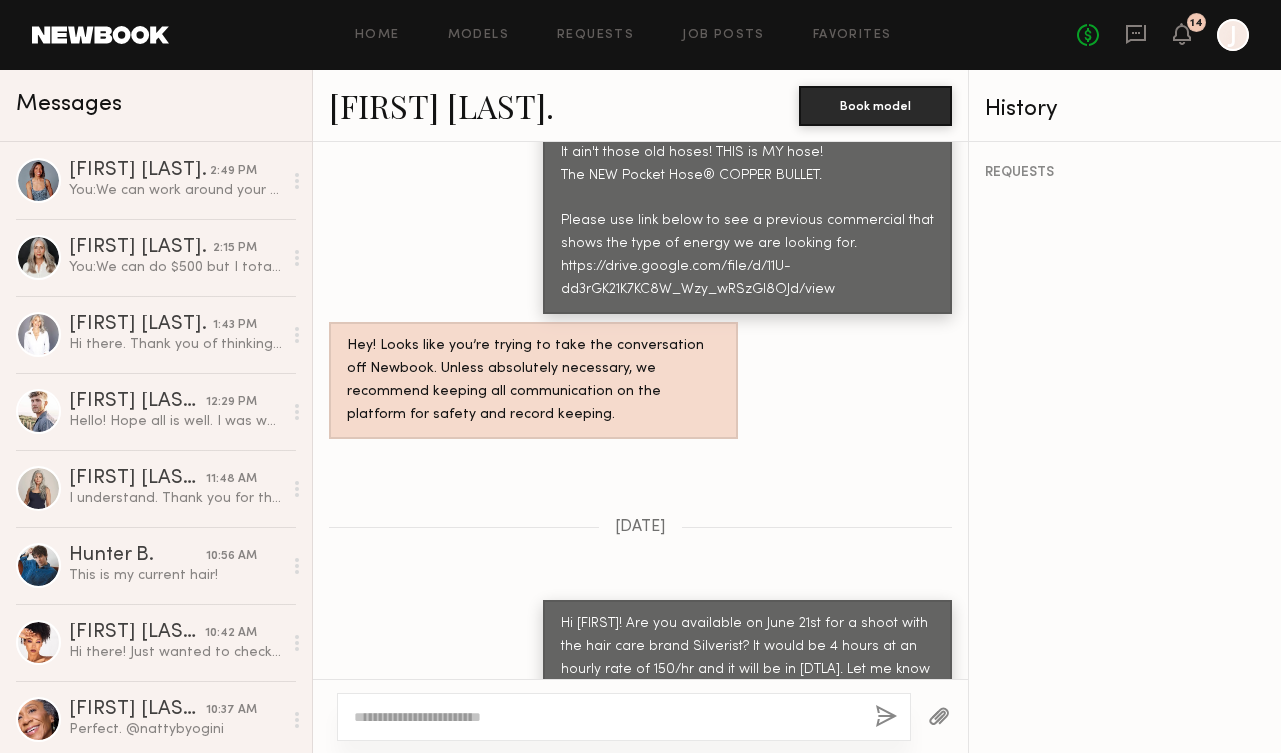 scroll, scrollTop: 1415, scrollLeft: 0, axis: vertical 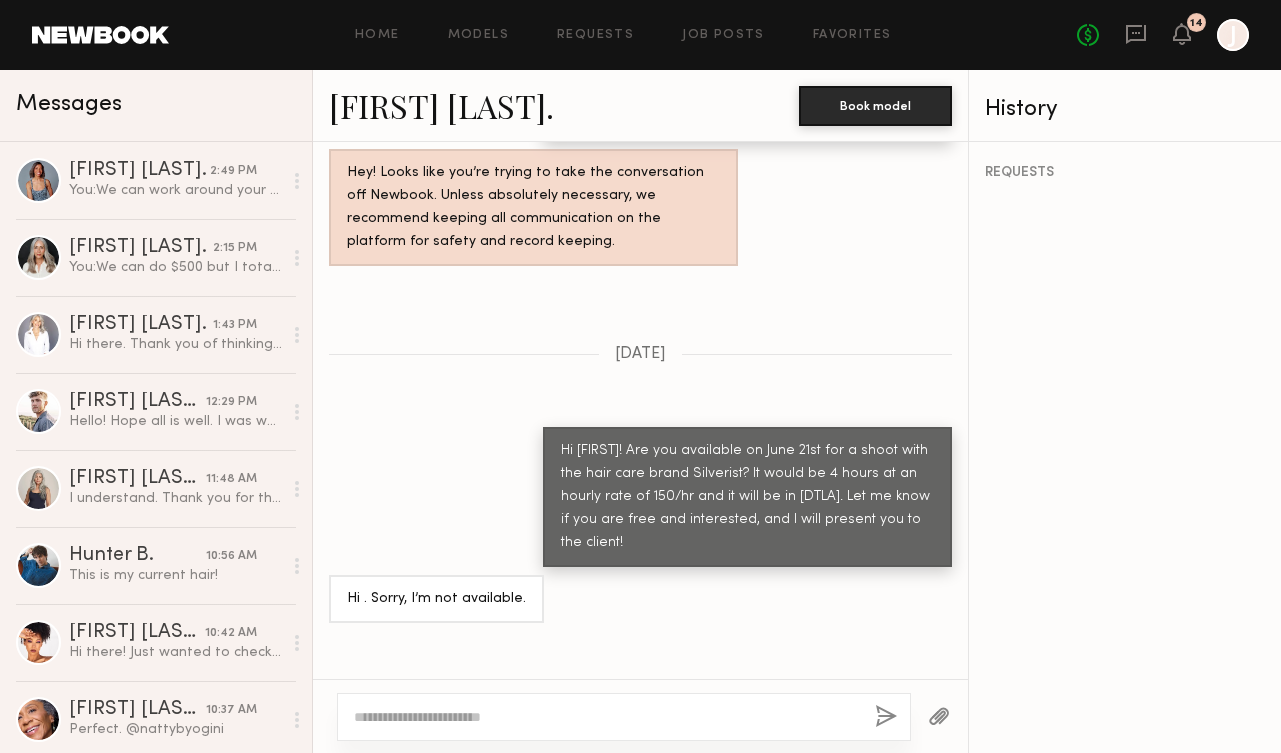 click 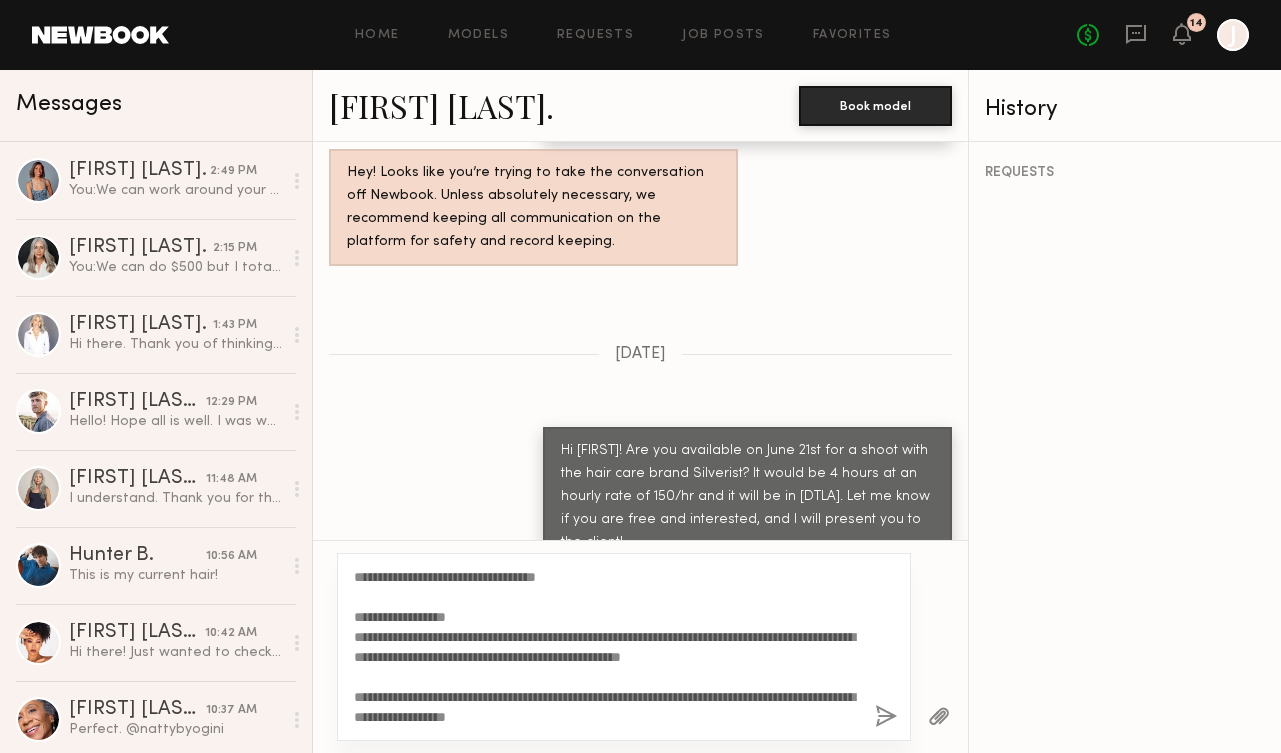 scroll, scrollTop: 0, scrollLeft: 0, axis: both 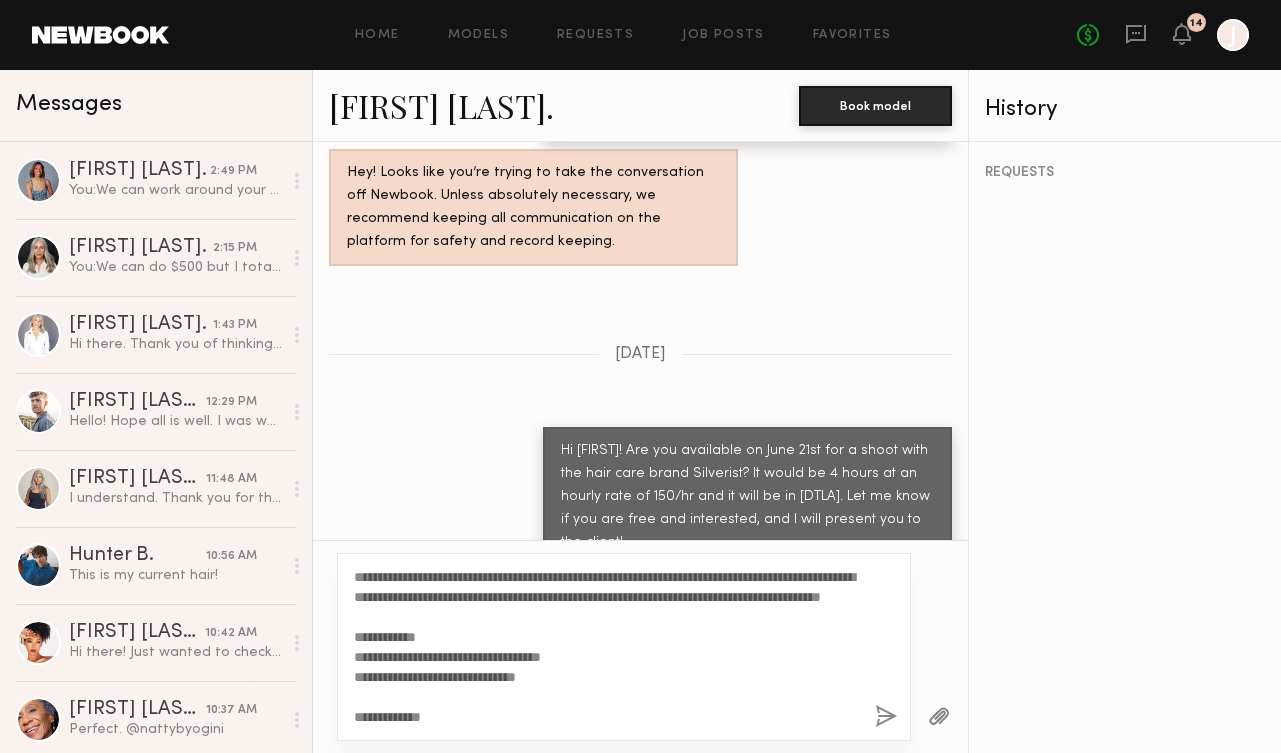 drag, startPoint x: 407, startPoint y: 574, endPoint x: 373, endPoint y: 574, distance: 34 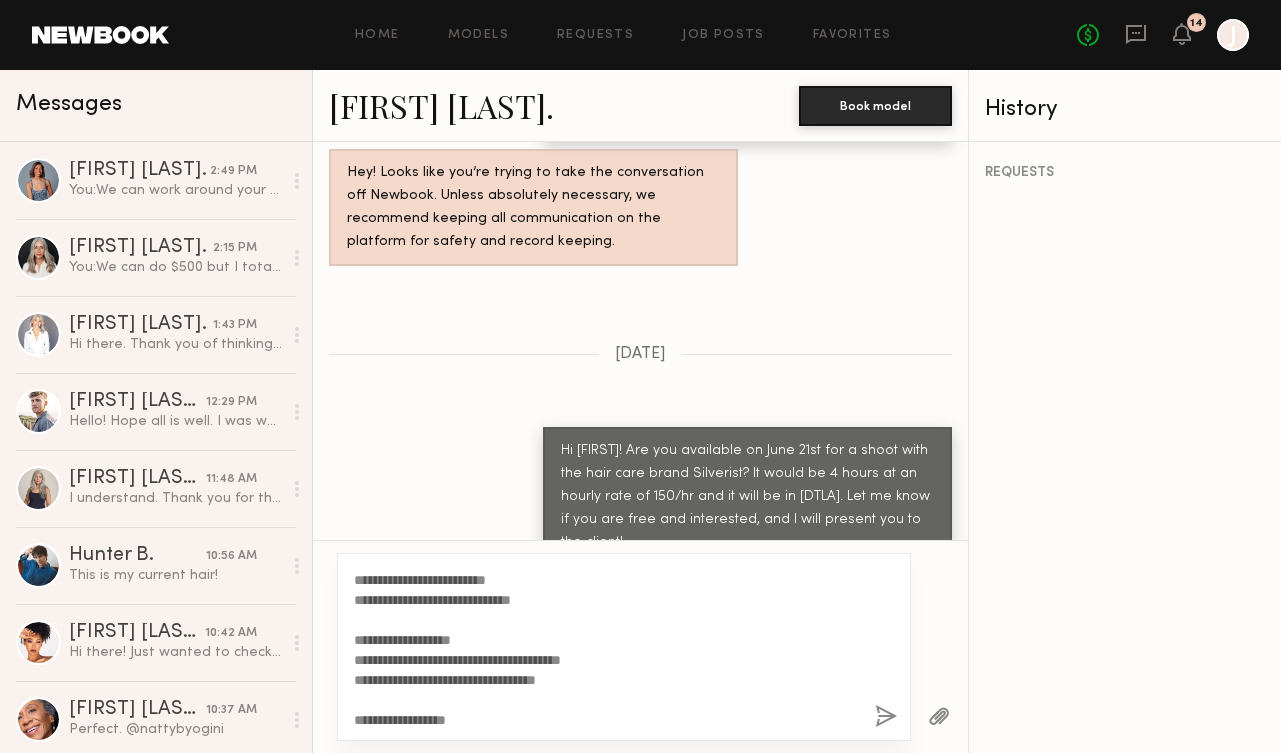 scroll, scrollTop: 300, scrollLeft: 0, axis: vertical 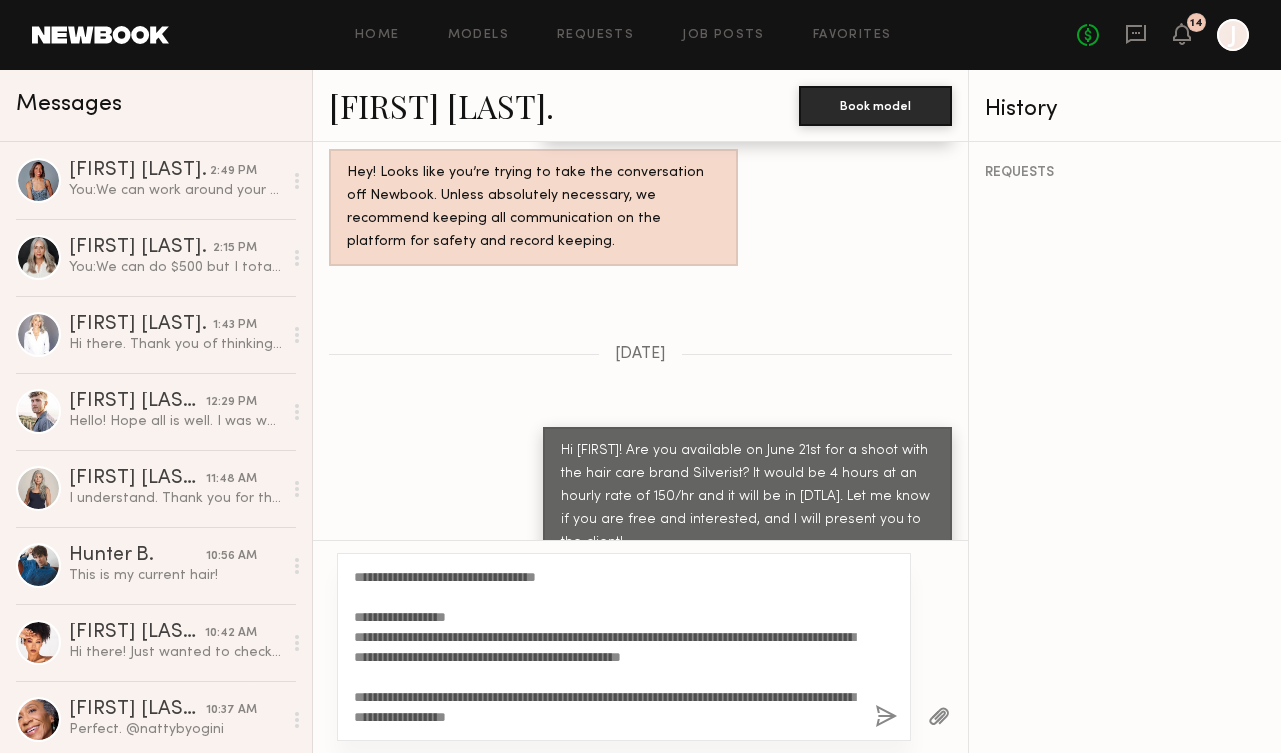 type on "**********" 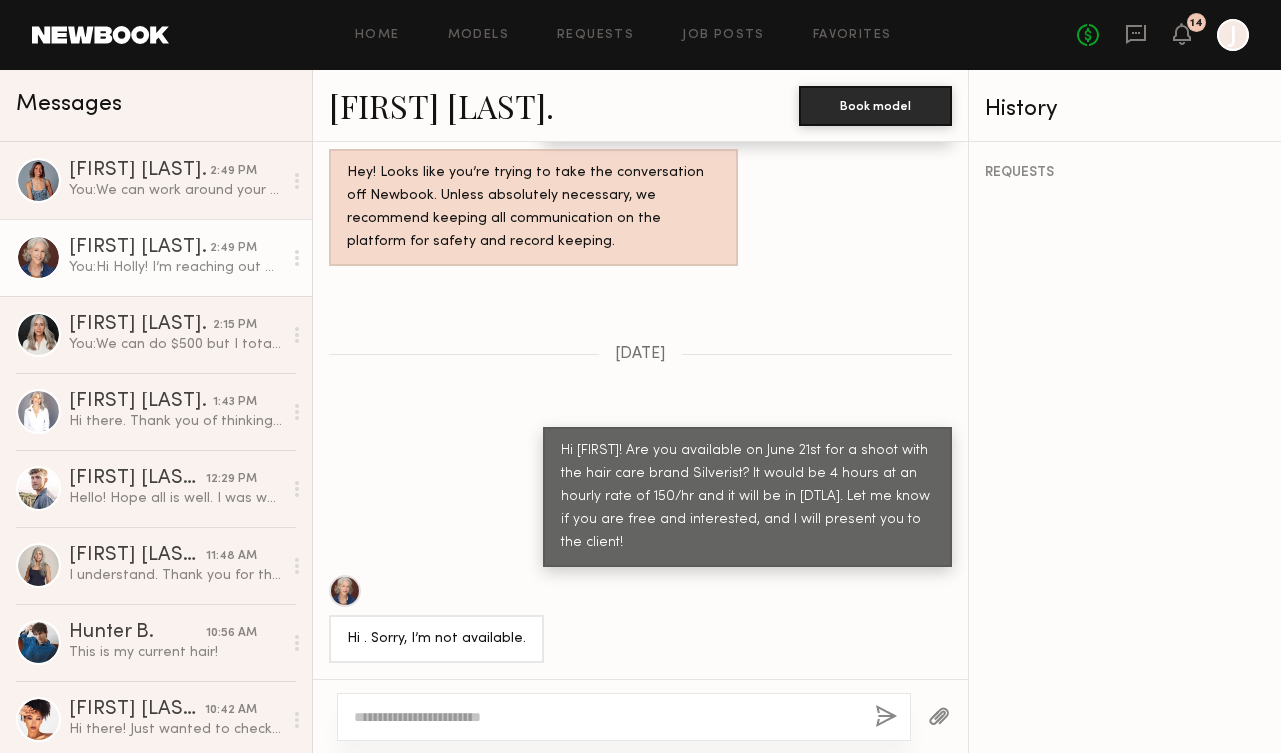 scroll, scrollTop: 2447, scrollLeft: 0, axis: vertical 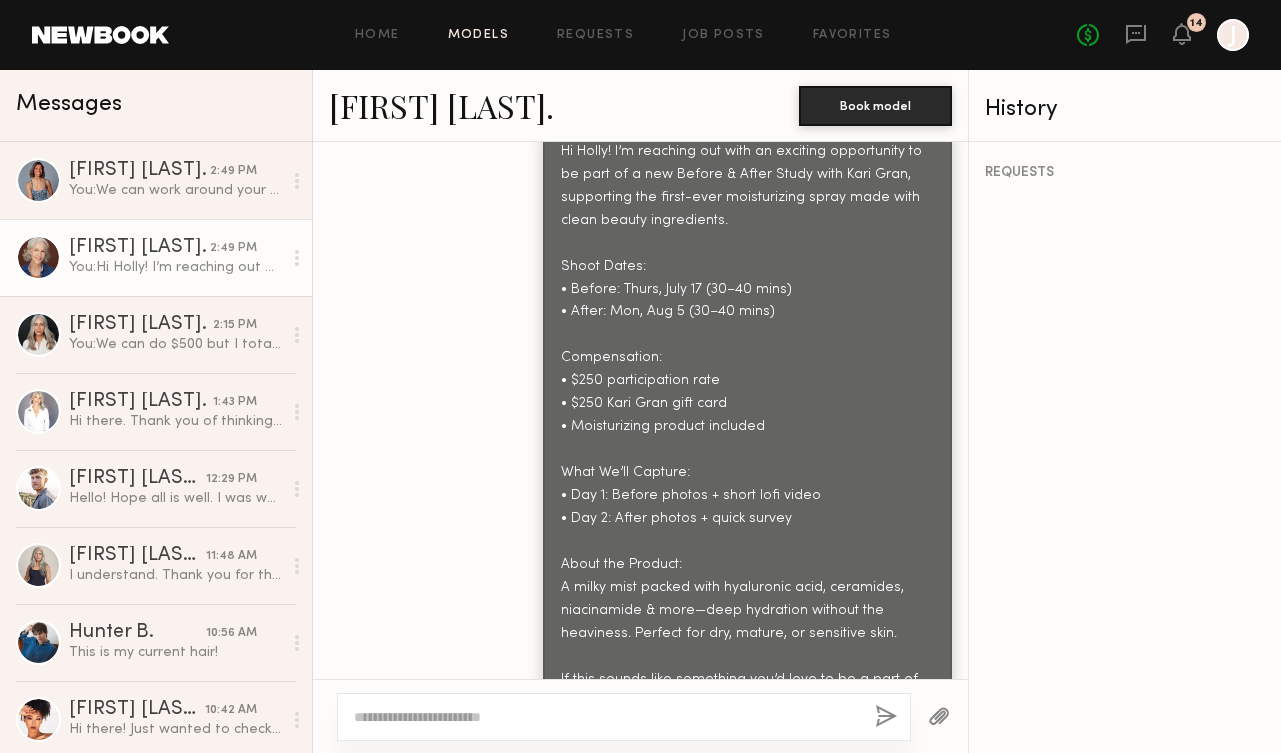 click on "Models" 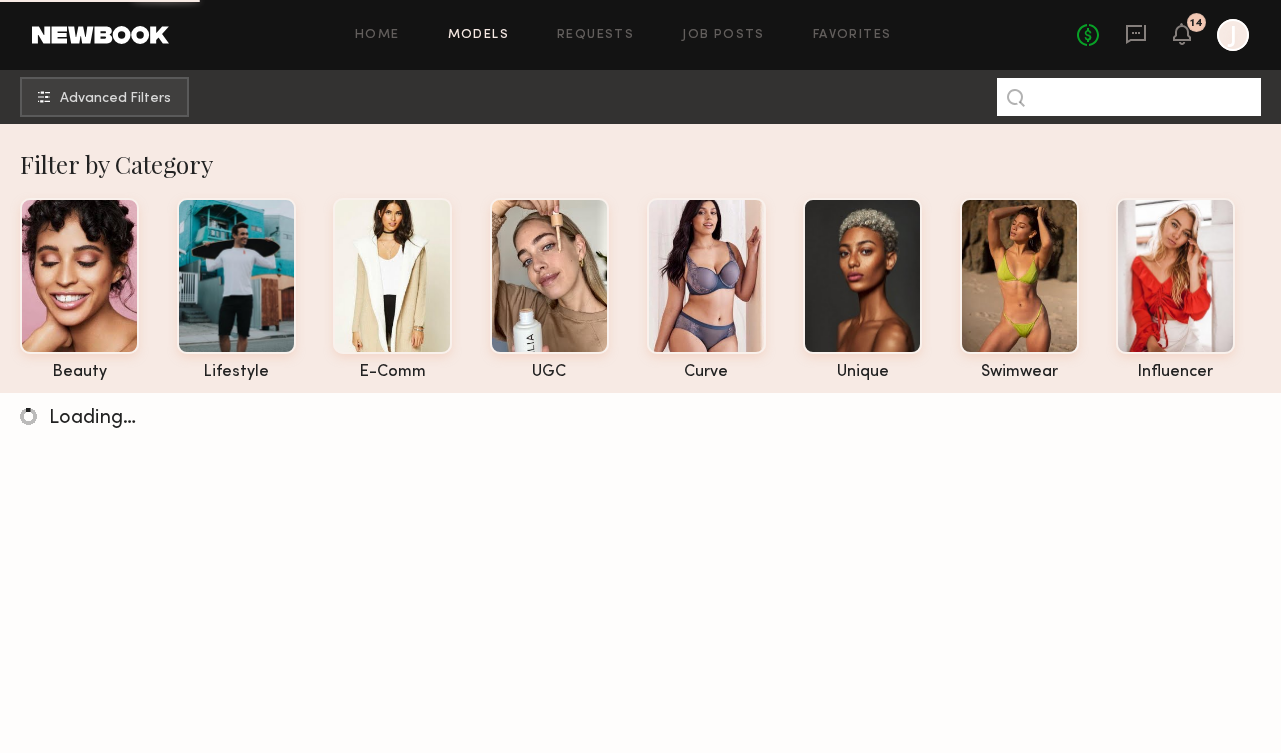 click 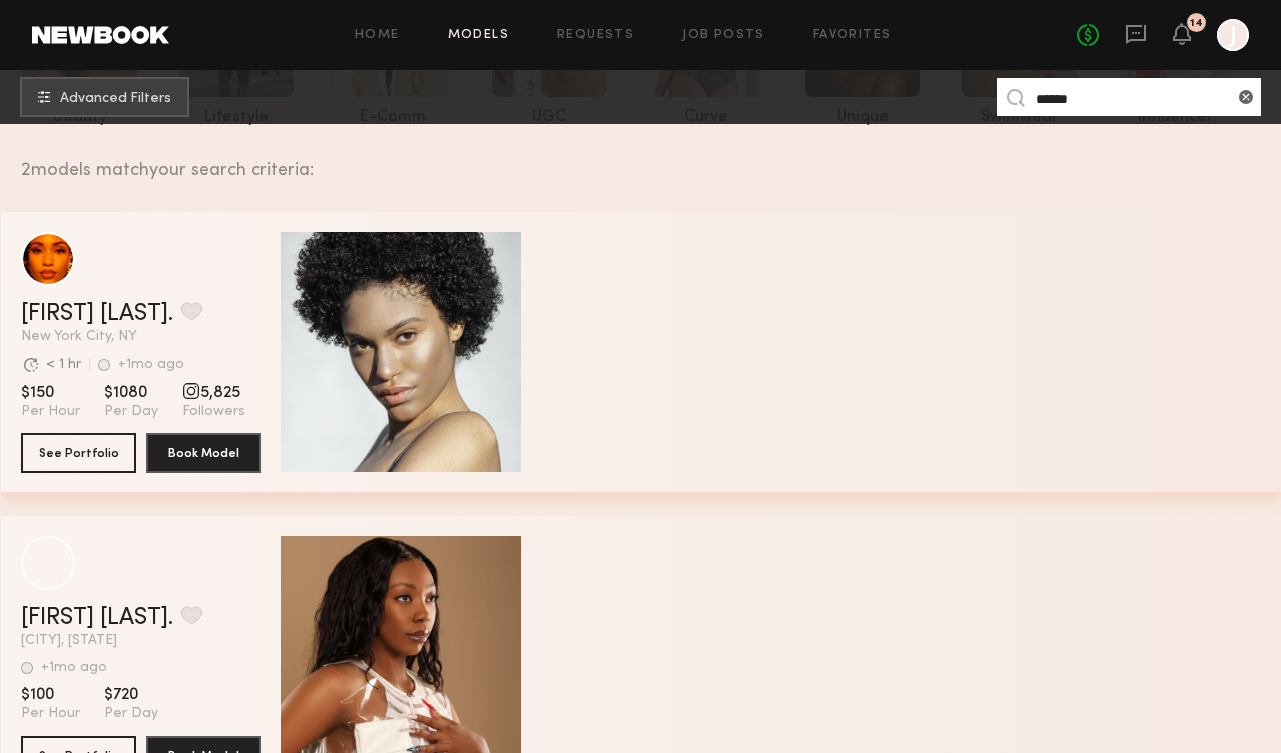 scroll, scrollTop: 200, scrollLeft: 0, axis: vertical 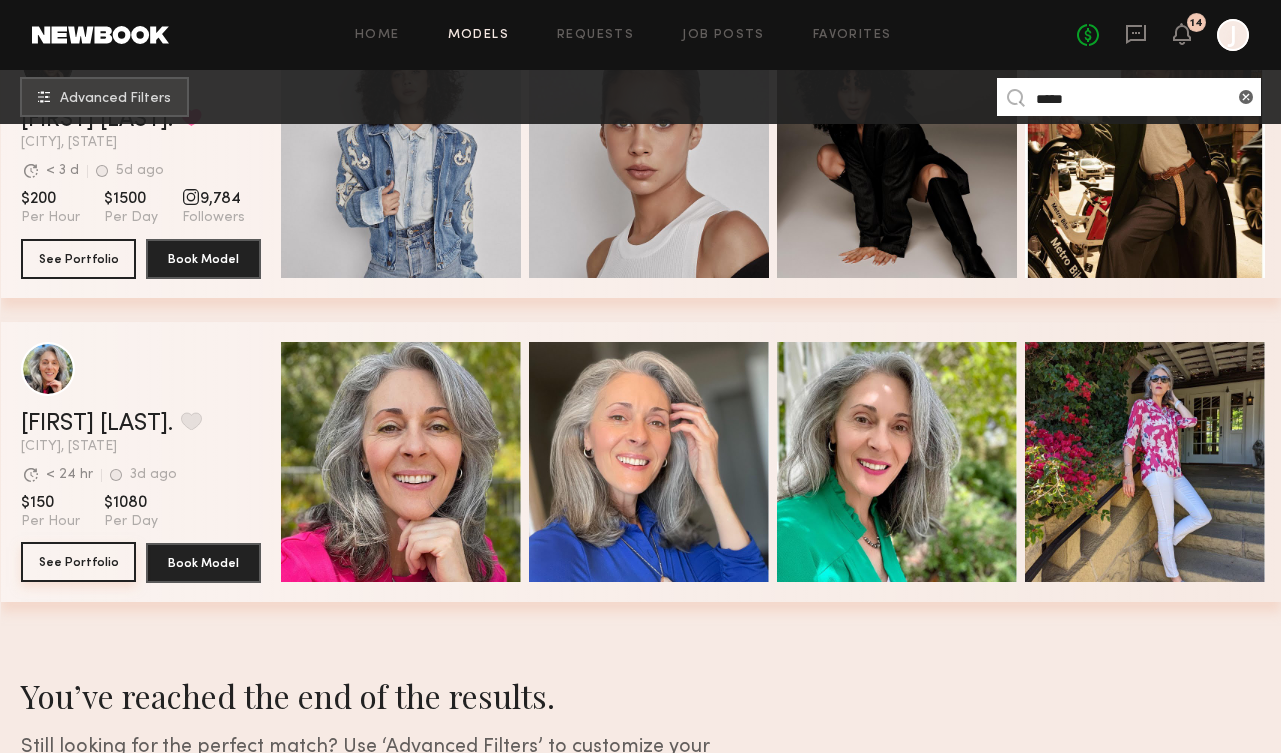 type on "*****" 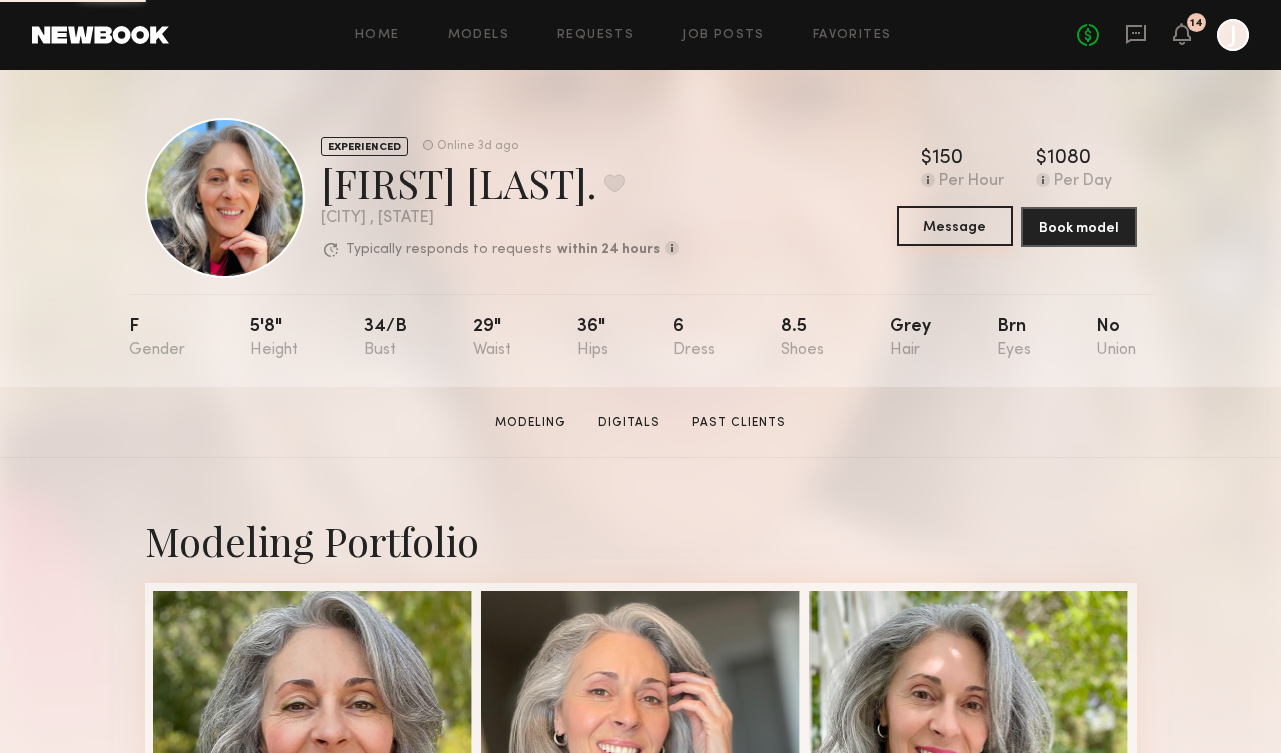 click on "Message" 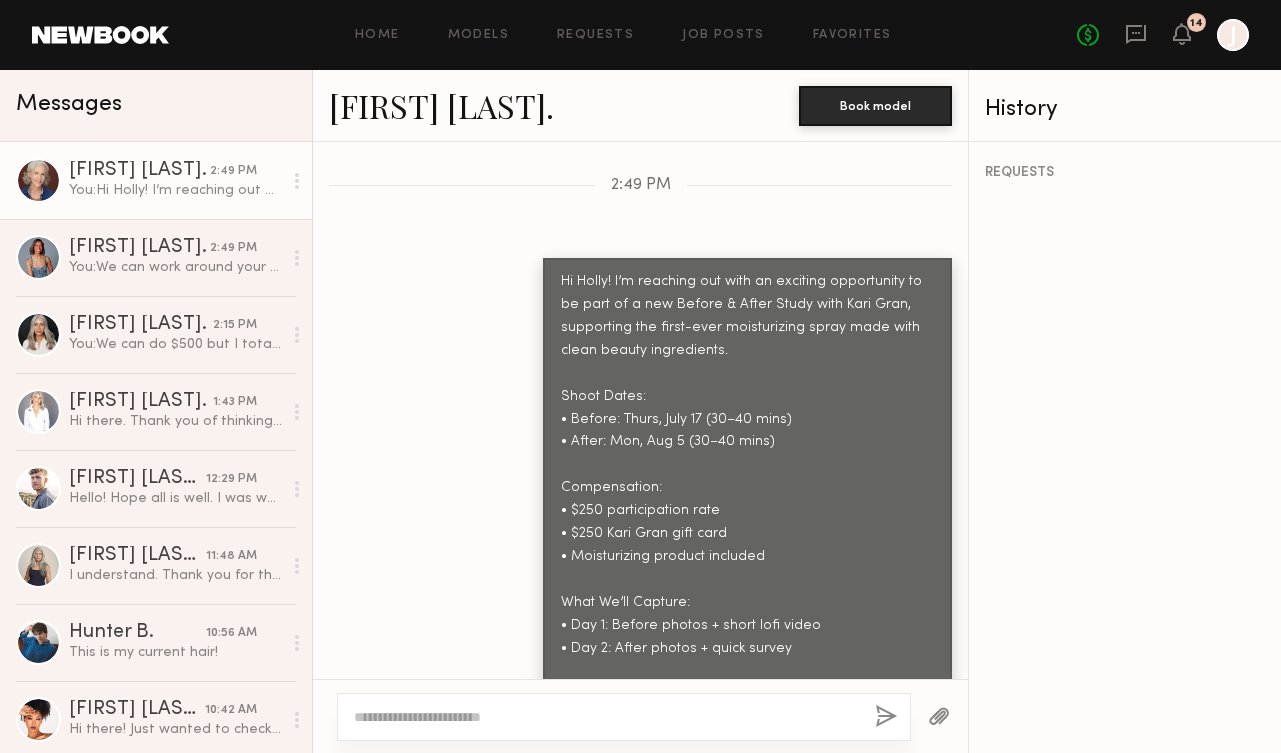 scroll, scrollTop: 2060, scrollLeft: 0, axis: vertical 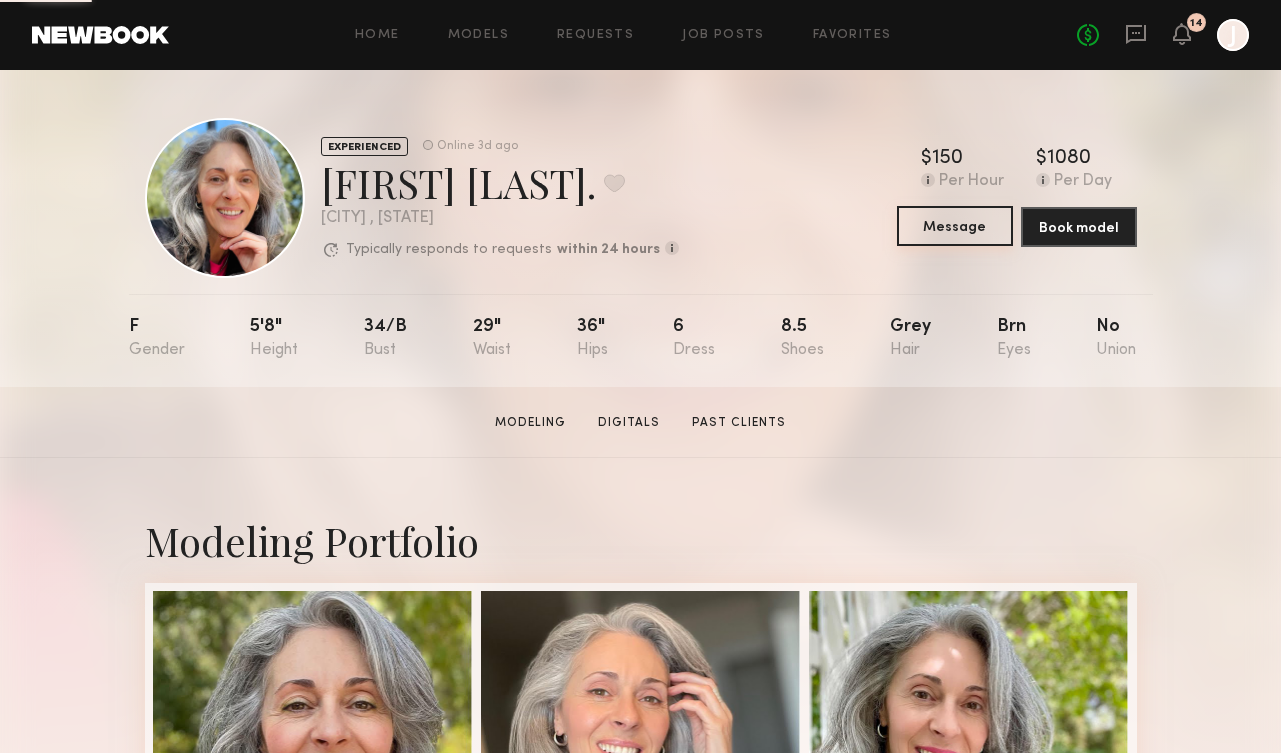 click on "Message" 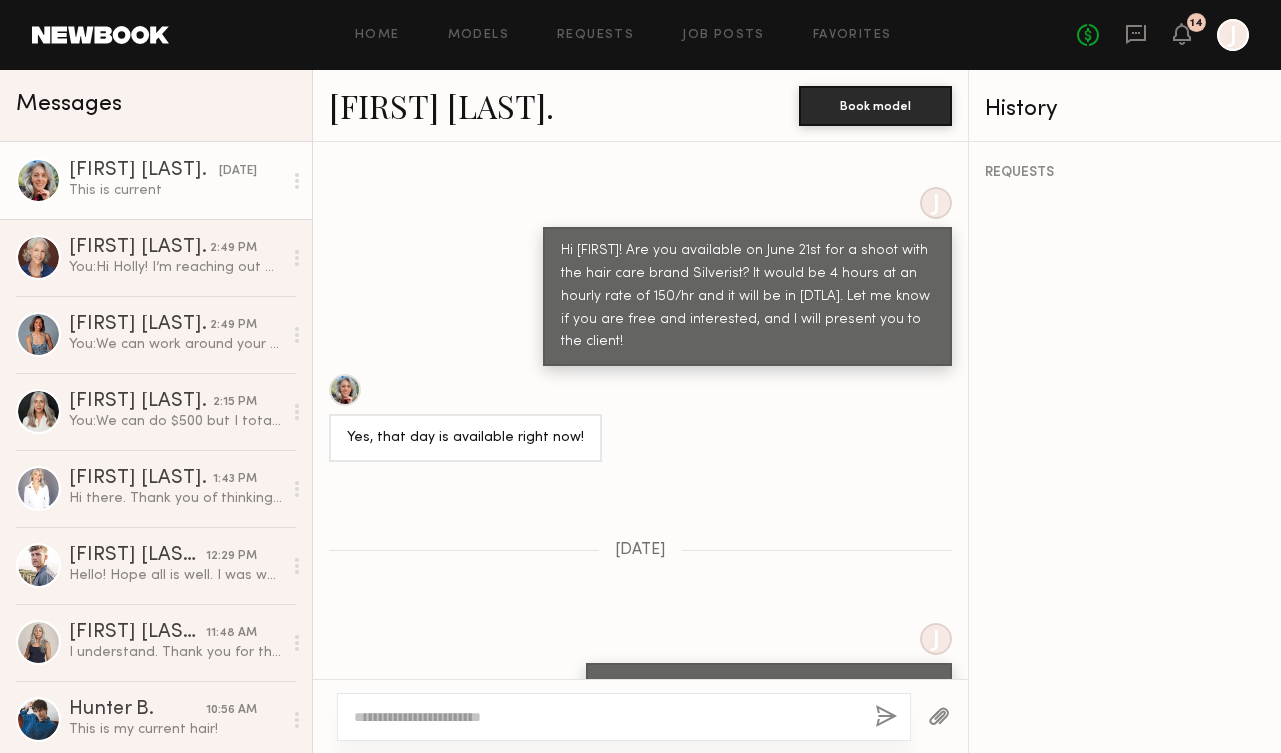 scroll, scrollTop: 2376, scrollLeft: 0, axis: vertical 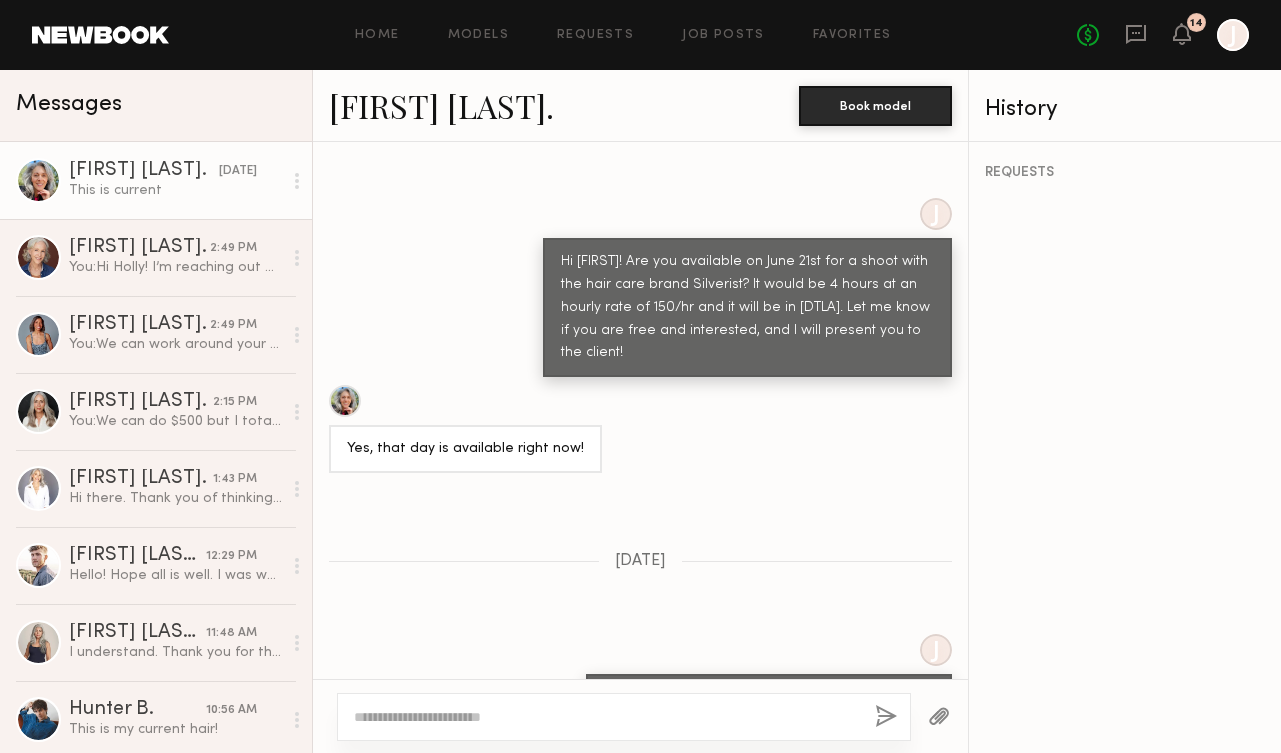 click 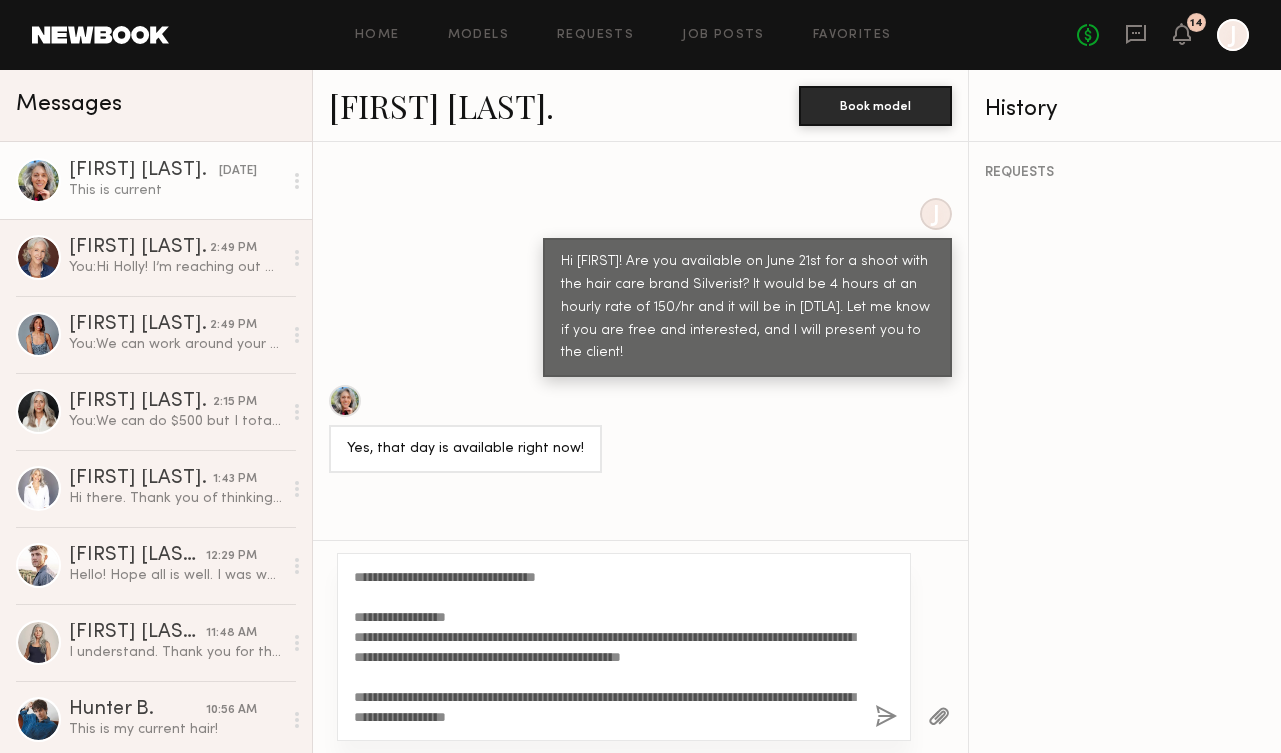 scroll, scrollTop: 0, scrollLeft: 0, axis: both 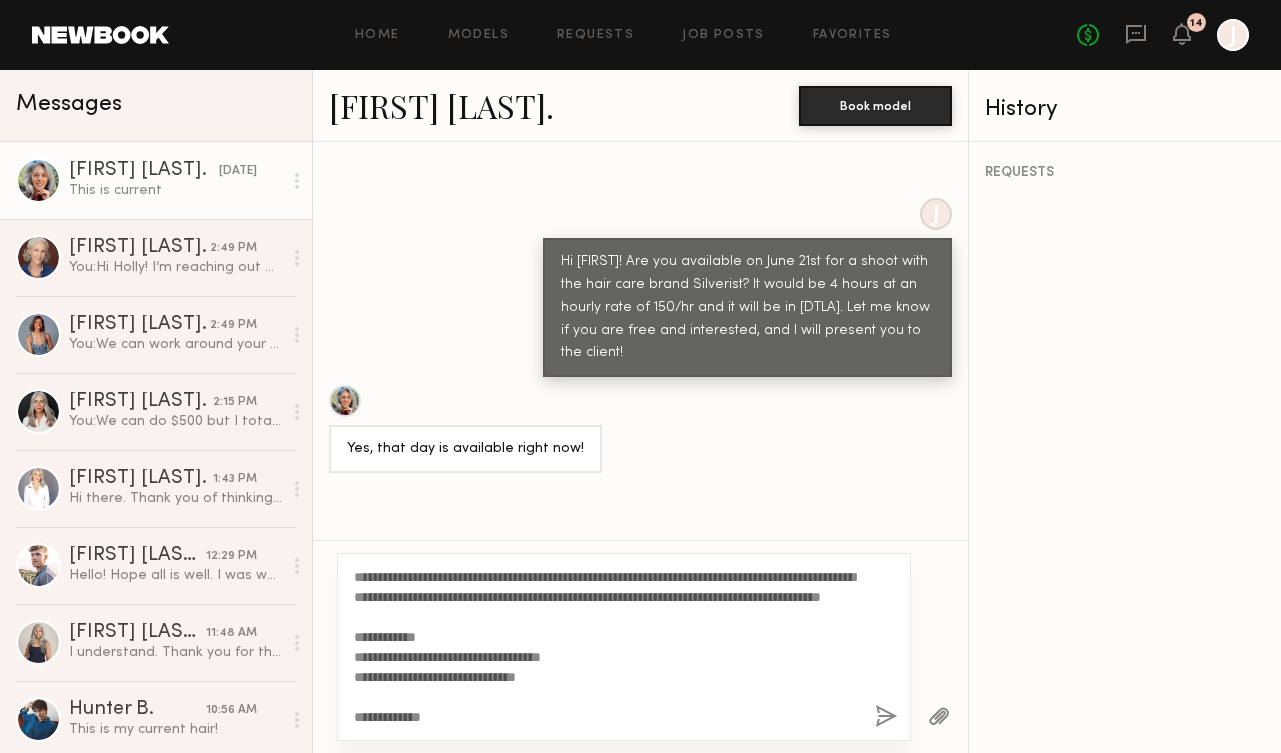 drag, startPoint x: 406, startPoint y: 579, endPoint x: 375, endPoint y: 579, distance: 31 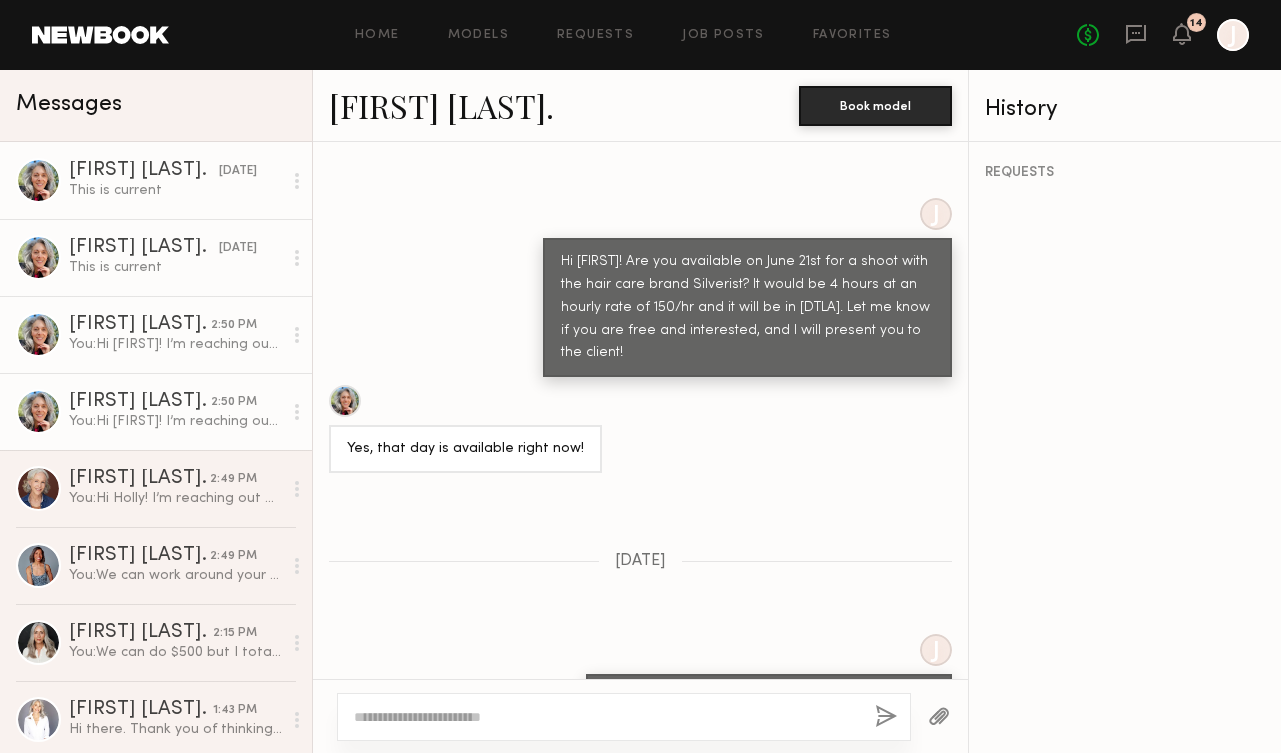 scroll, scrollTop: 4118, scrollLeft: 0, axis: vertical 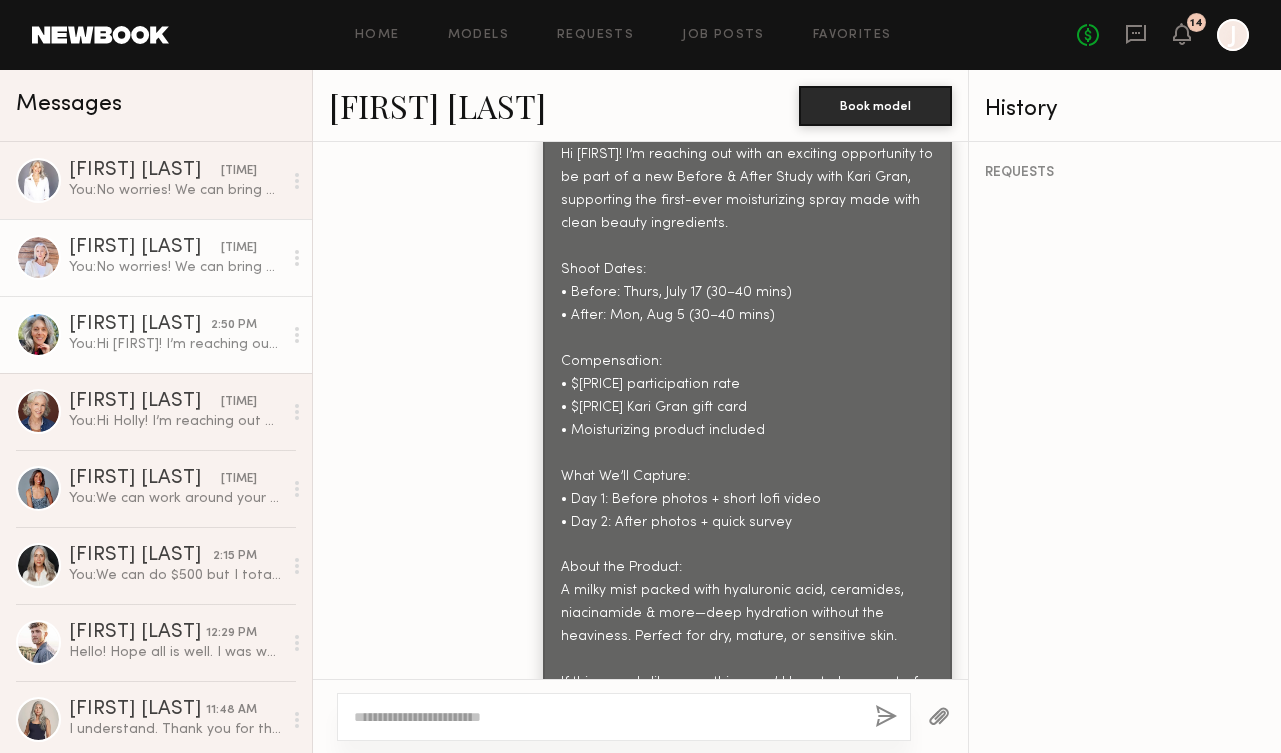 click on "You:  No worries! We can bring up the participation rate if you are open to that" 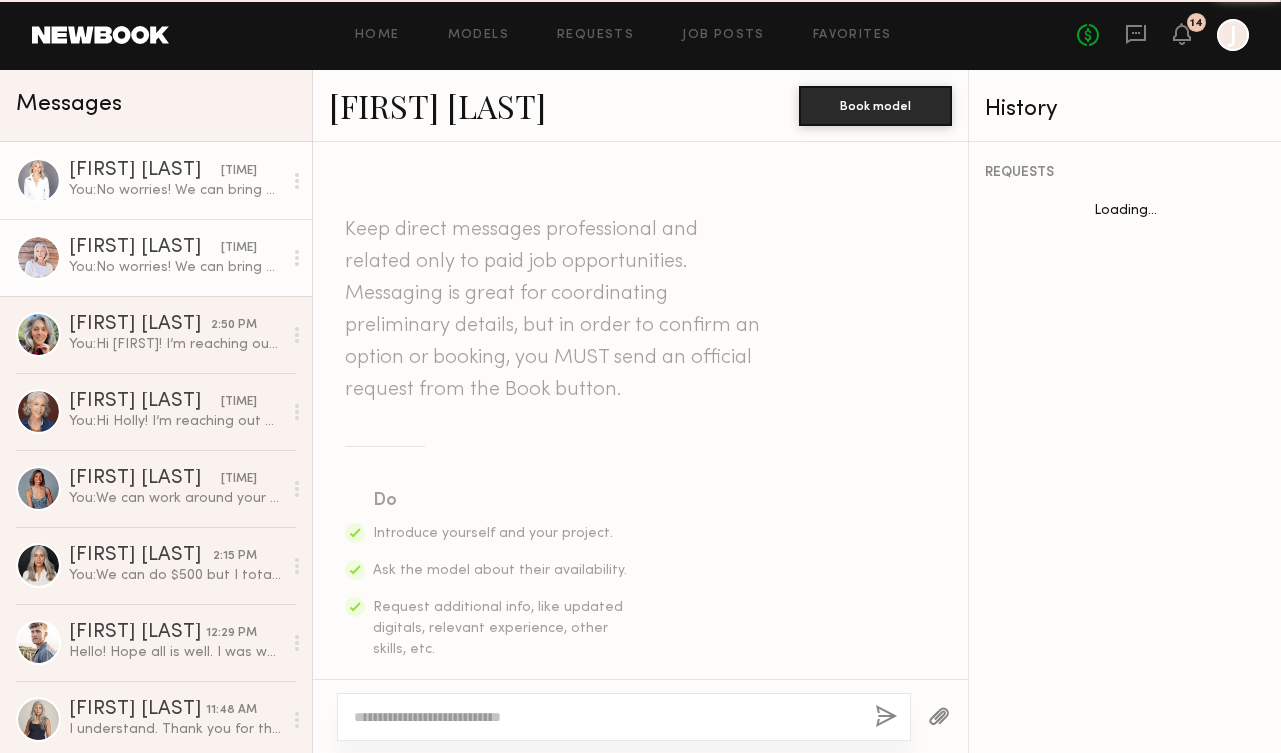 scroll, scrollTop: 1260, scrollLeft: 0, axis: vertical 